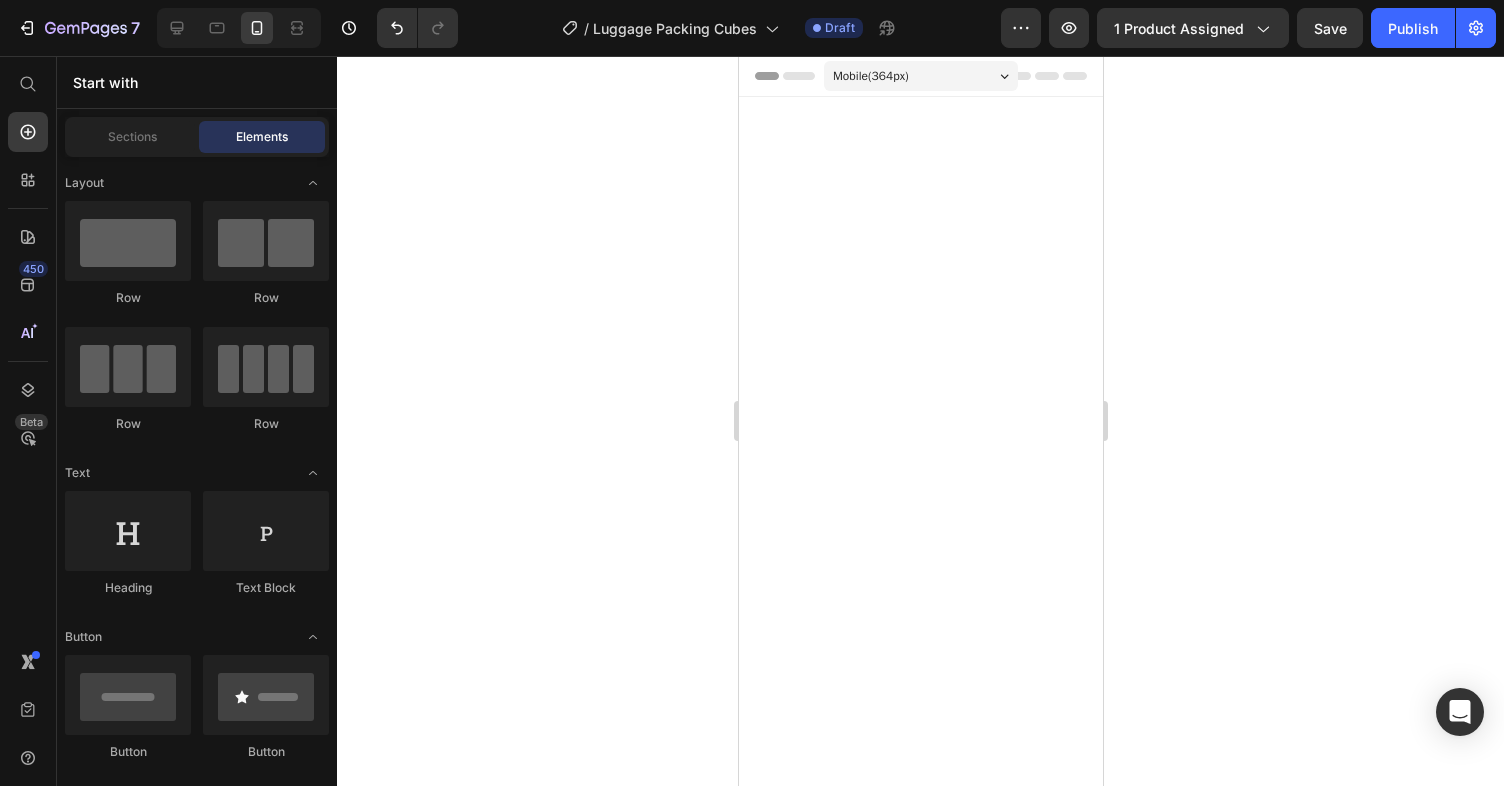 scroll, scrollTop: 3853, scrollLeft: 0, axis: vertical 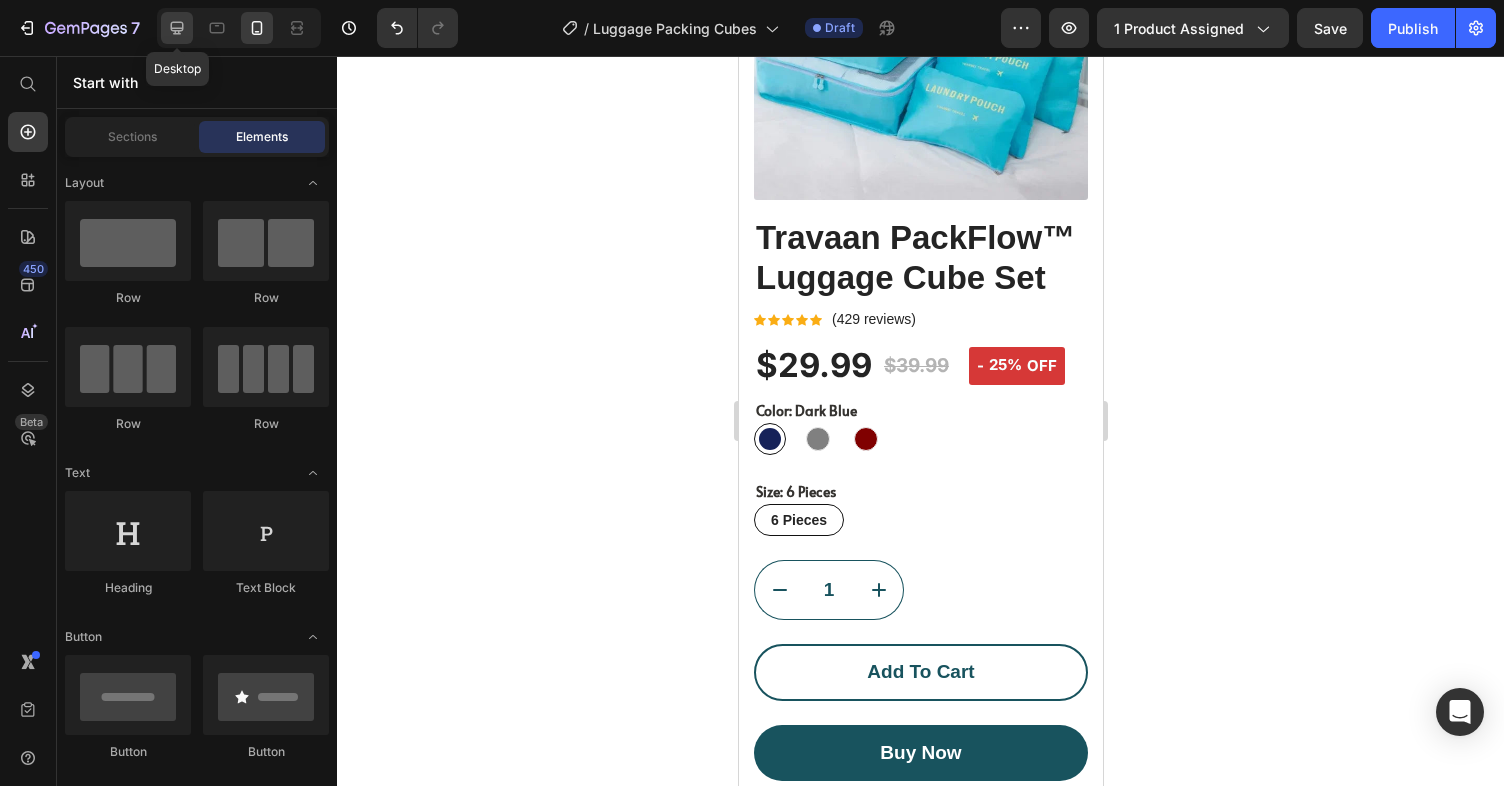 click 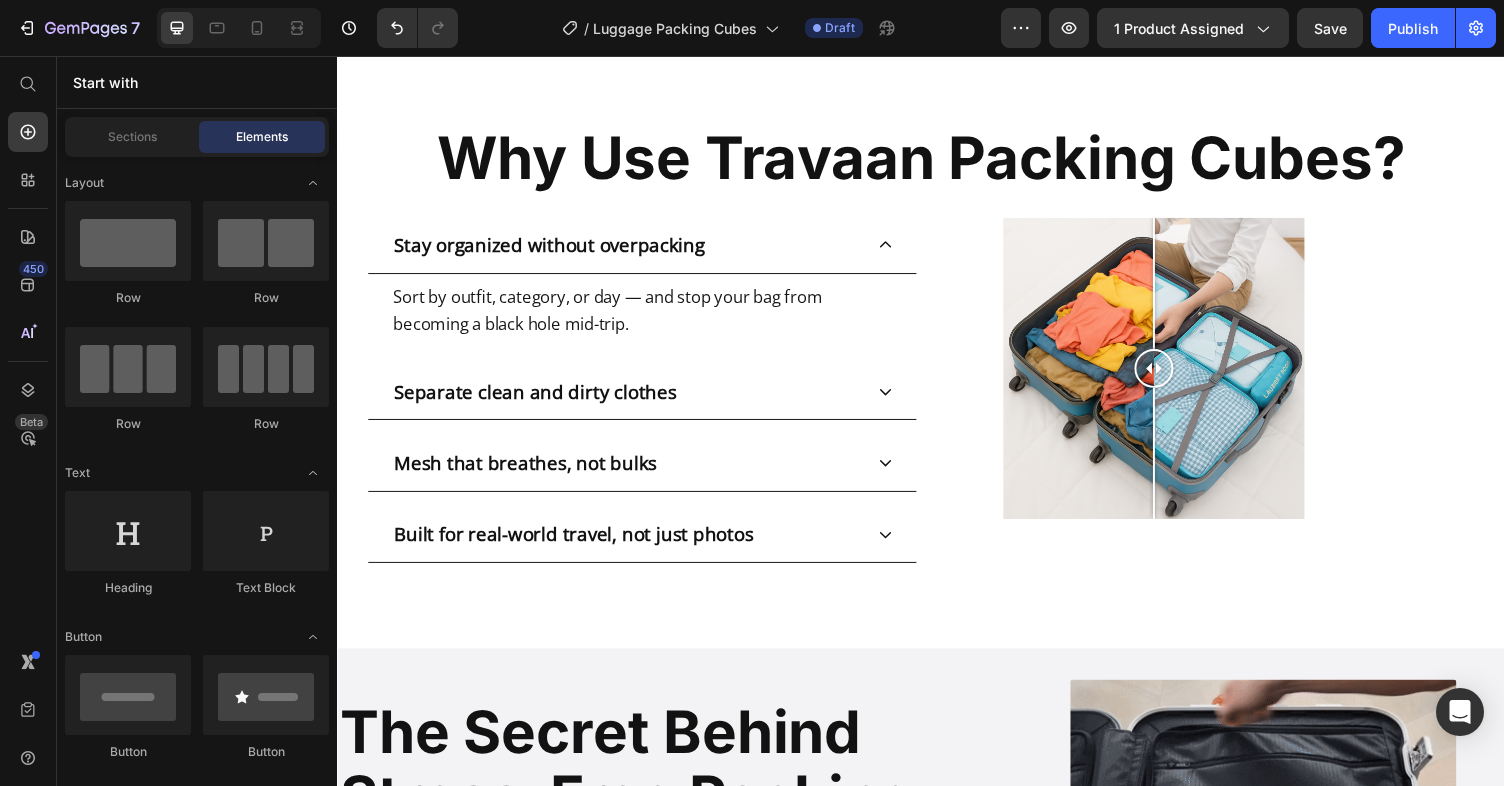 scroll, scrollTop: 2002, scrollLeft: 0, axis: vertical 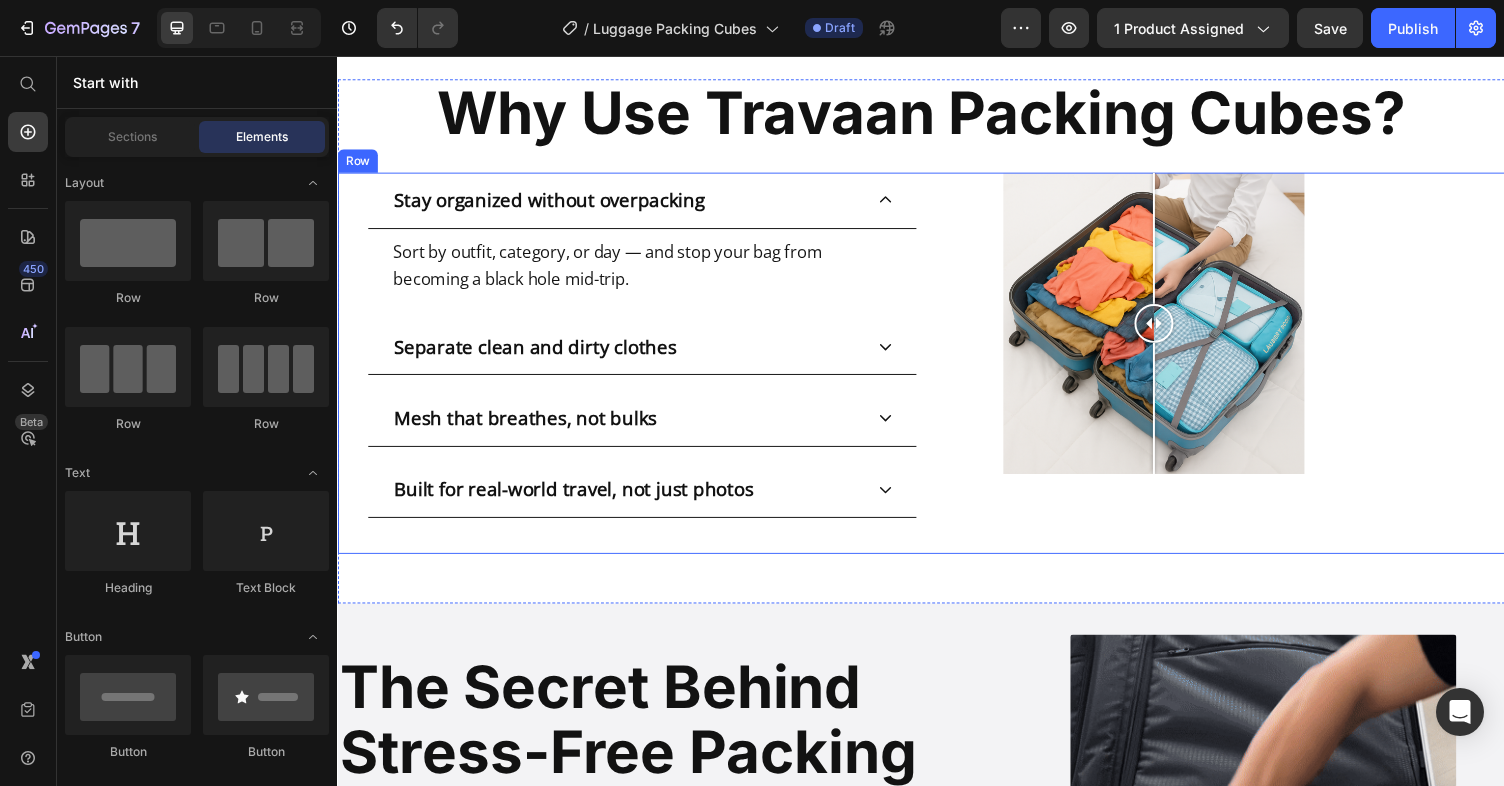 click at bounding box center [1176, 418] 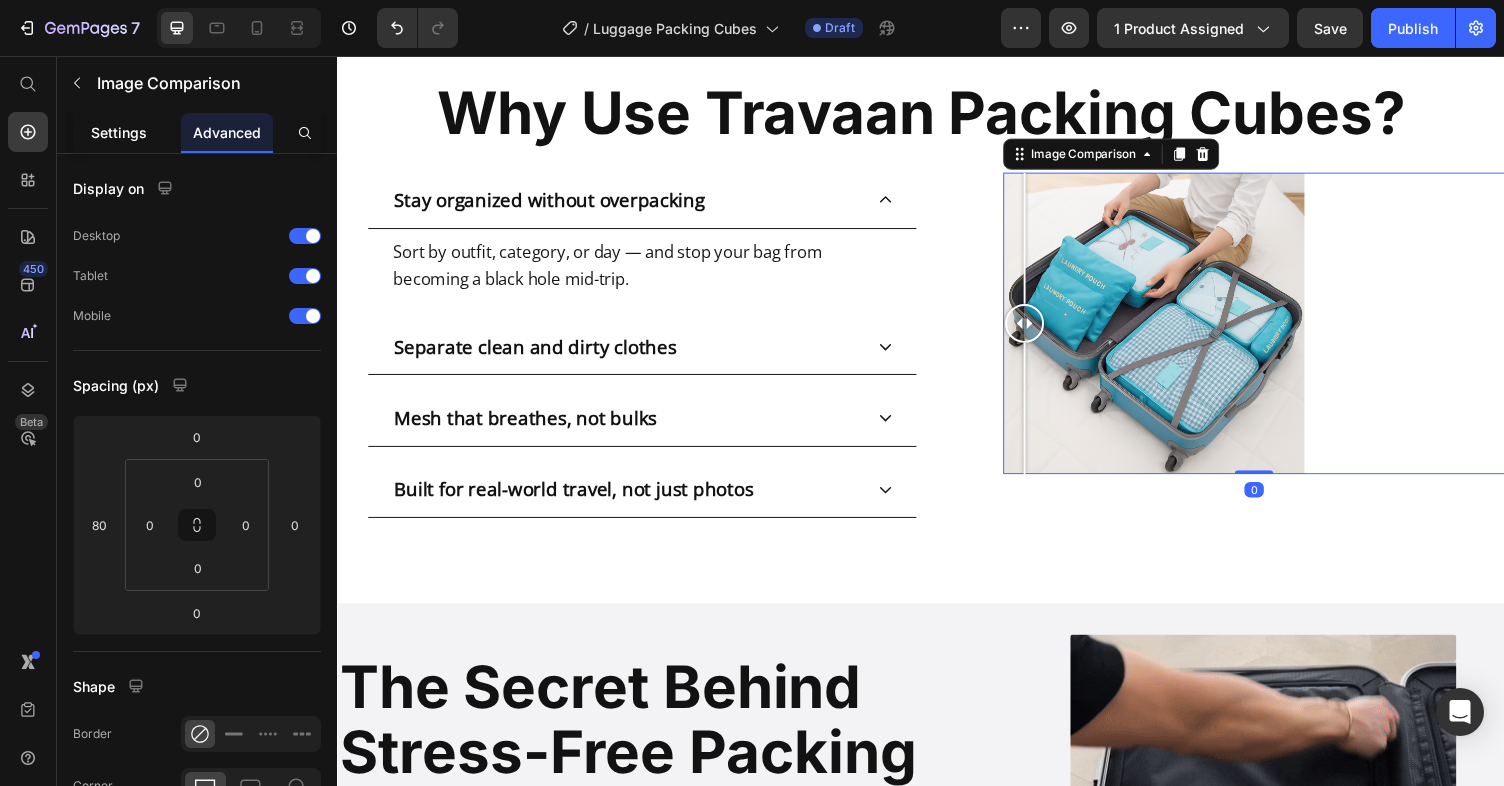 click on "Settings" 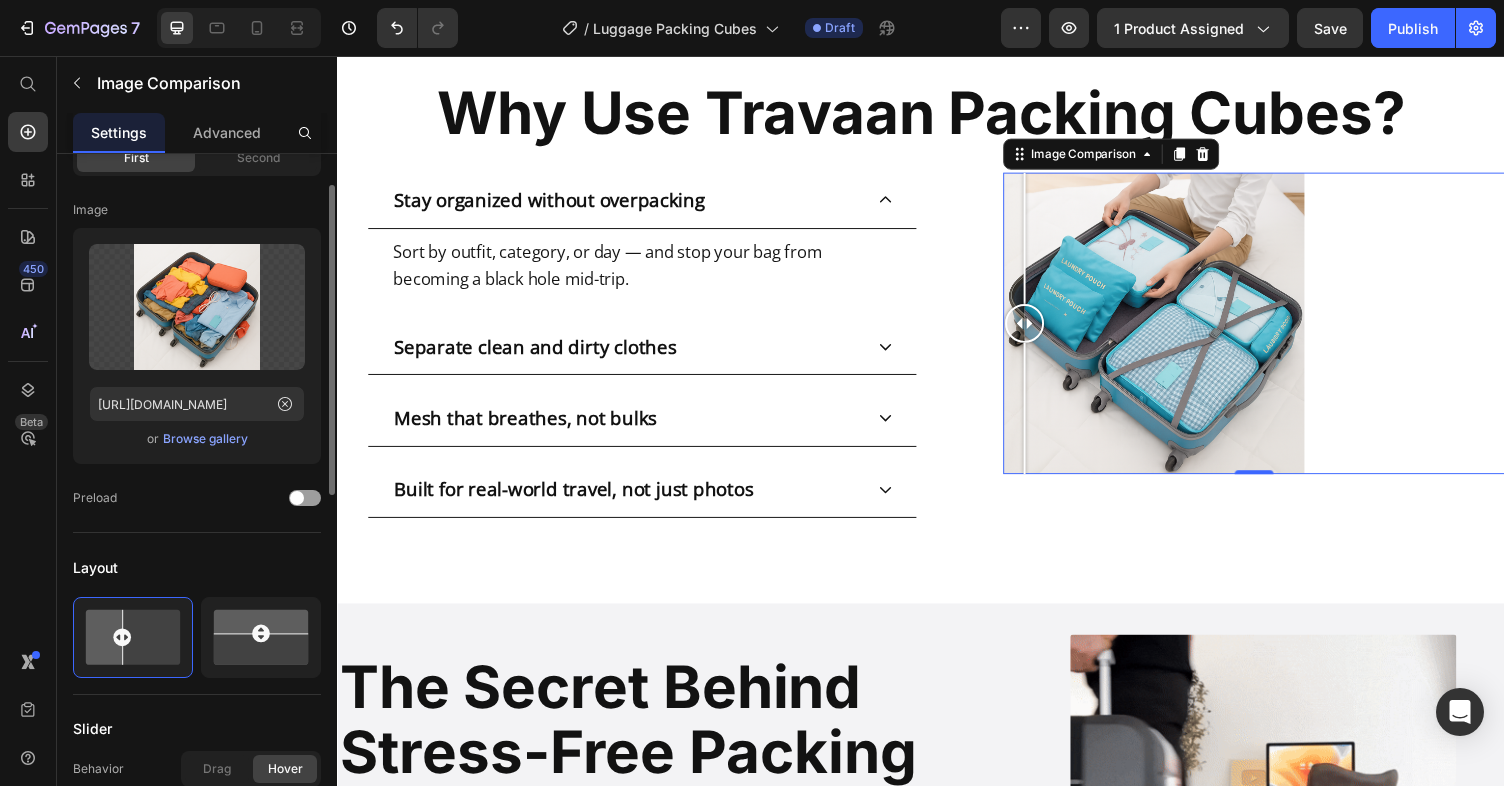 scroll, scrollTop: 0, scrollLeft: 0, axis: both 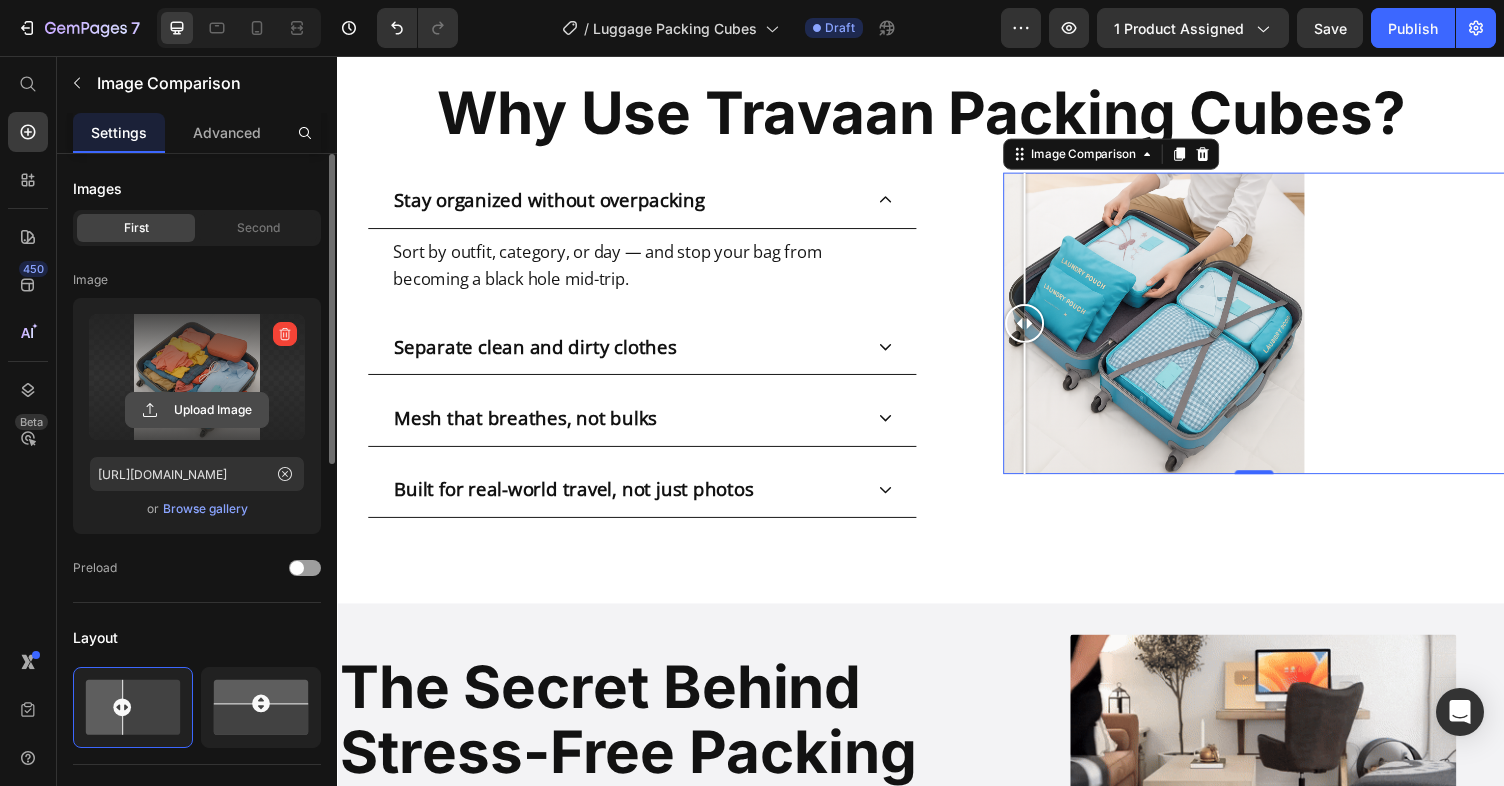 click 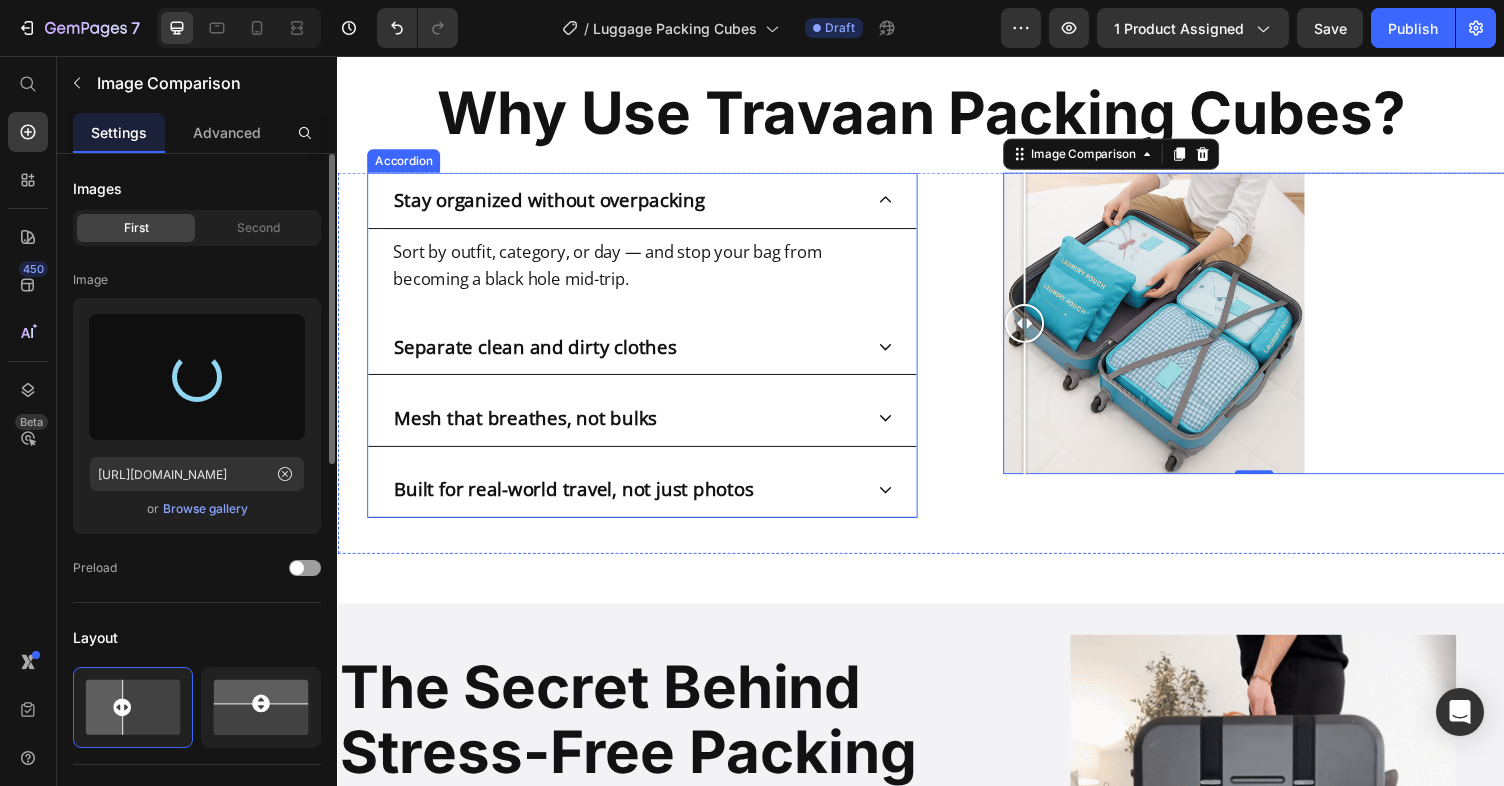 type on "[URL][DOMAIN_NAME]" 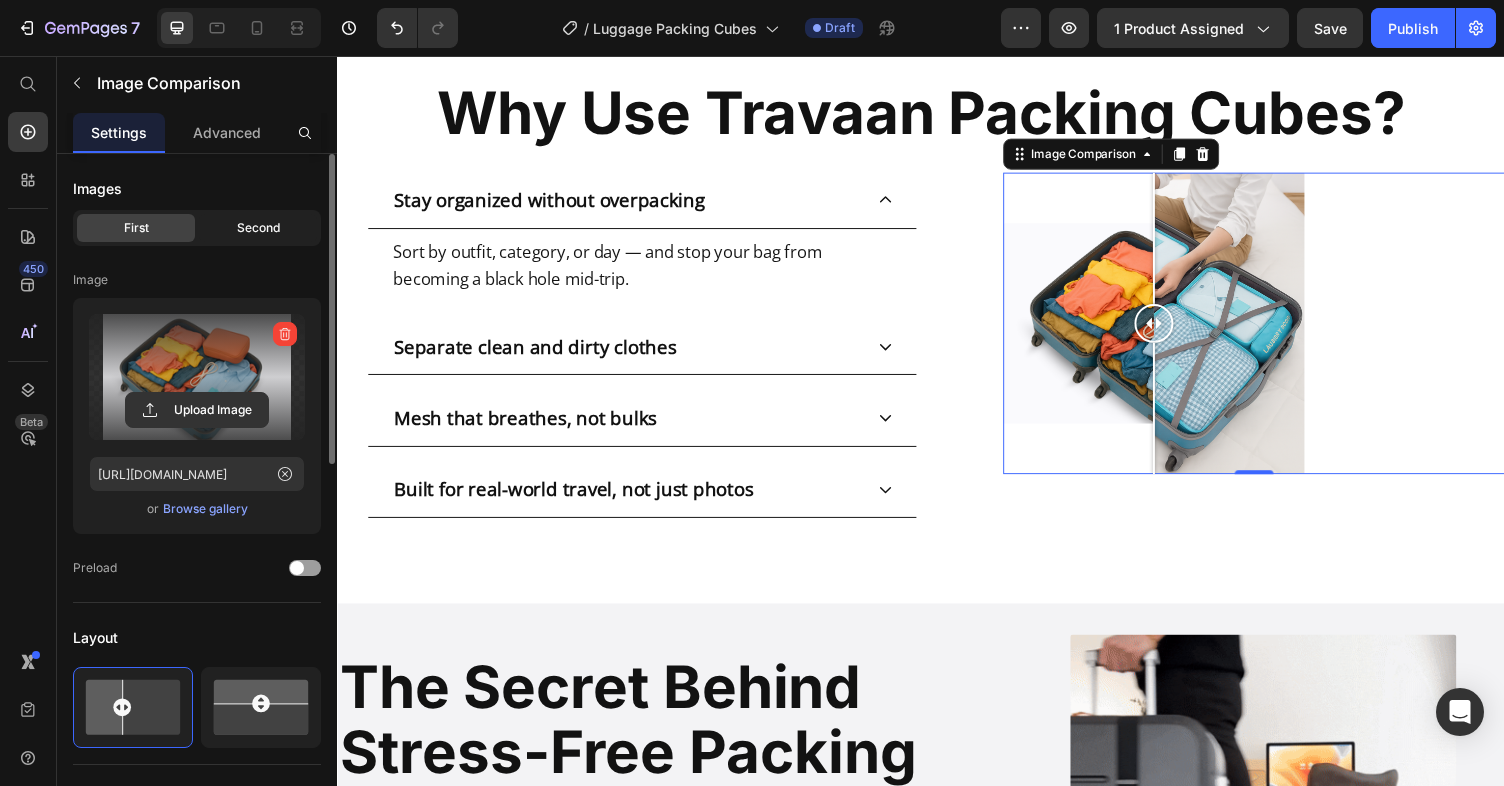 click on "Second" 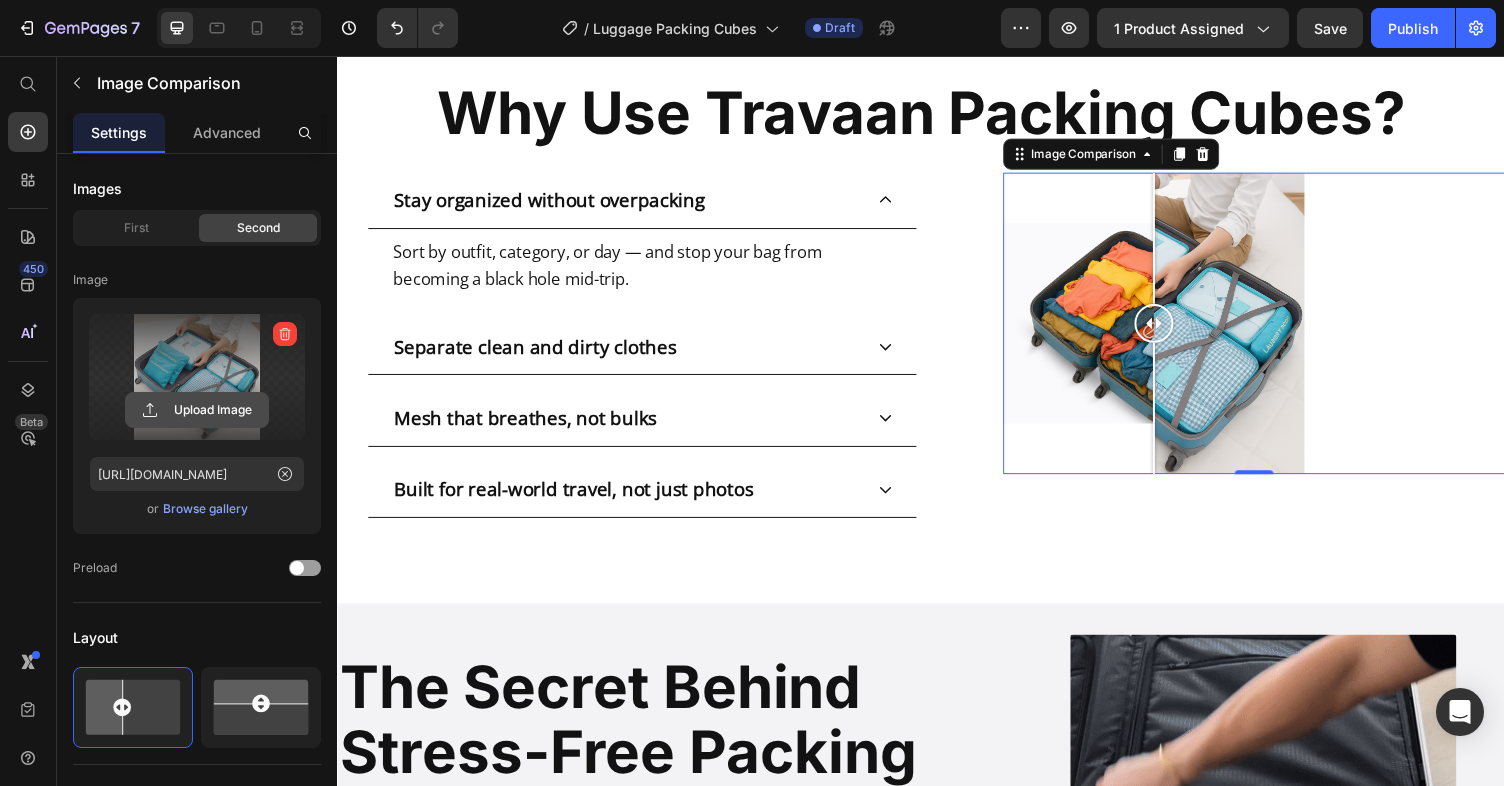 click 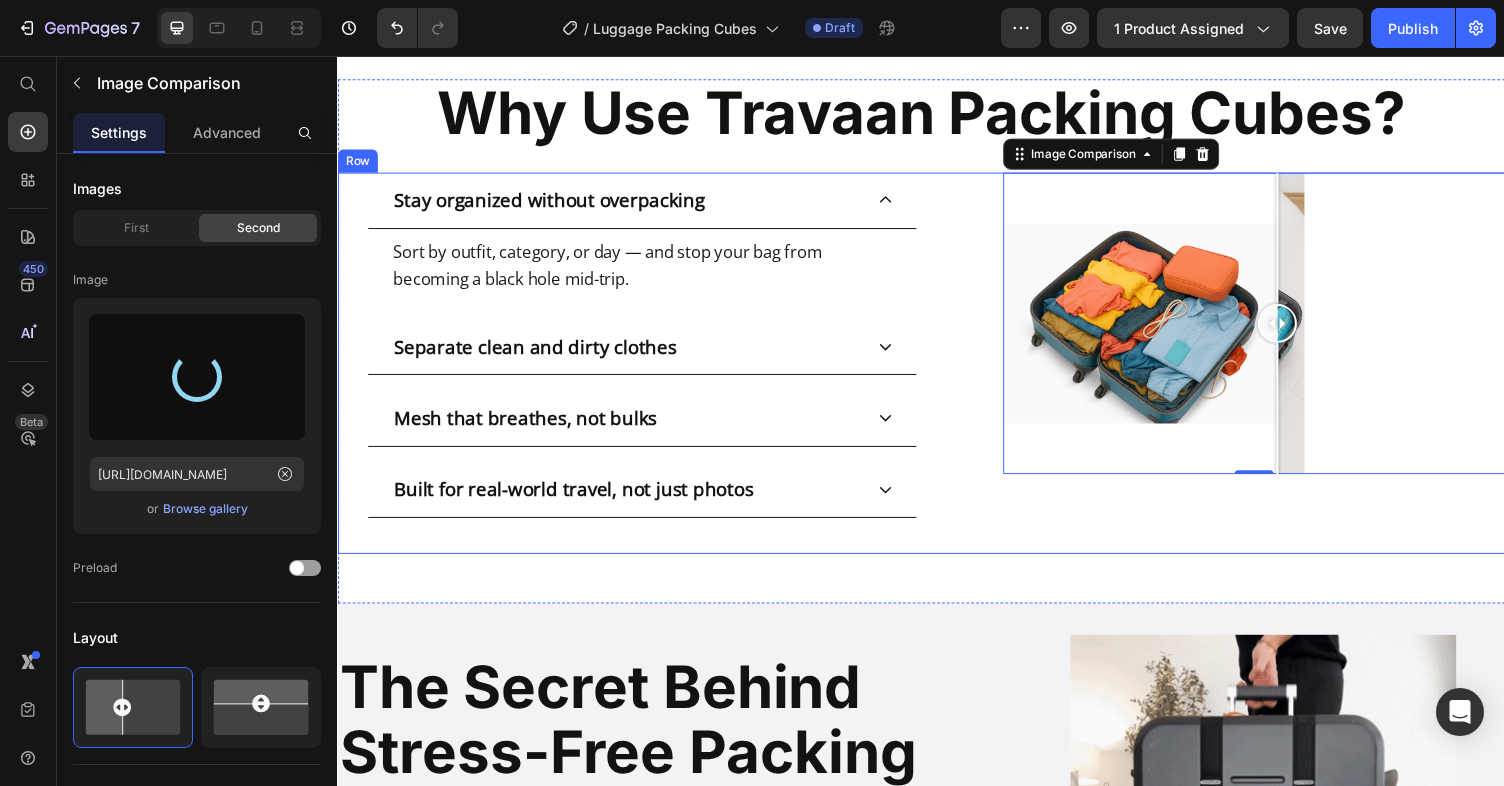 type on "[URL][DOMAIN_NAME]" 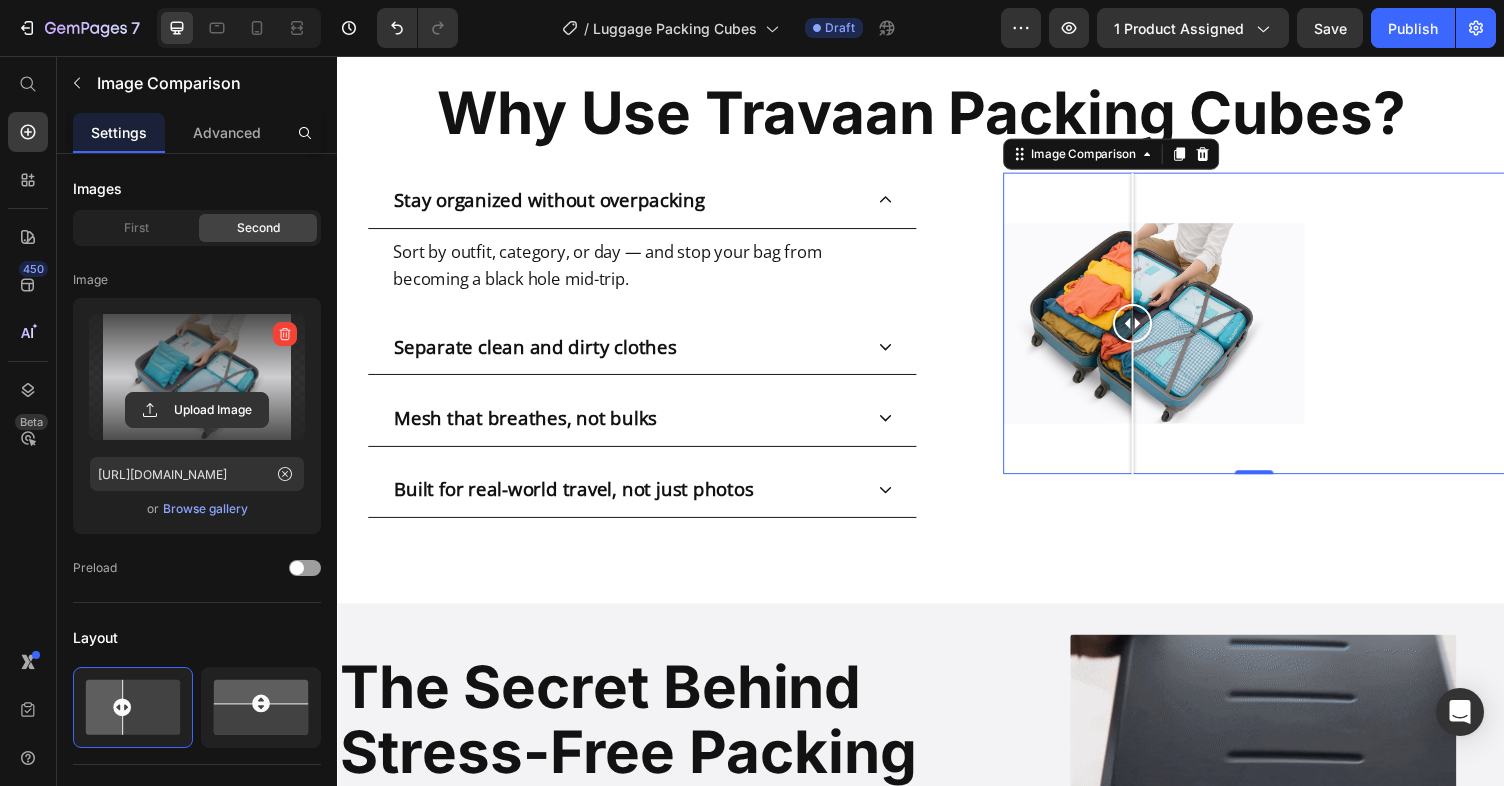 click at bounding box center [1154, 418] 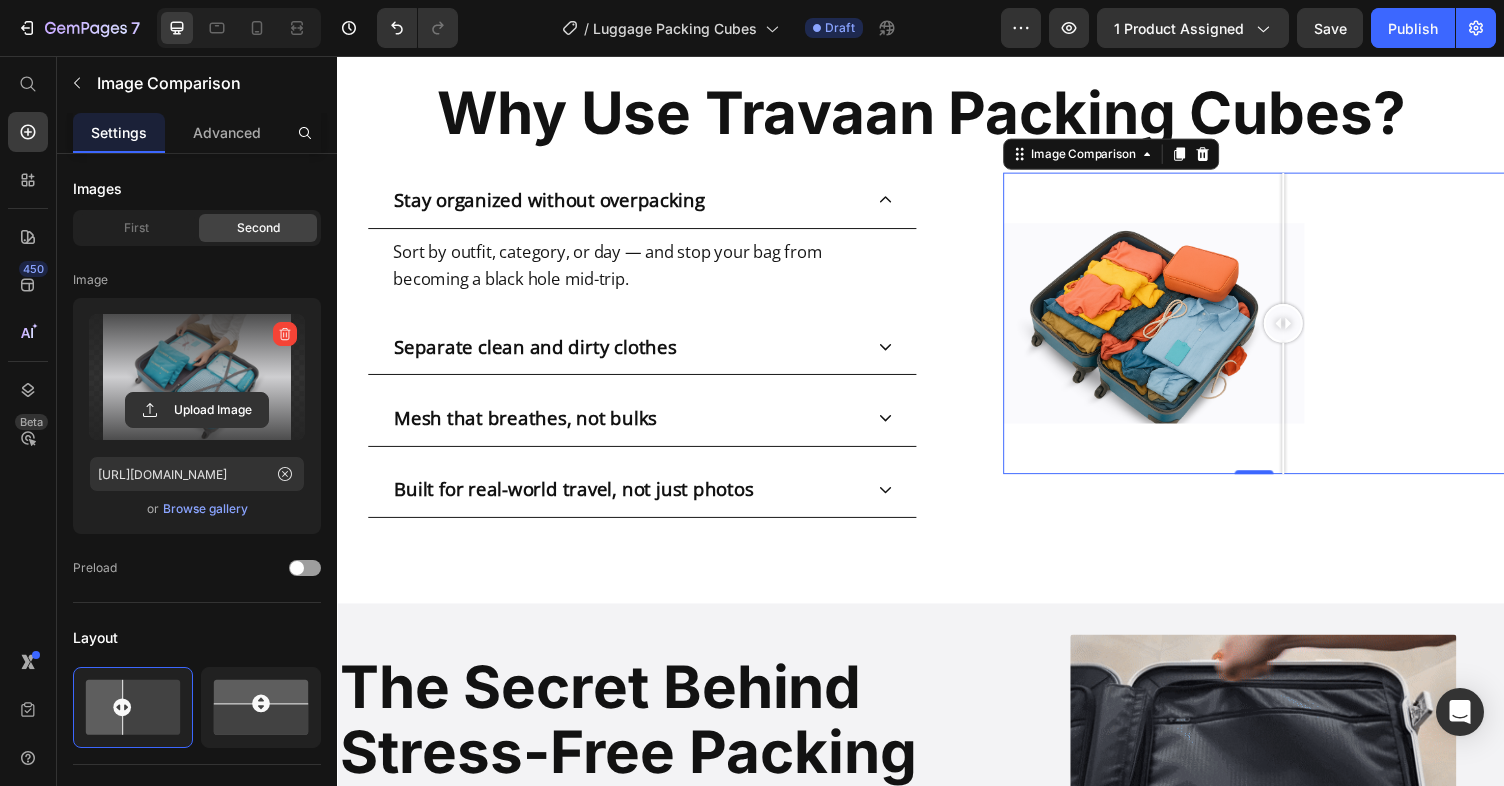 click at bounding box center (1279, 331) 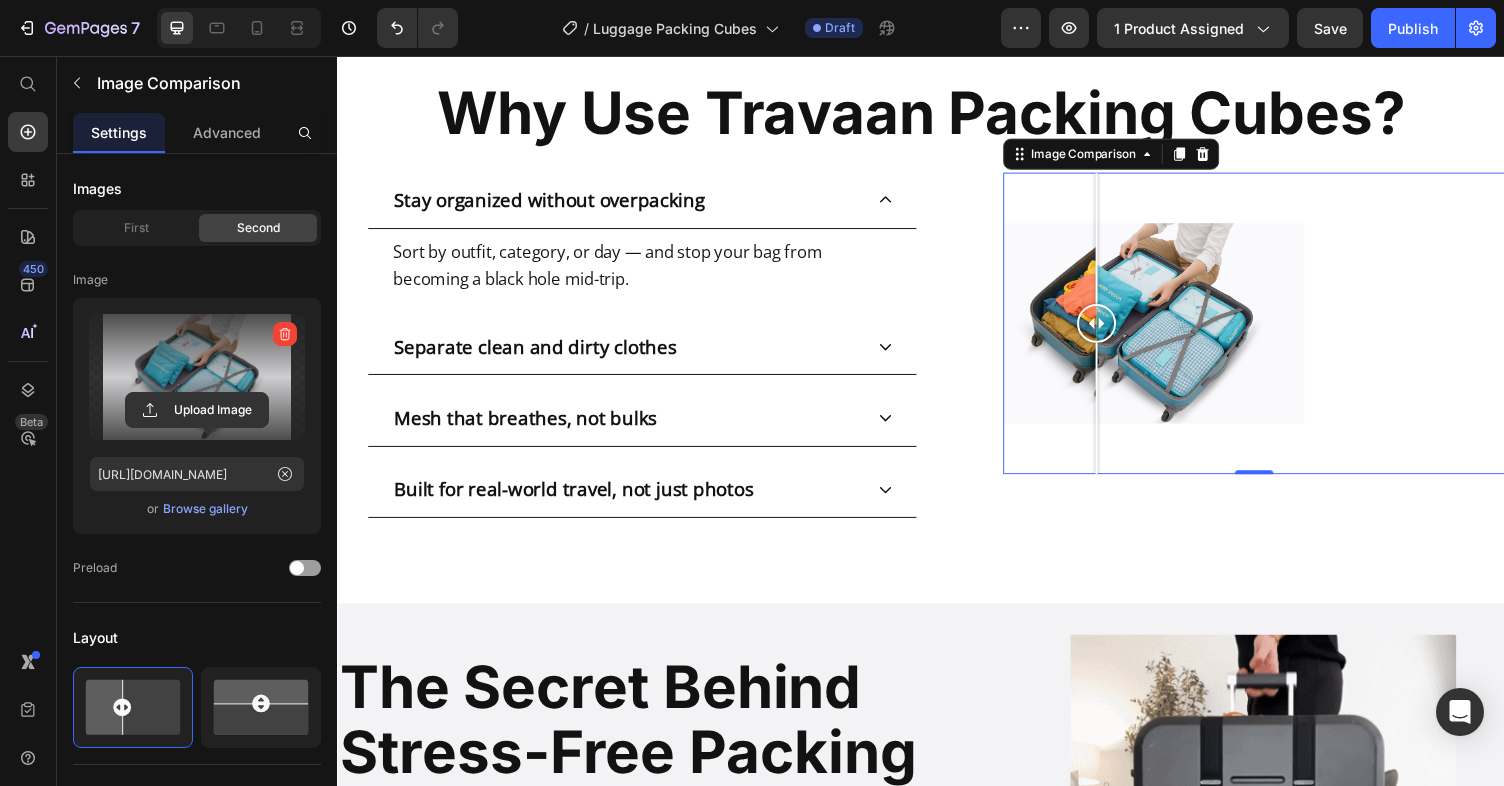 click at bounding box center [1117, 418] 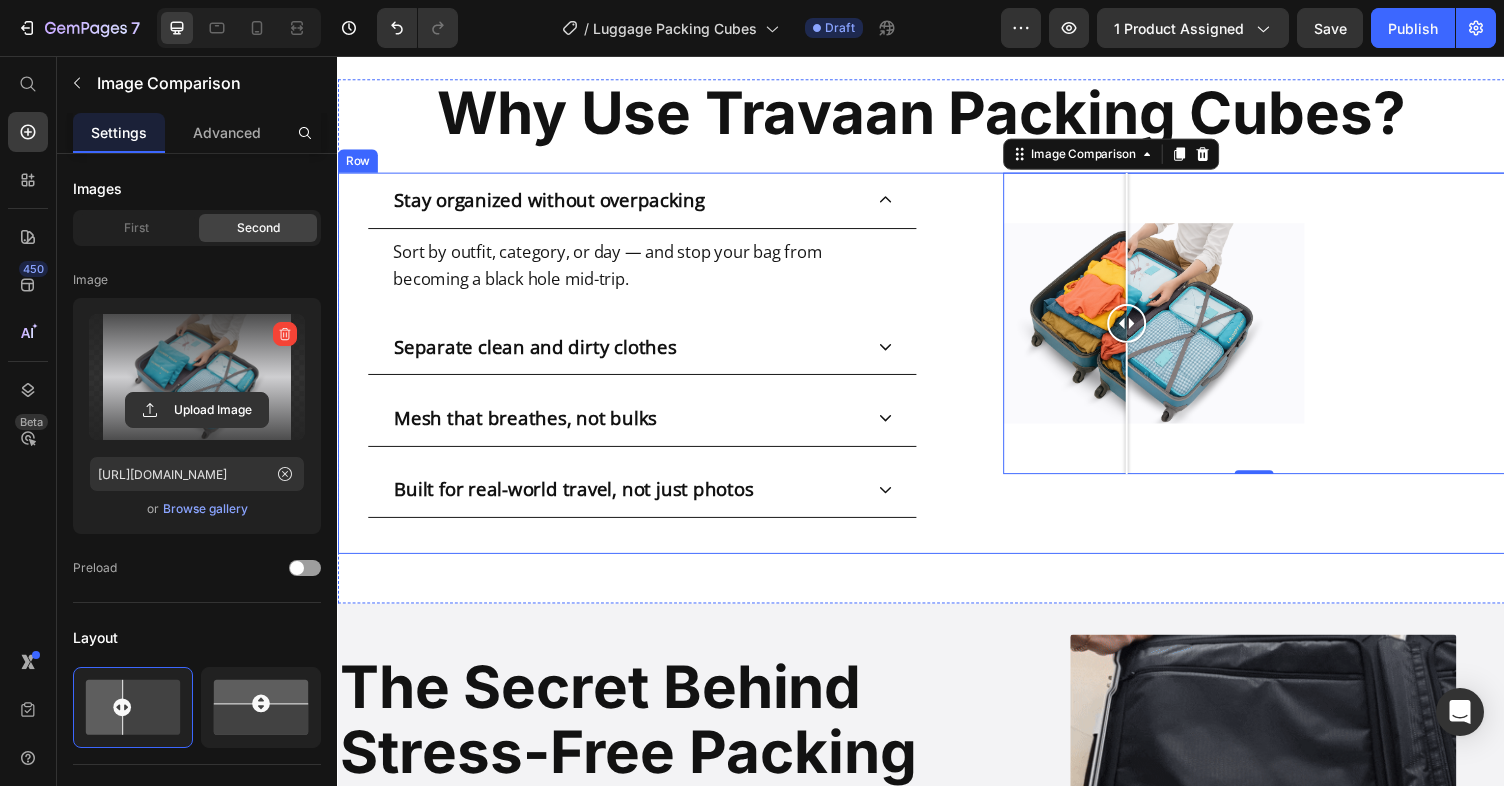 click at bounding box center (1148, 418) 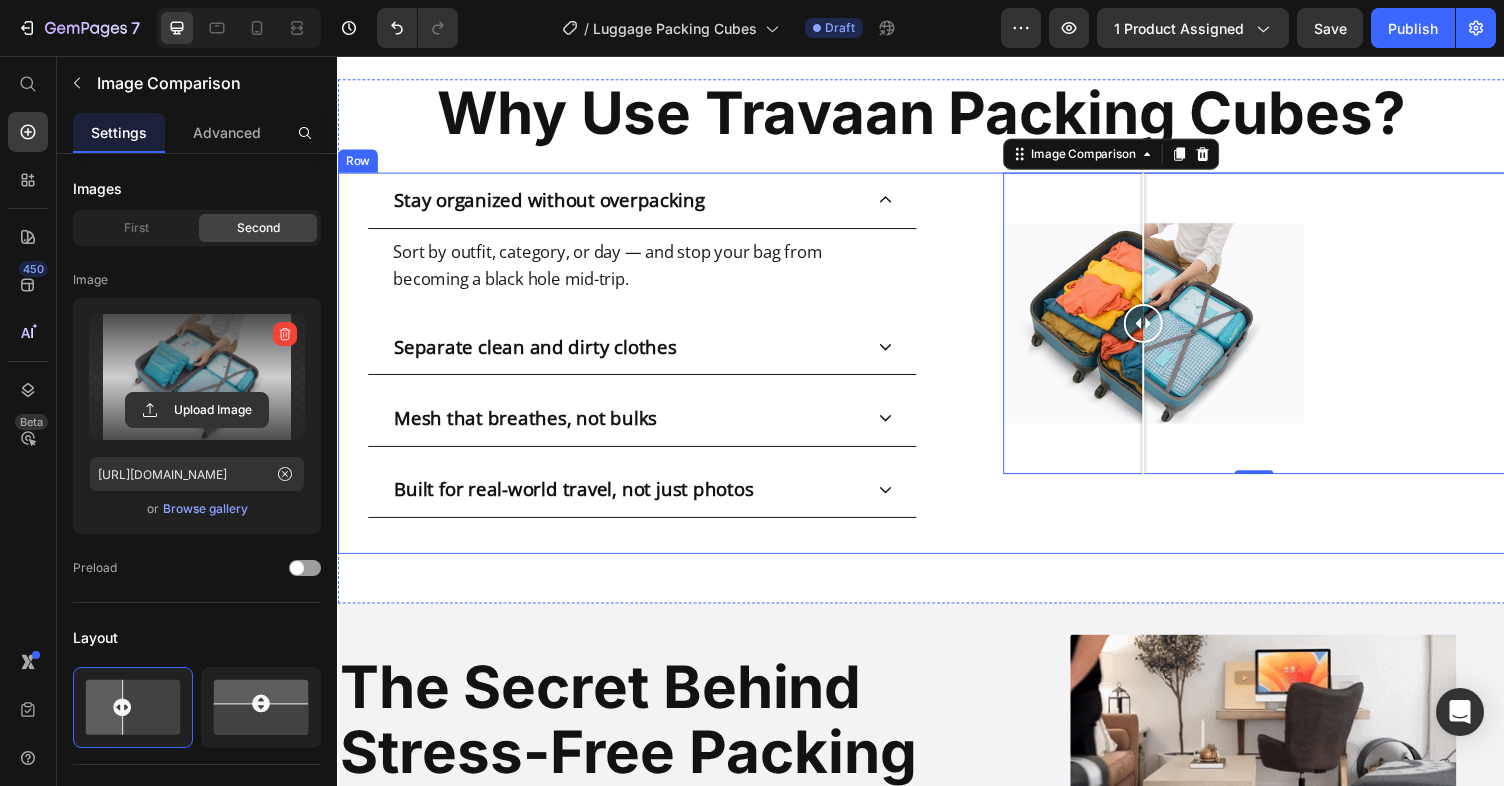 click on "Not All Packing Cubes Make Travel Easier. Ours Do. Heading Cheap sets end up flattening out, ripping at the seams, or making you feel even more disorganized than before. We built PackFlow™ with structure, visibility, and real-world usability in mind — so they work trip after trip. Text Block Get Yours Now 👉 Button Row Why Use Travaan Packing Cubes? Heading Why Use Travaan Packing Cubes? Heading Not All Packing Cubes Make Travel Easier. Ours Do.   Heading Cheap sets end up flattening out, ripping at the seams, or making you feel even more disorganized than before. We built PackFlow™ with structure, visibility, and real-world usability in mind — so they work trip after trip.   Text Block Get Yours Now 👉 Button Row Why Use Travaan Packing Cubes? Heading
Stay organized without overpacking Sort by outfit, category, or day — and stop your bag from becoming a black hole mid-trip. Text Block
Separate clean and dirty clothes
Accordion" at bounding box center (937, 349) 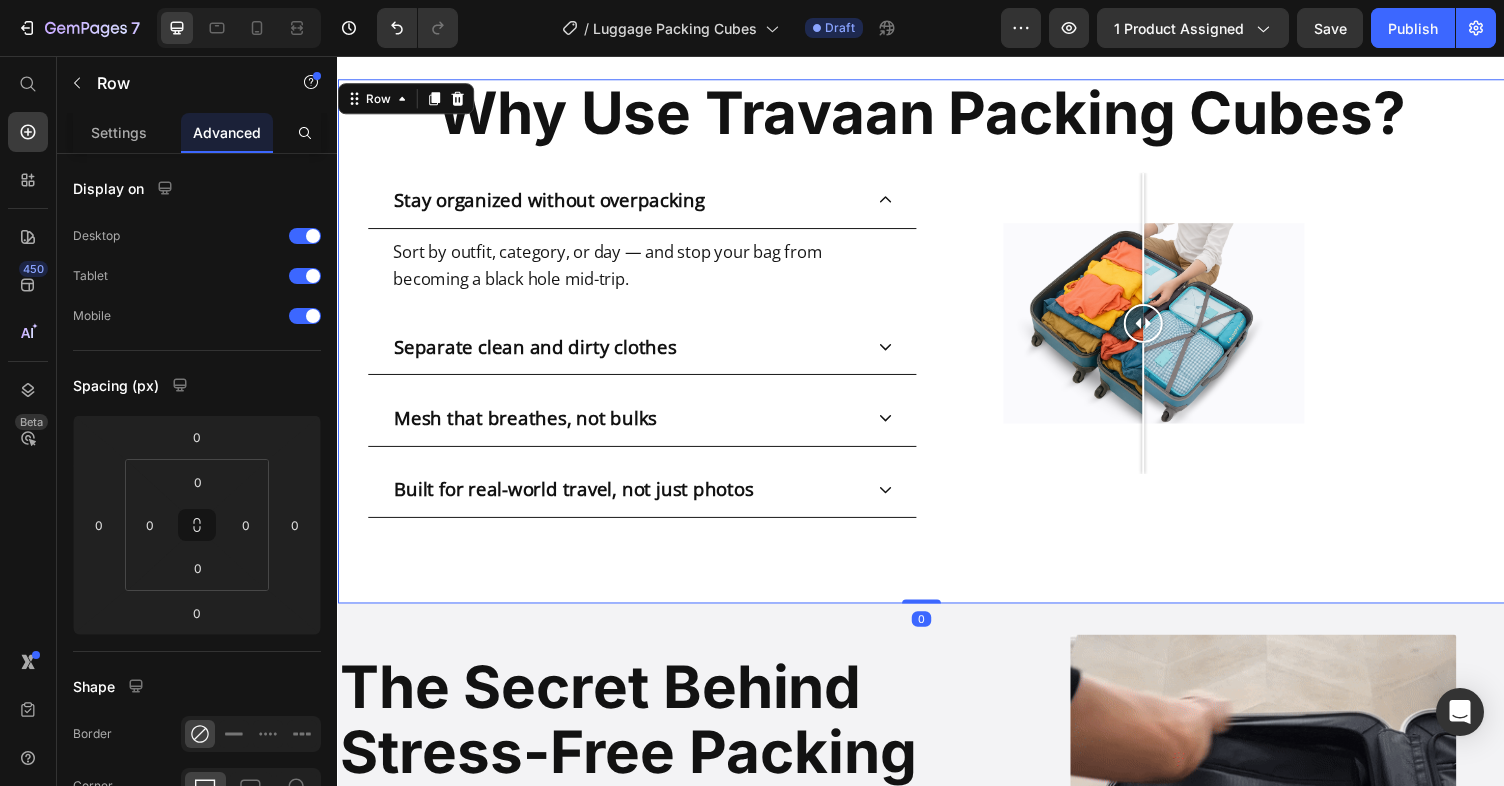 click at bounding box center (1165, 418) 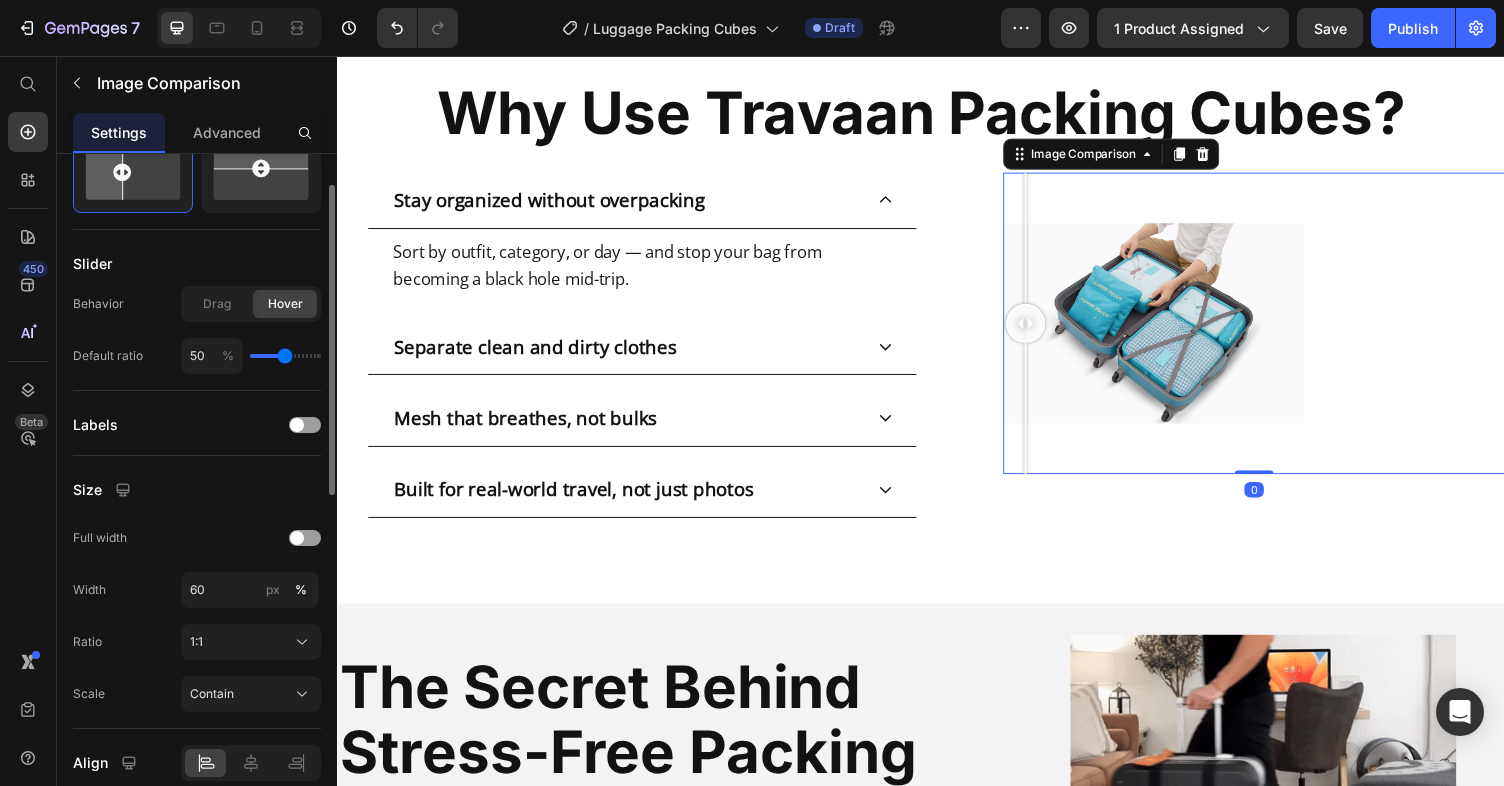 scroll, scrollTop: 666, scrollLeft: 0, axis: vertical 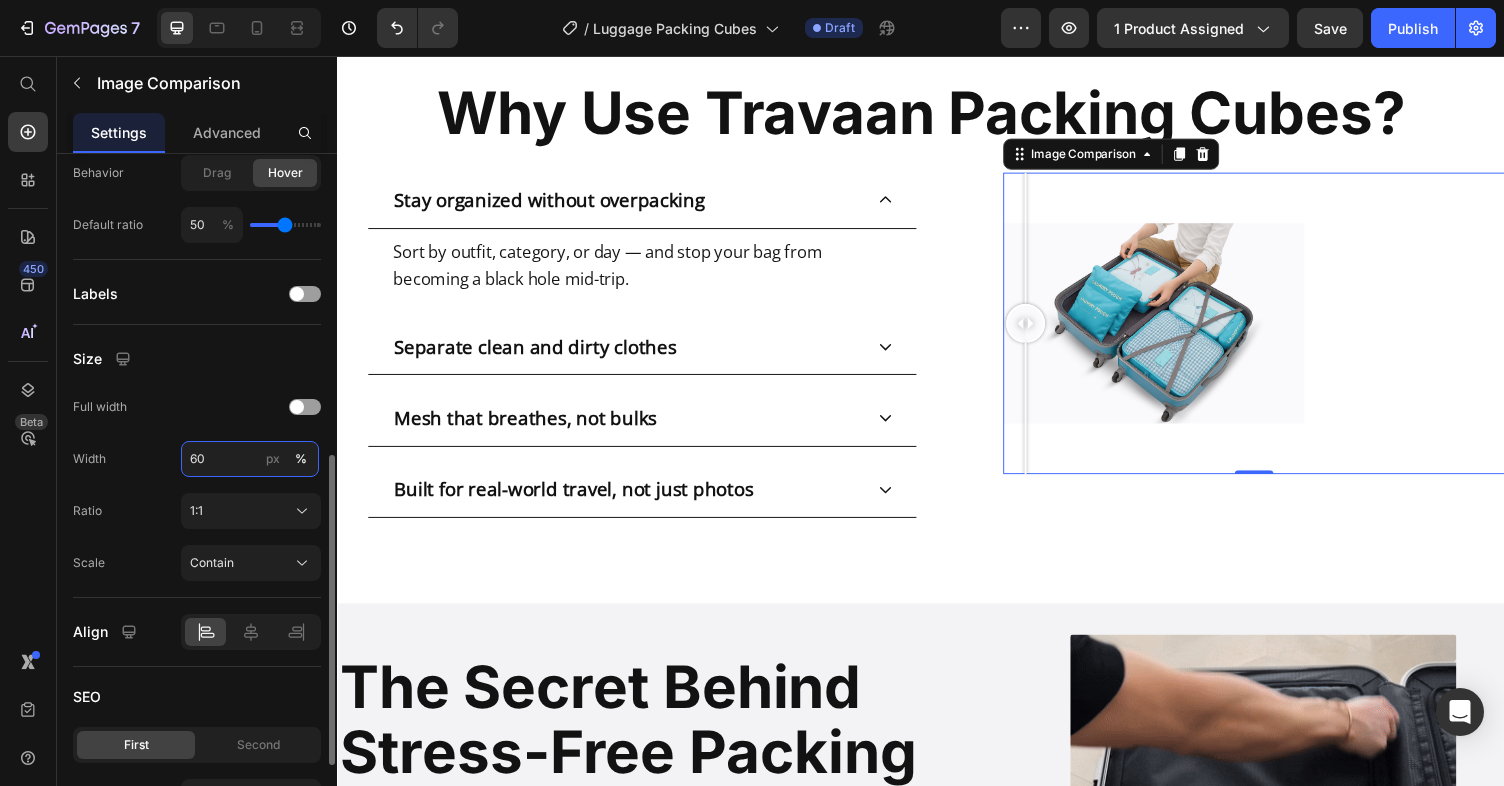 click on "60" at bounding box center (250, 459) 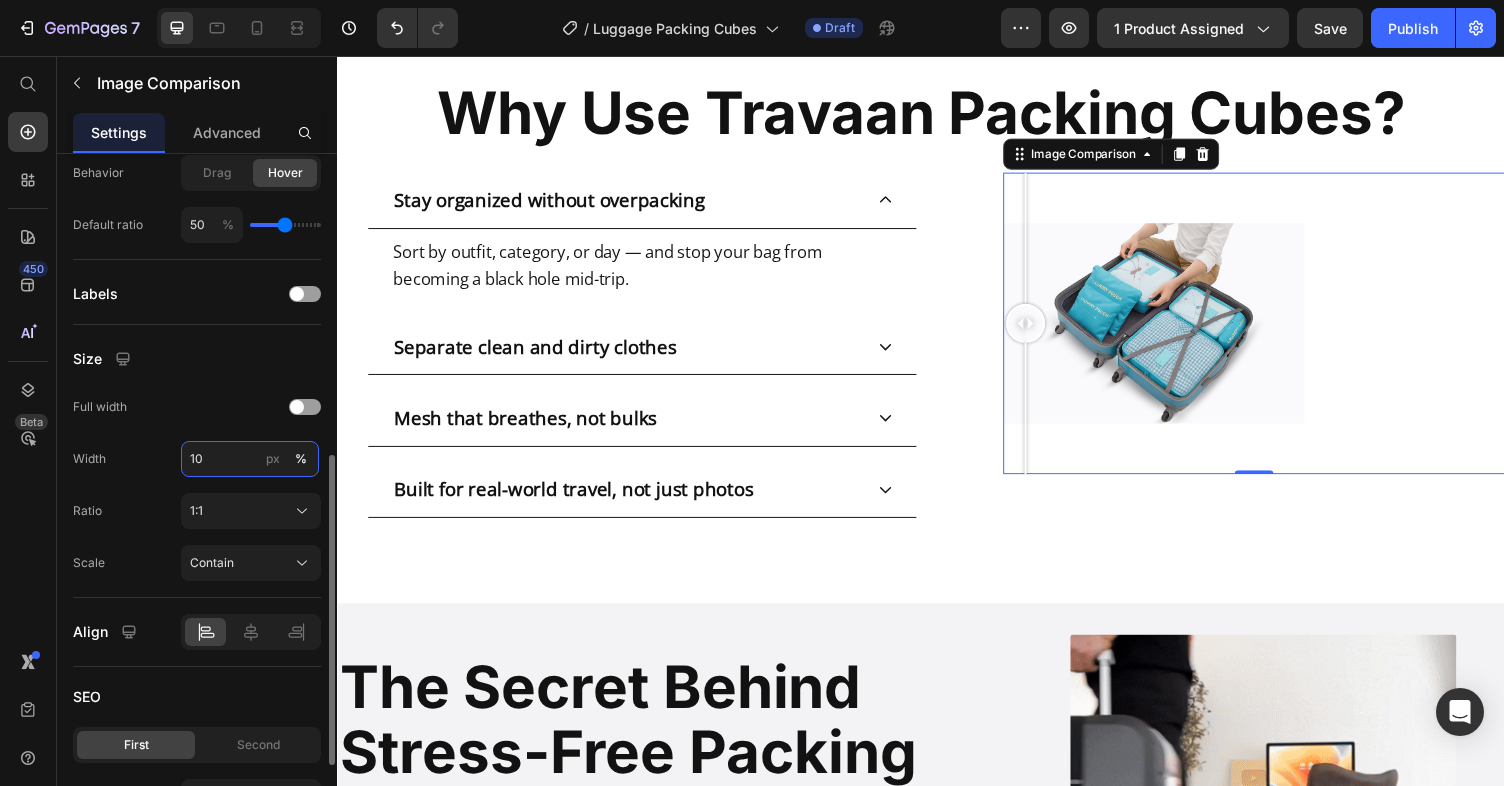 type on "100" 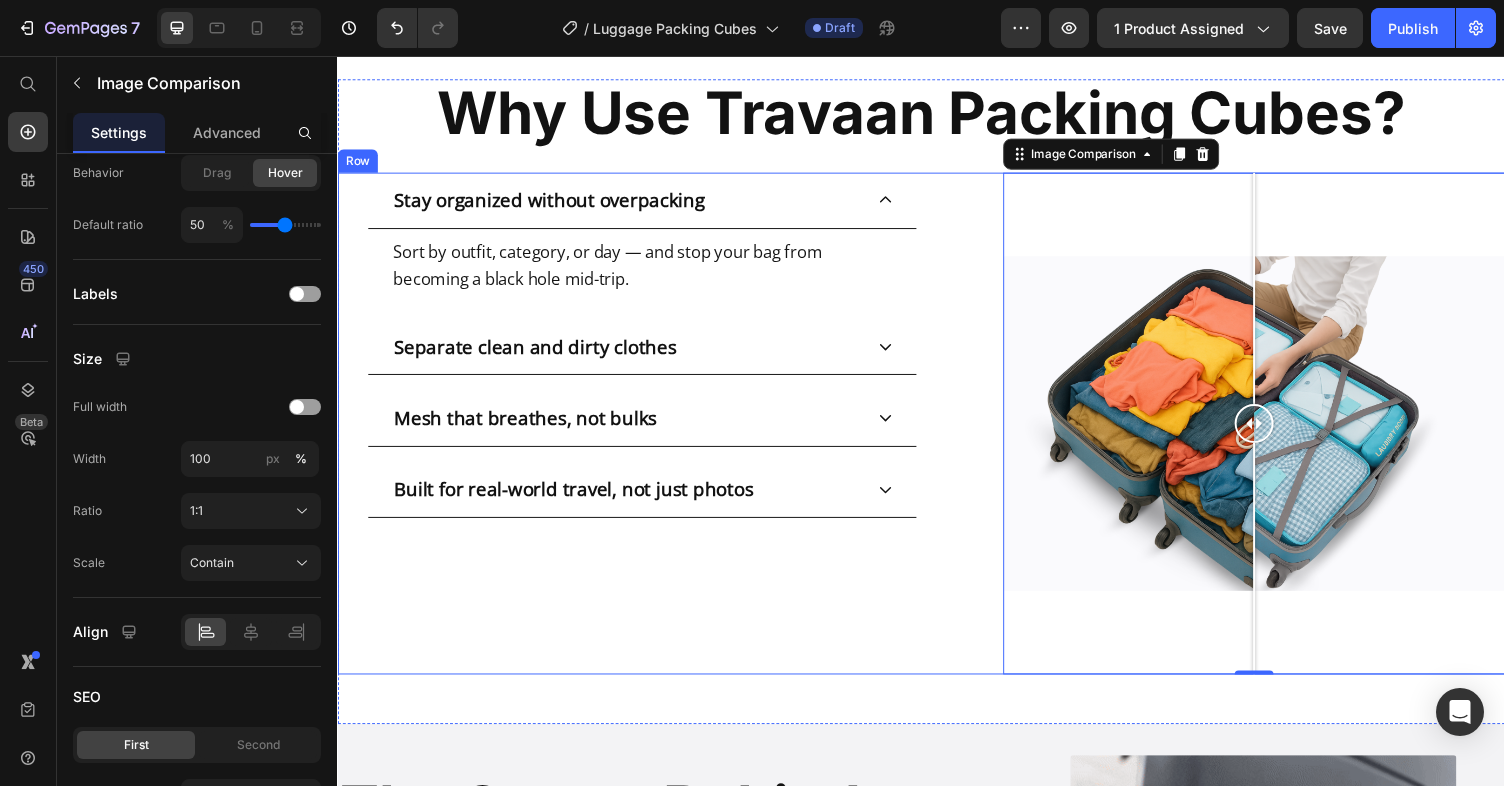 click on "Not All Packing Cubes Make Travel Easier. Ours Do.   Heading Cheap sets end up flattening out, ripping at the seams, or making you feel even more disorganized than before. We built PackFlow™ with structure, visibility, and real-world usability in mind — so they work trip after trip.   Text Block Get Yours Now 👉 Button Row Why Use Travaan Packing Cubes? Heading
Stay organized without overpacking Sort by outfit, category, or day — and stop your bag from becoming a black hole mid-trip. Text Block
Separate clean and dirty clothes
Mesh that breathes, not bulks
Built for real-world travel, not just photos Accordion" at bounding box center [635, 434] 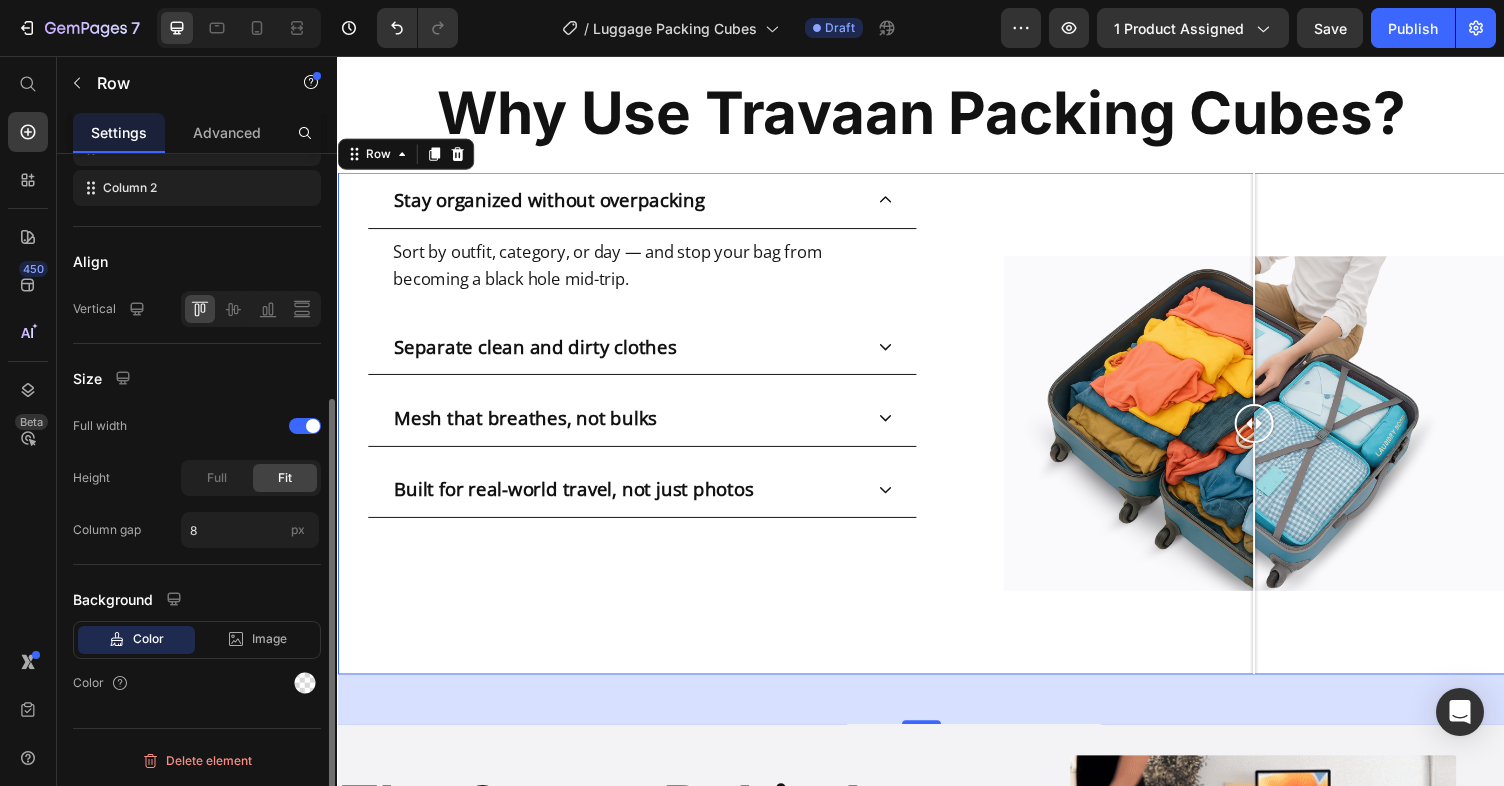 scroll, scrollTop: 0, scrollLeft: 0, axis: both 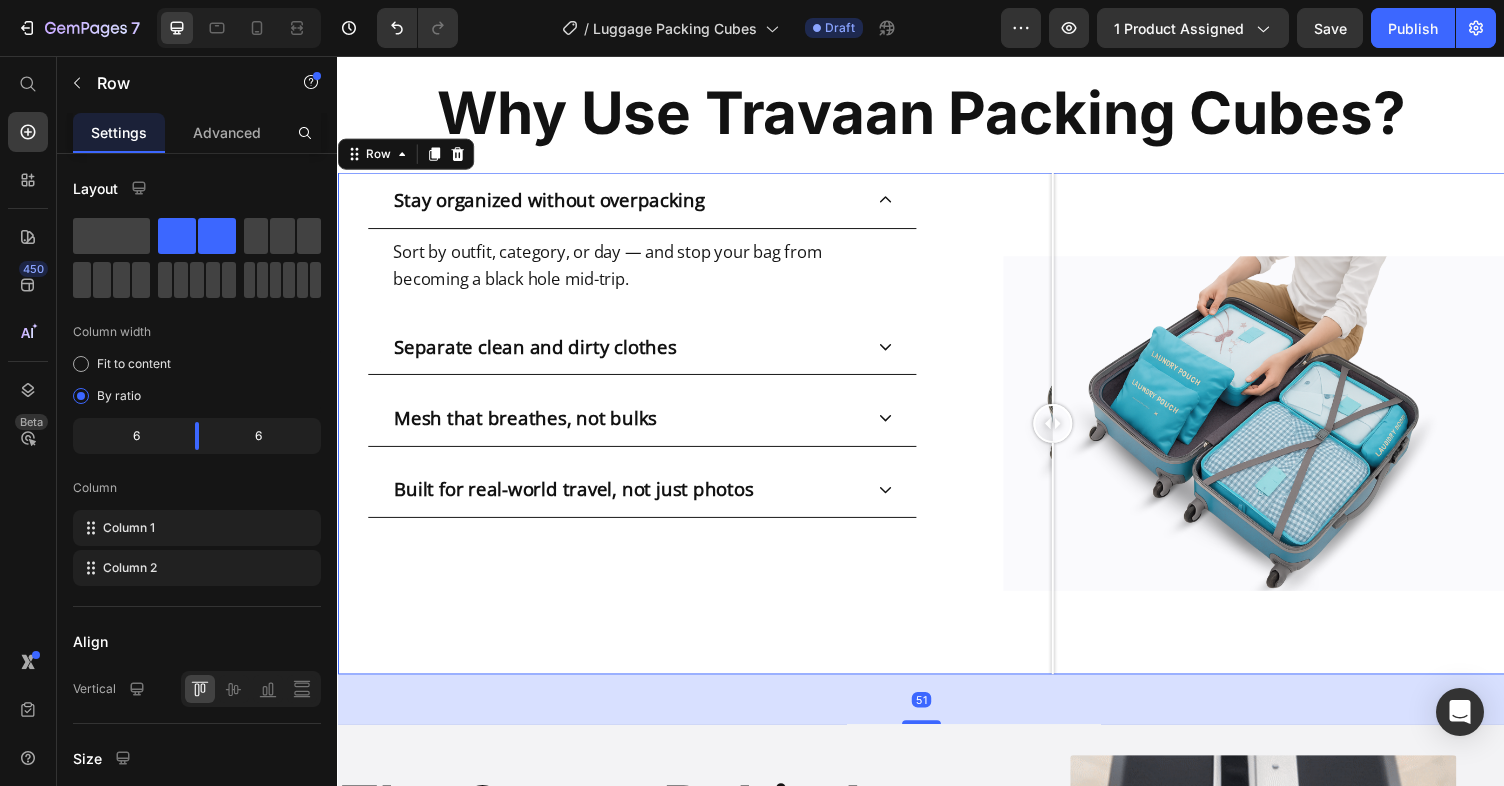 click at bounding box center (1072, 434) 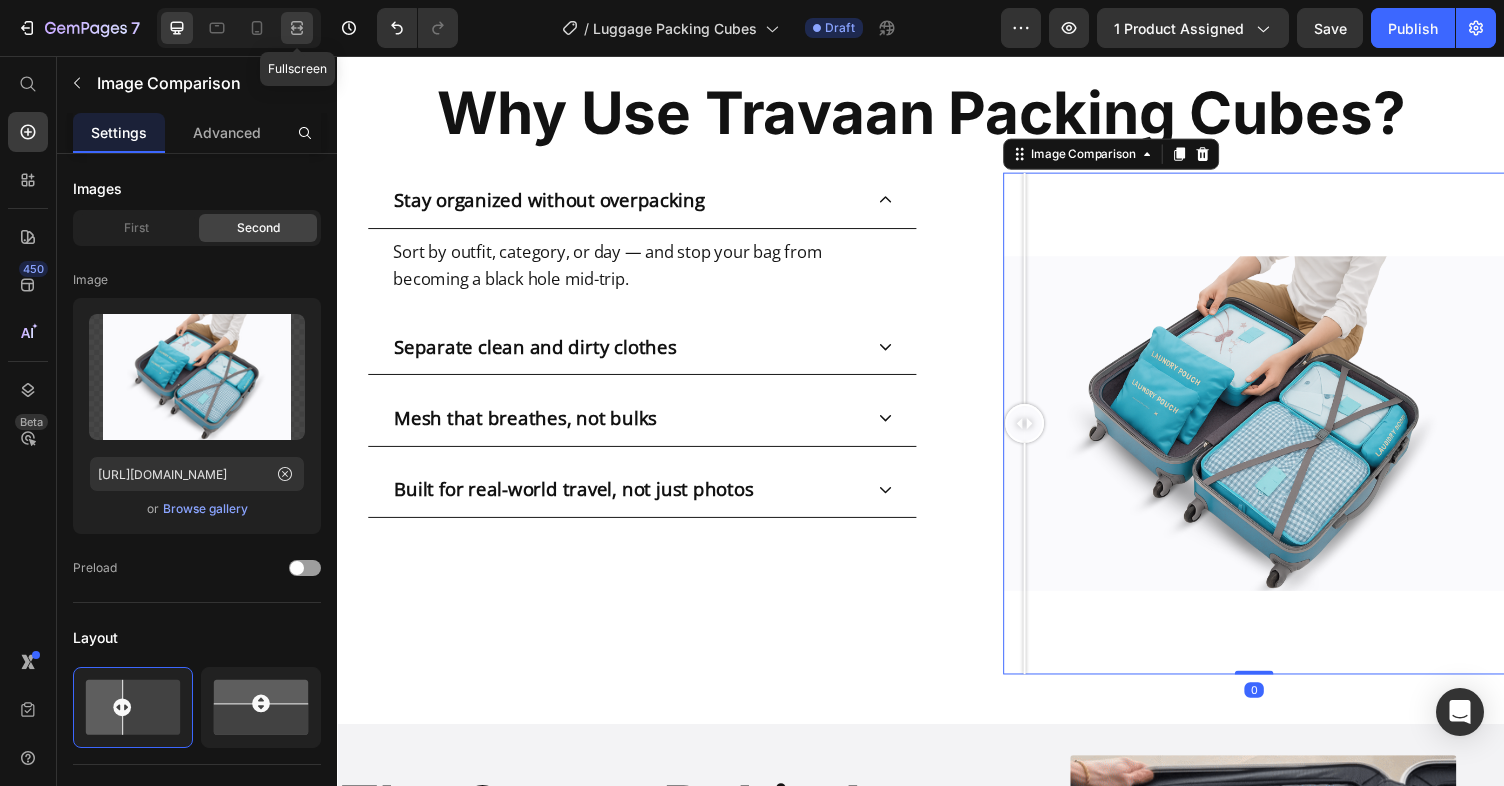 click 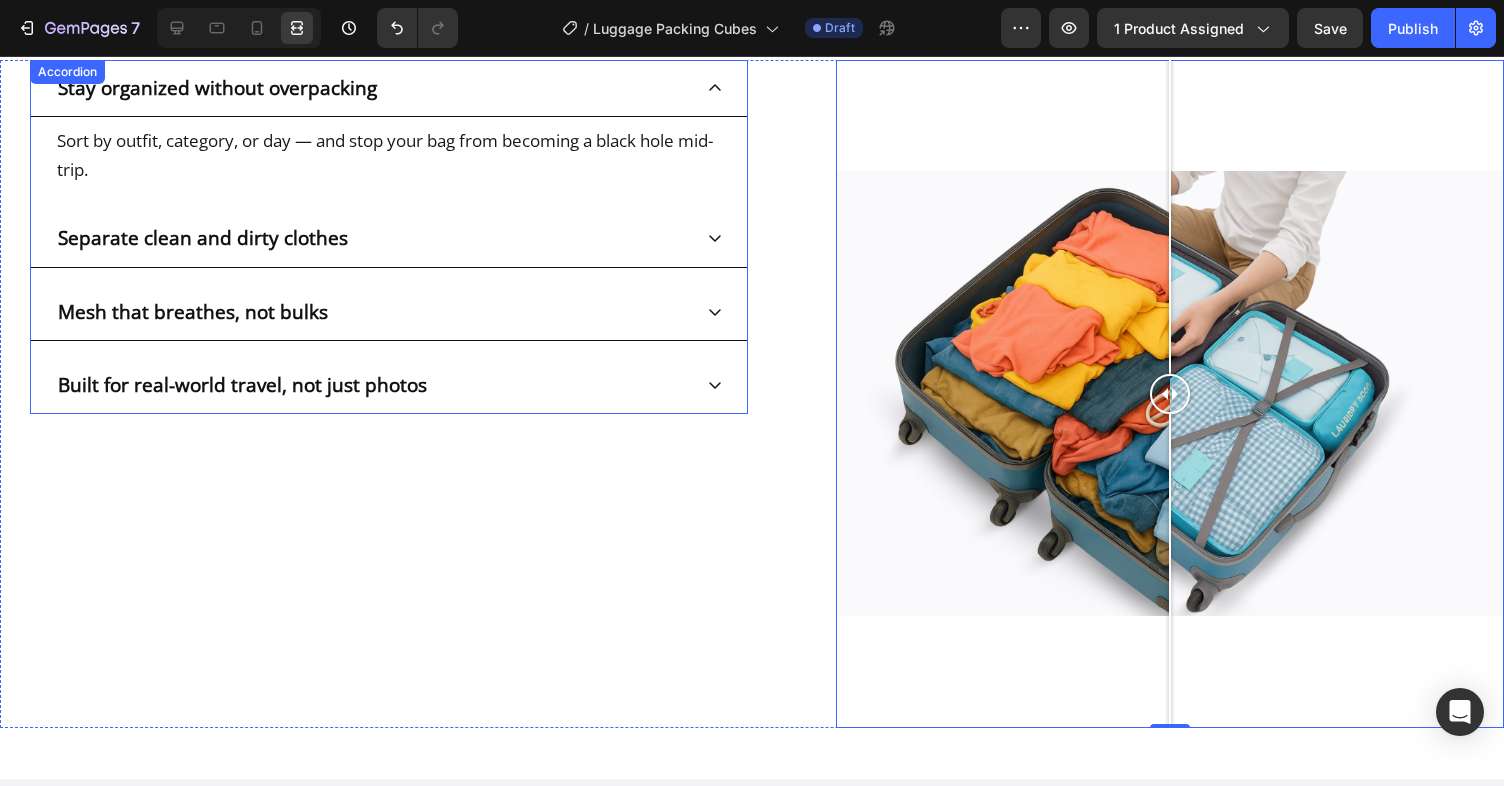 click on "Built for real-world travel, not just photos" at bounding box center [389, 385] 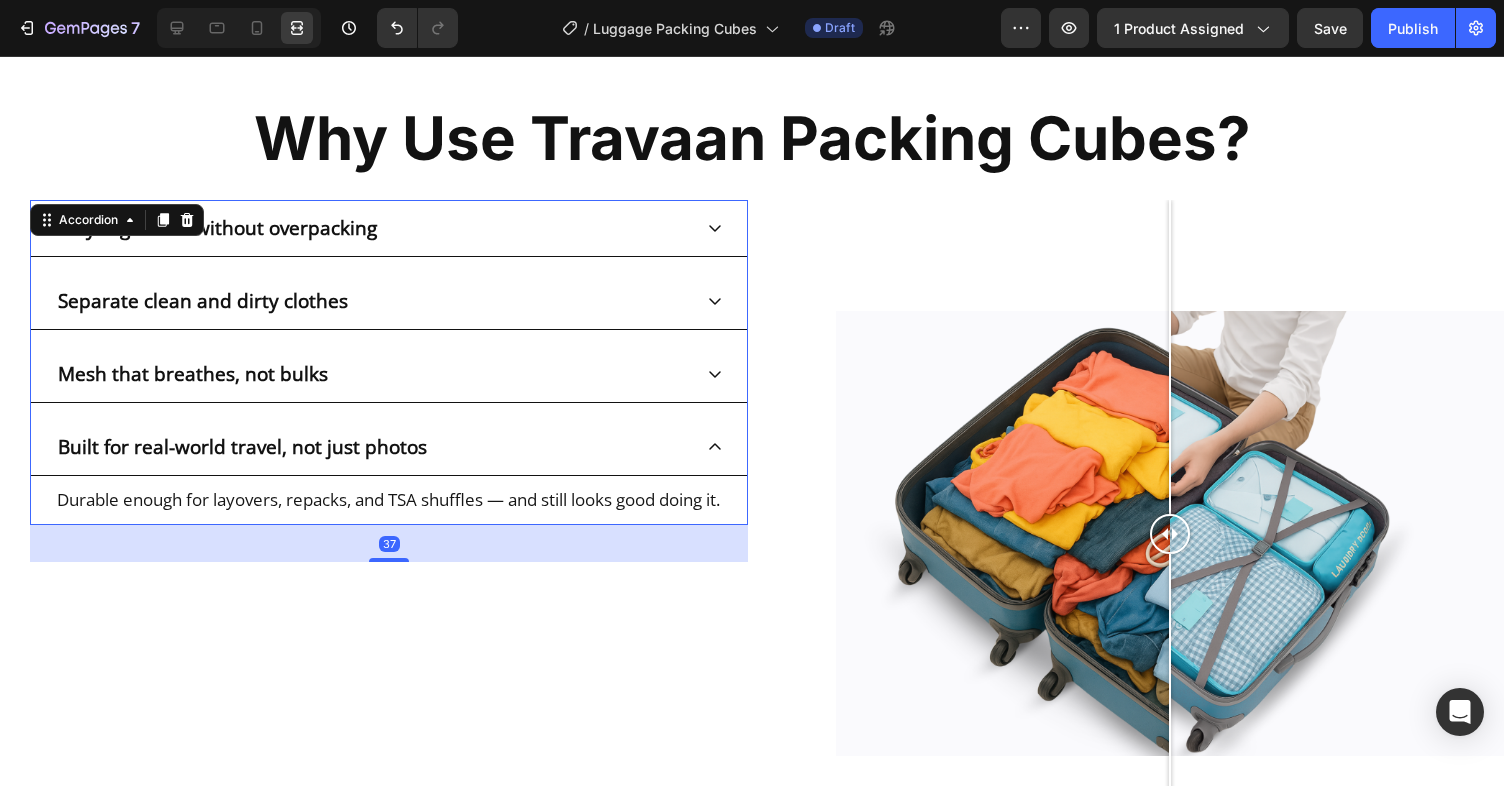 scroll, scrollTop: 1814, scrollLeft: 0, axis: vertical 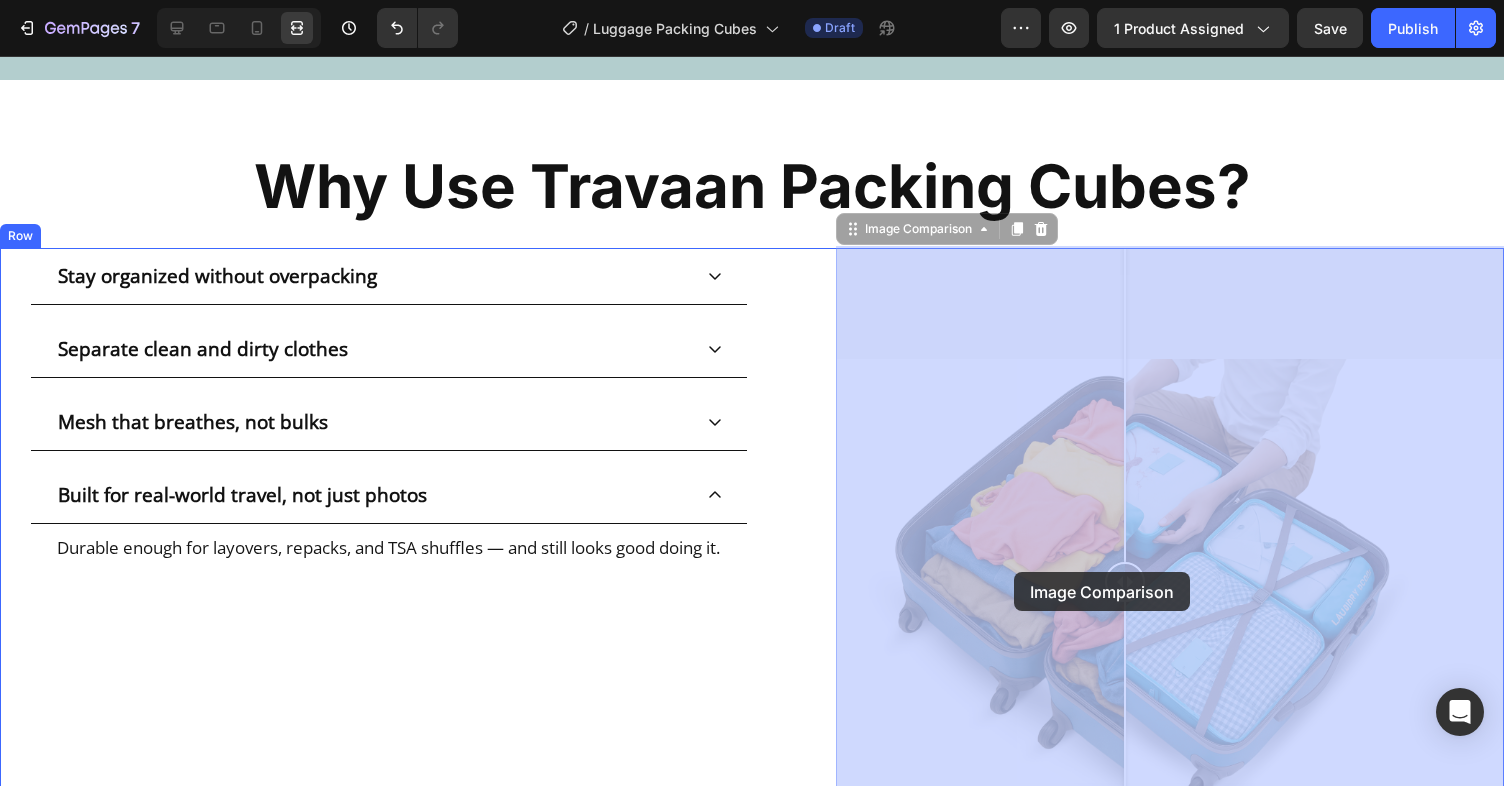 drag, startPoint x: 1147, startPoint y: 559, endPoint x: 1013, endPoint y: 572, distance: 134.62912 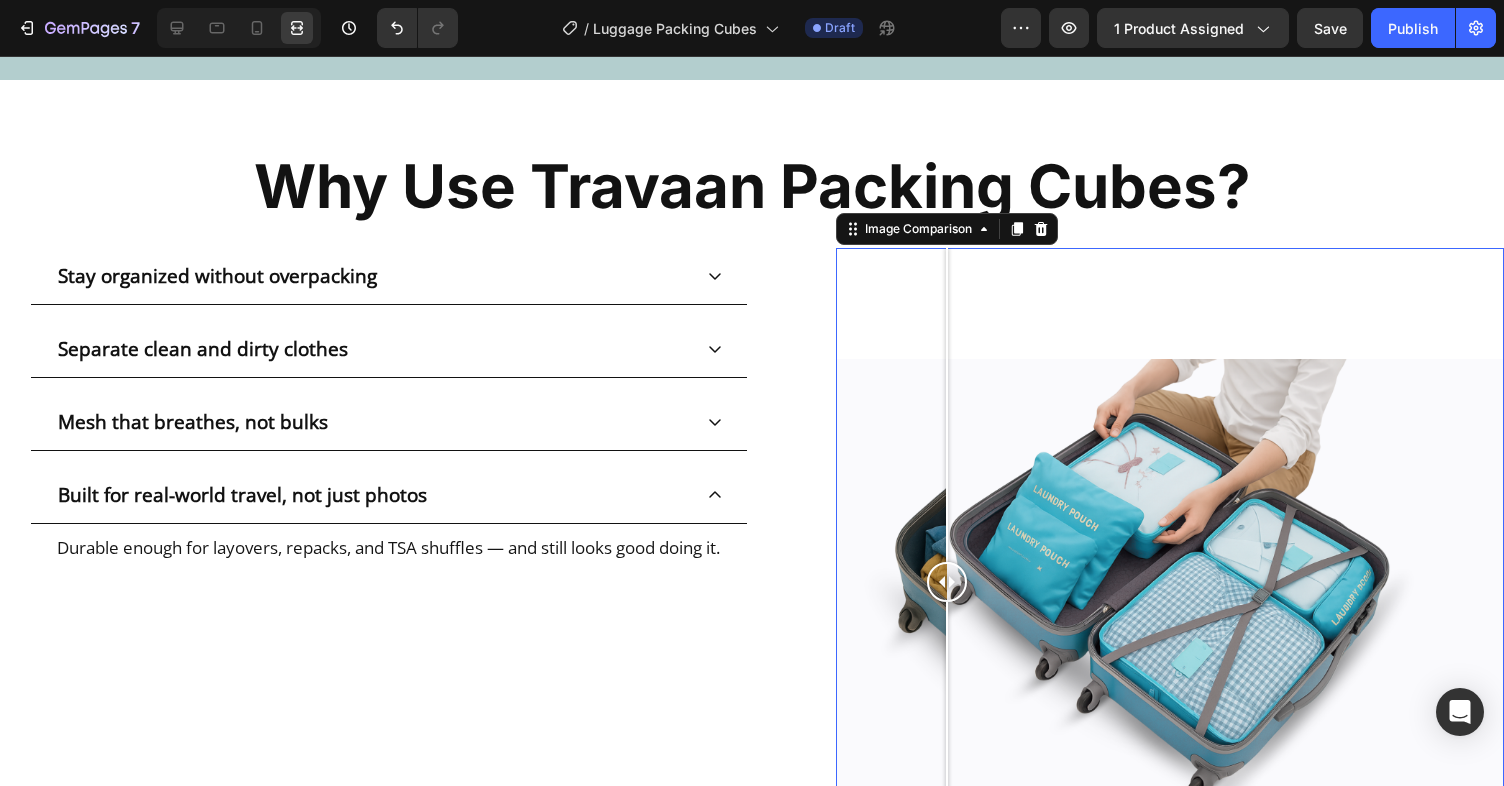 click at bounding box center [947, 582] 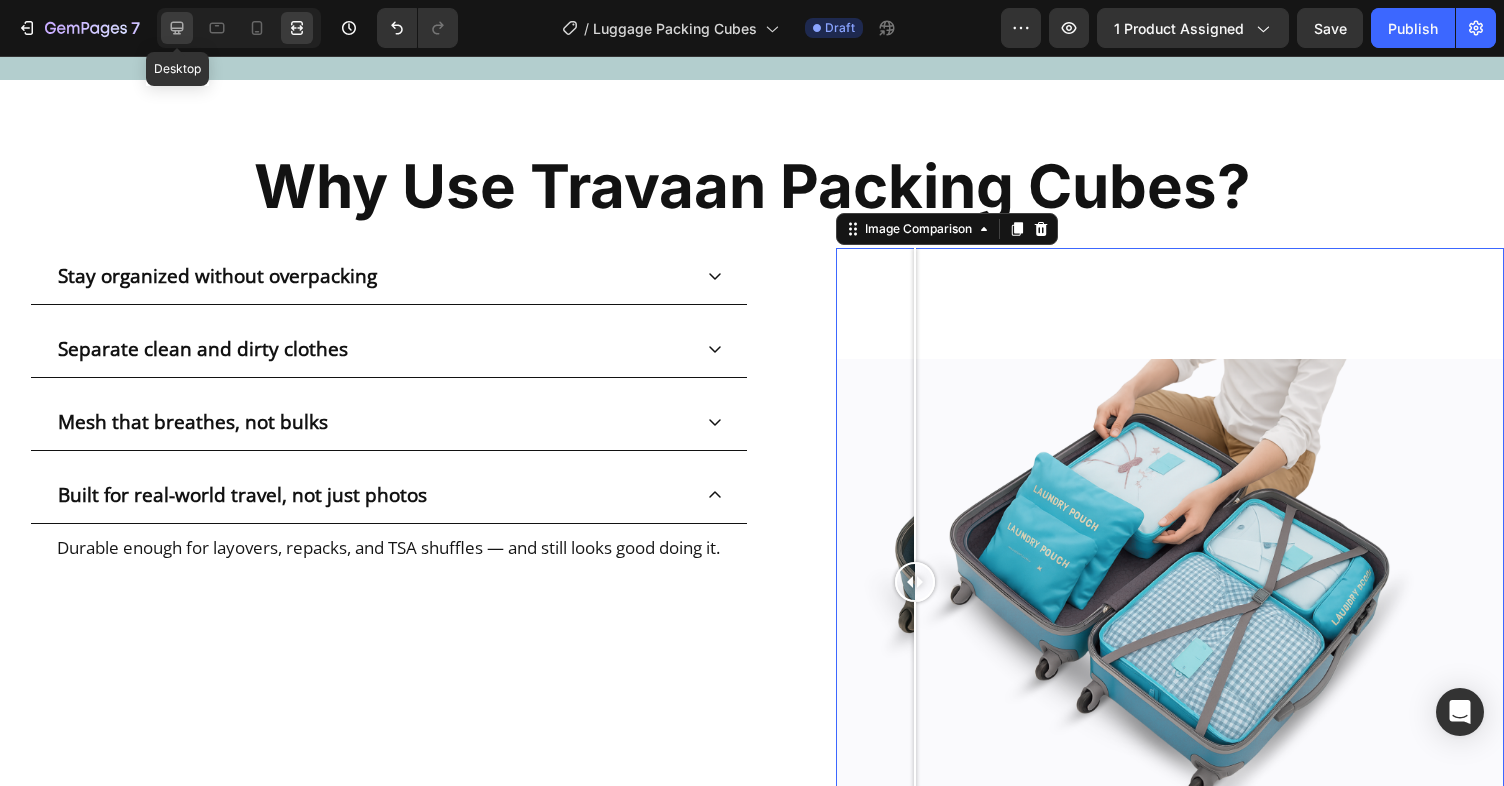 click 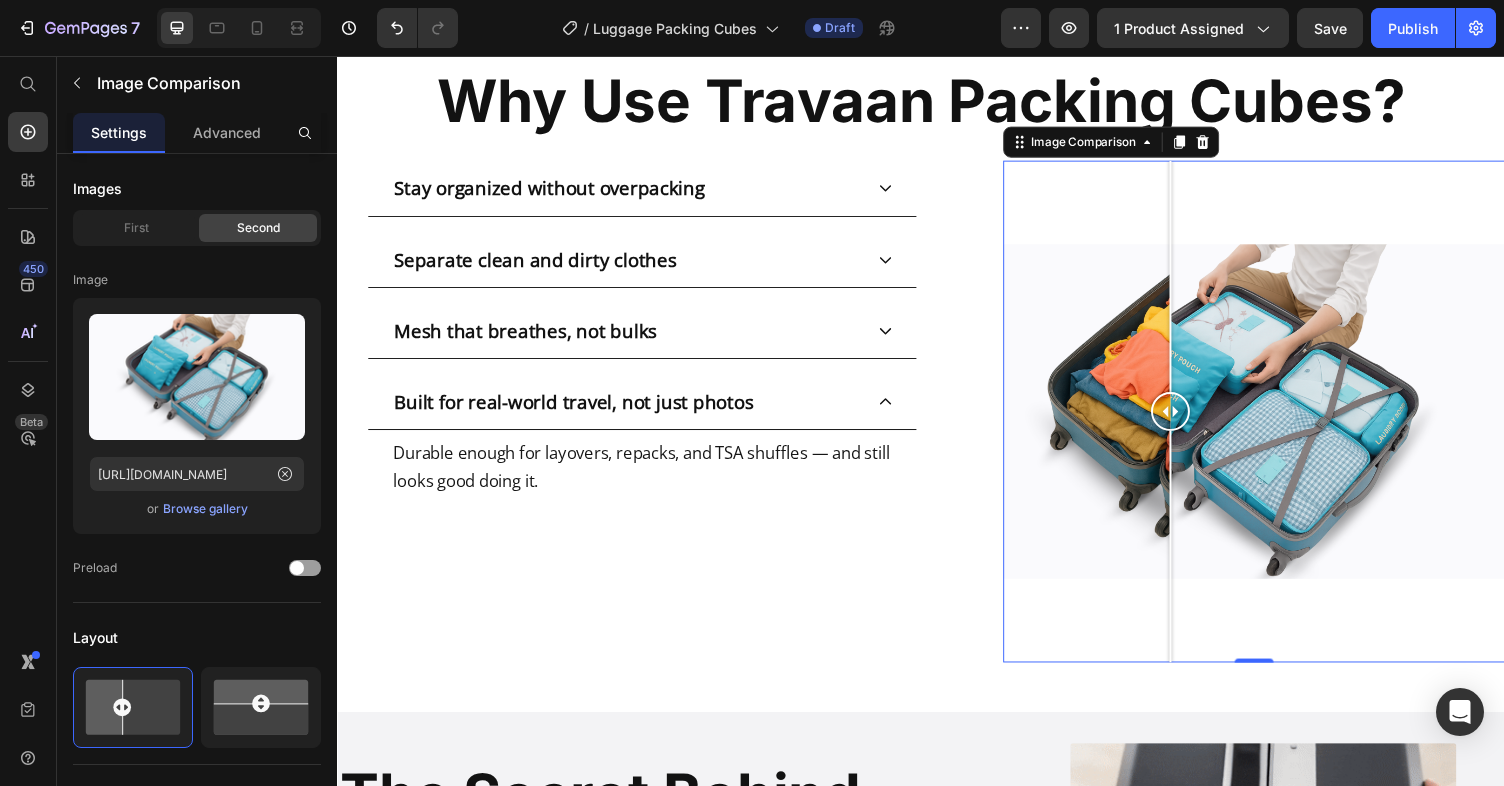 scroll, scrollTop: 2016, scrollLeft: 0, axis: vertical 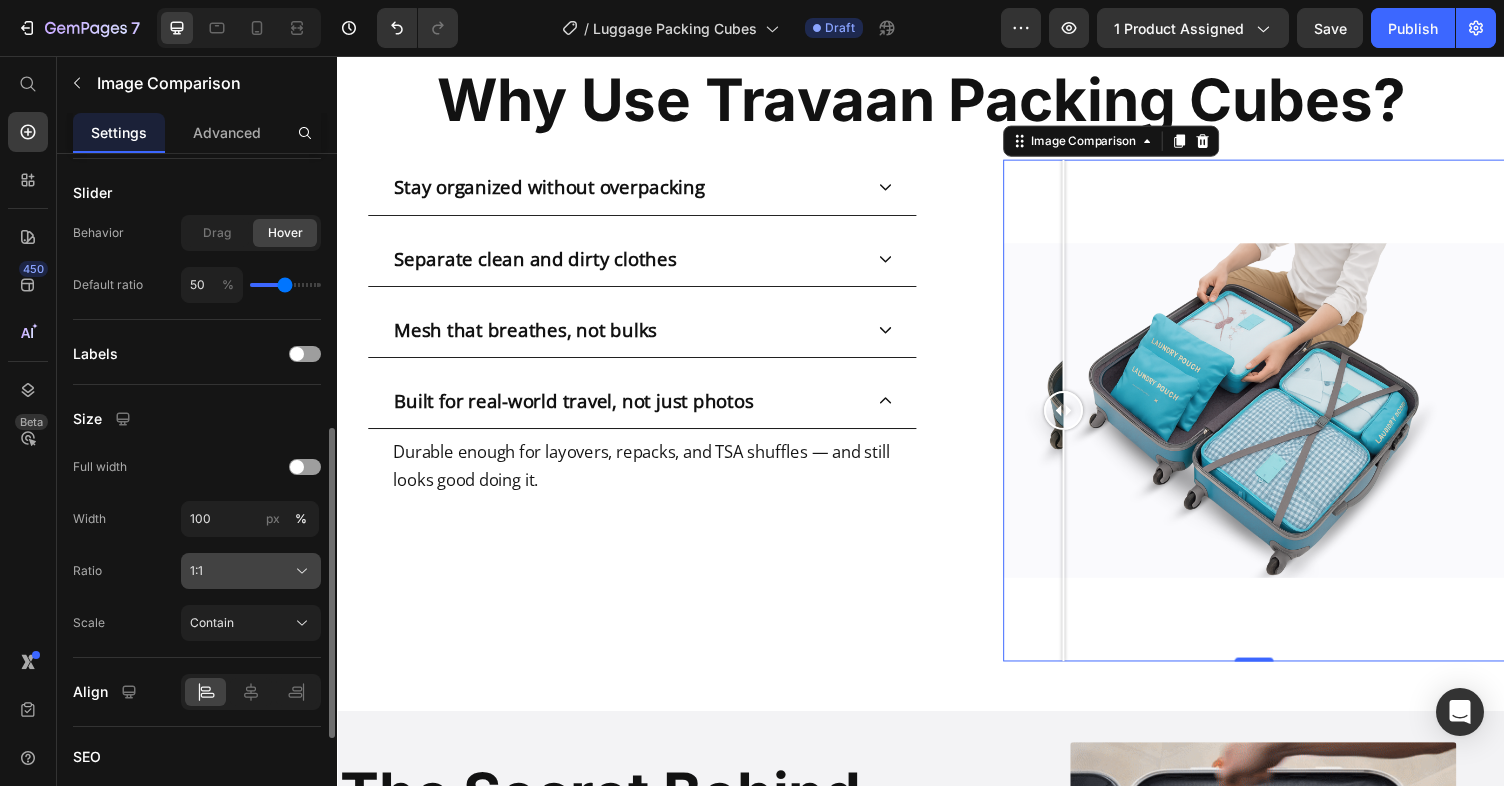 click on "1:1" at bounding box center (196, 571) 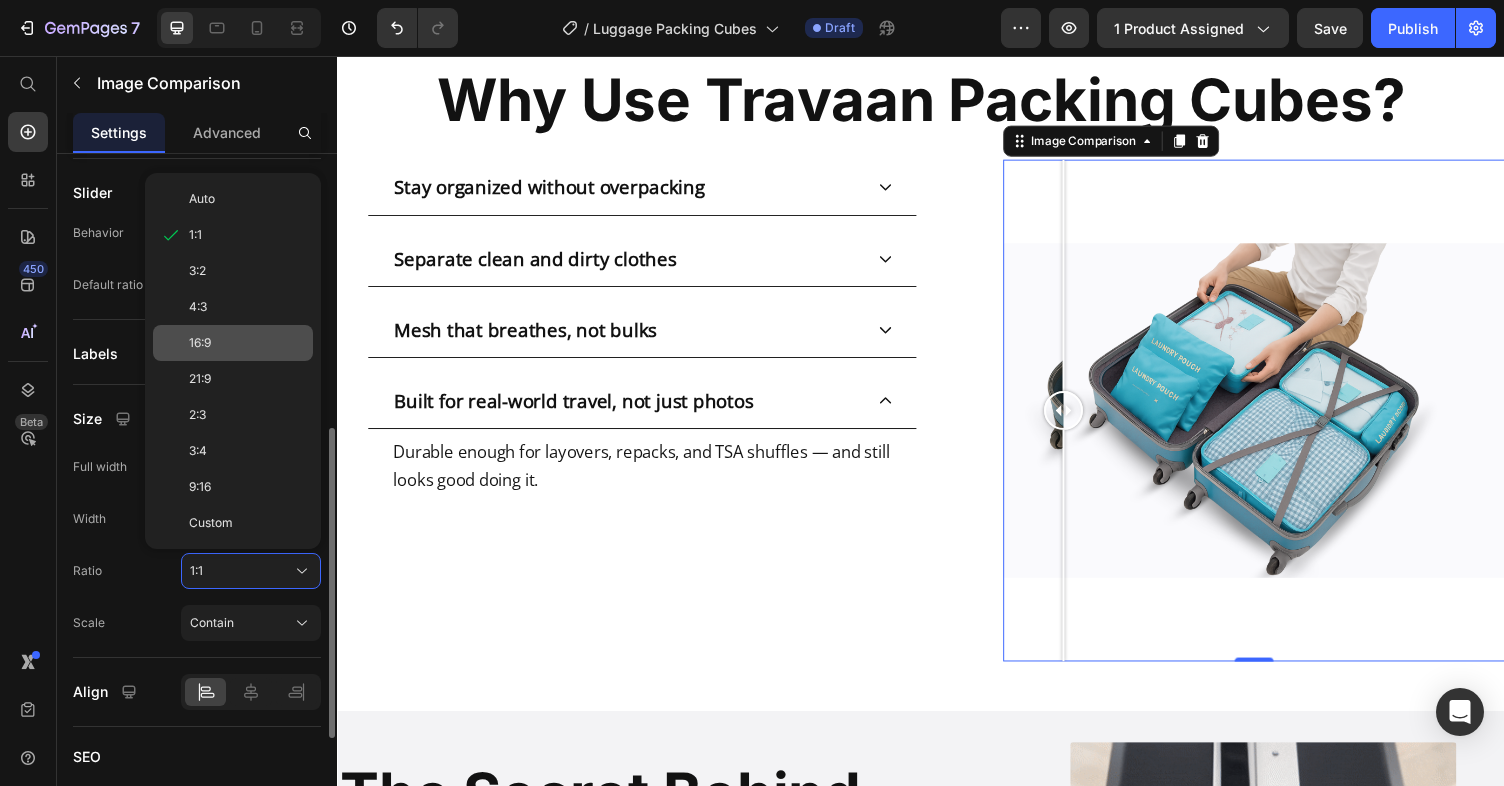 click on "16:9" at bounding box center (200, 343) 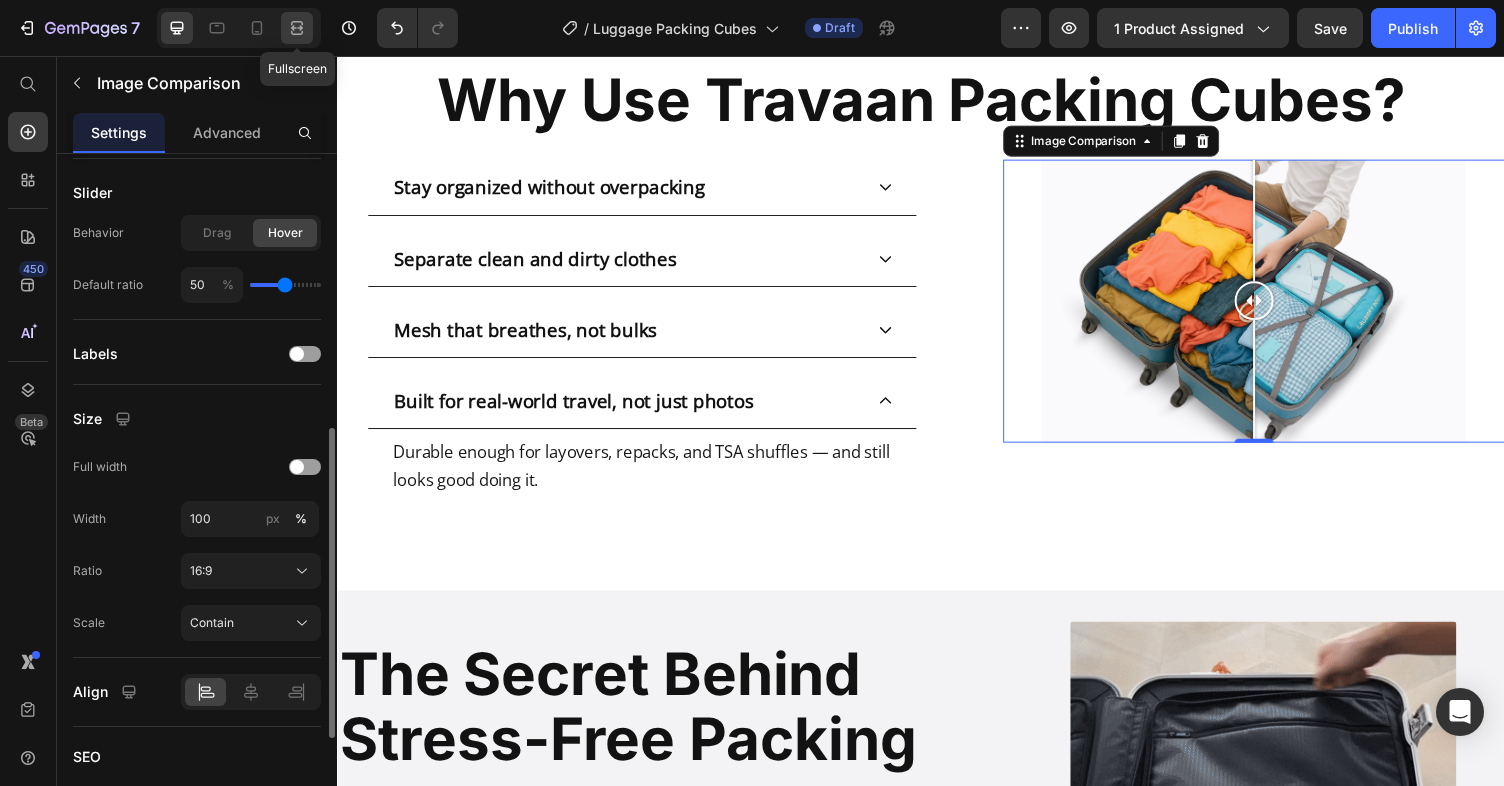 click 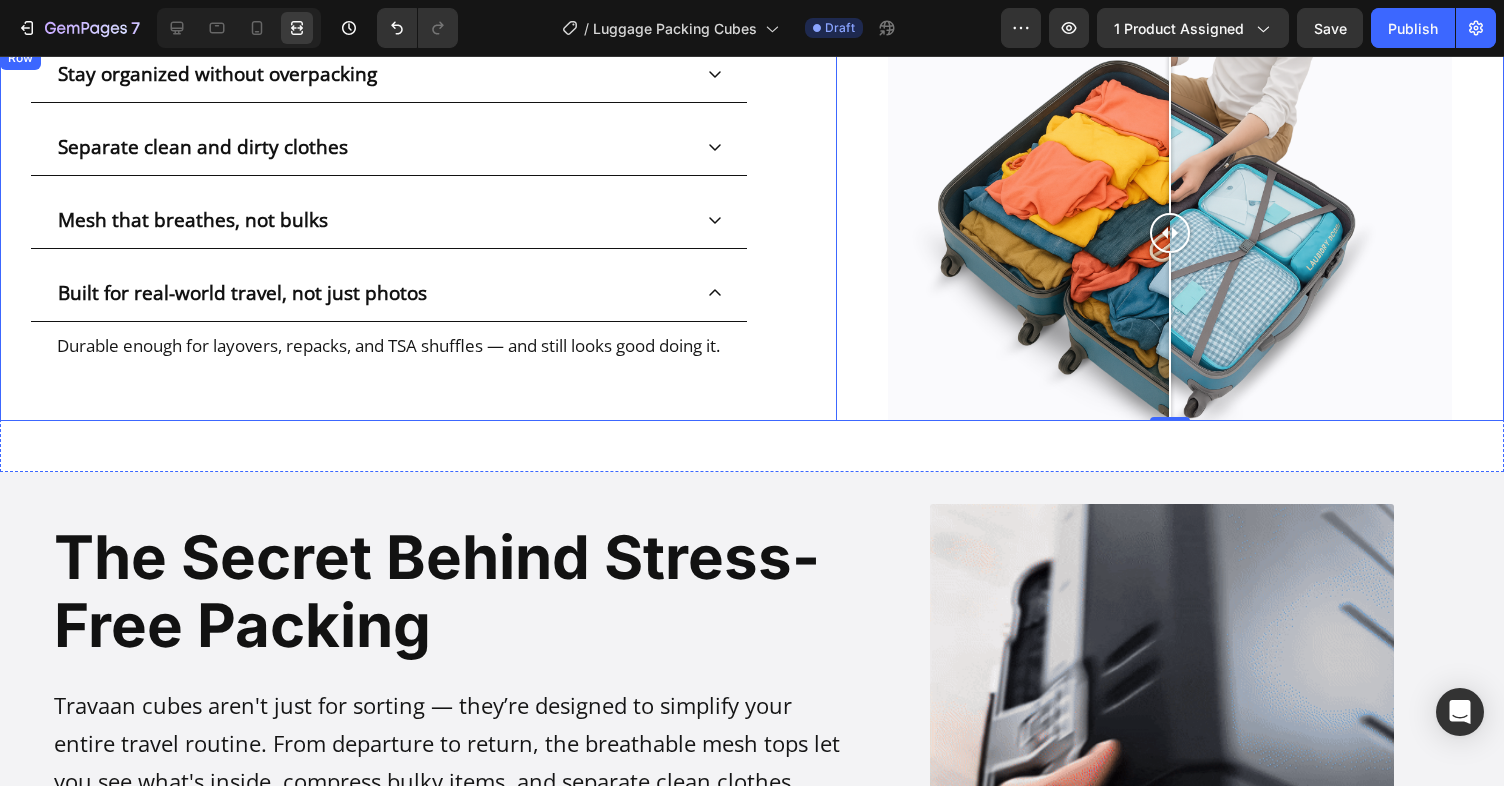 click on "Image Comparison   0" at bounding box center [1130, 234] 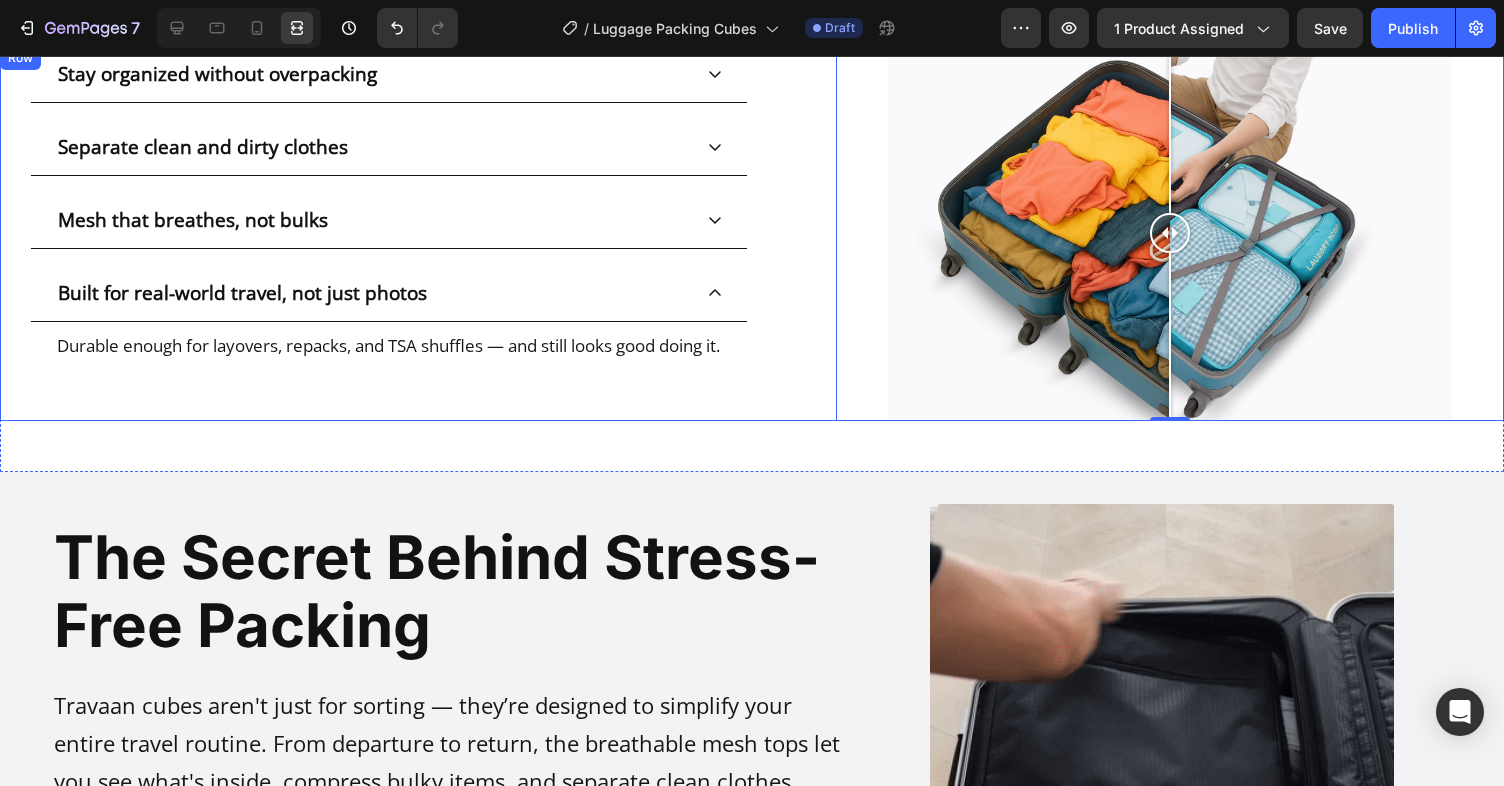 scroll, scrollTop: 0, scrollLeft: 0, axis: both 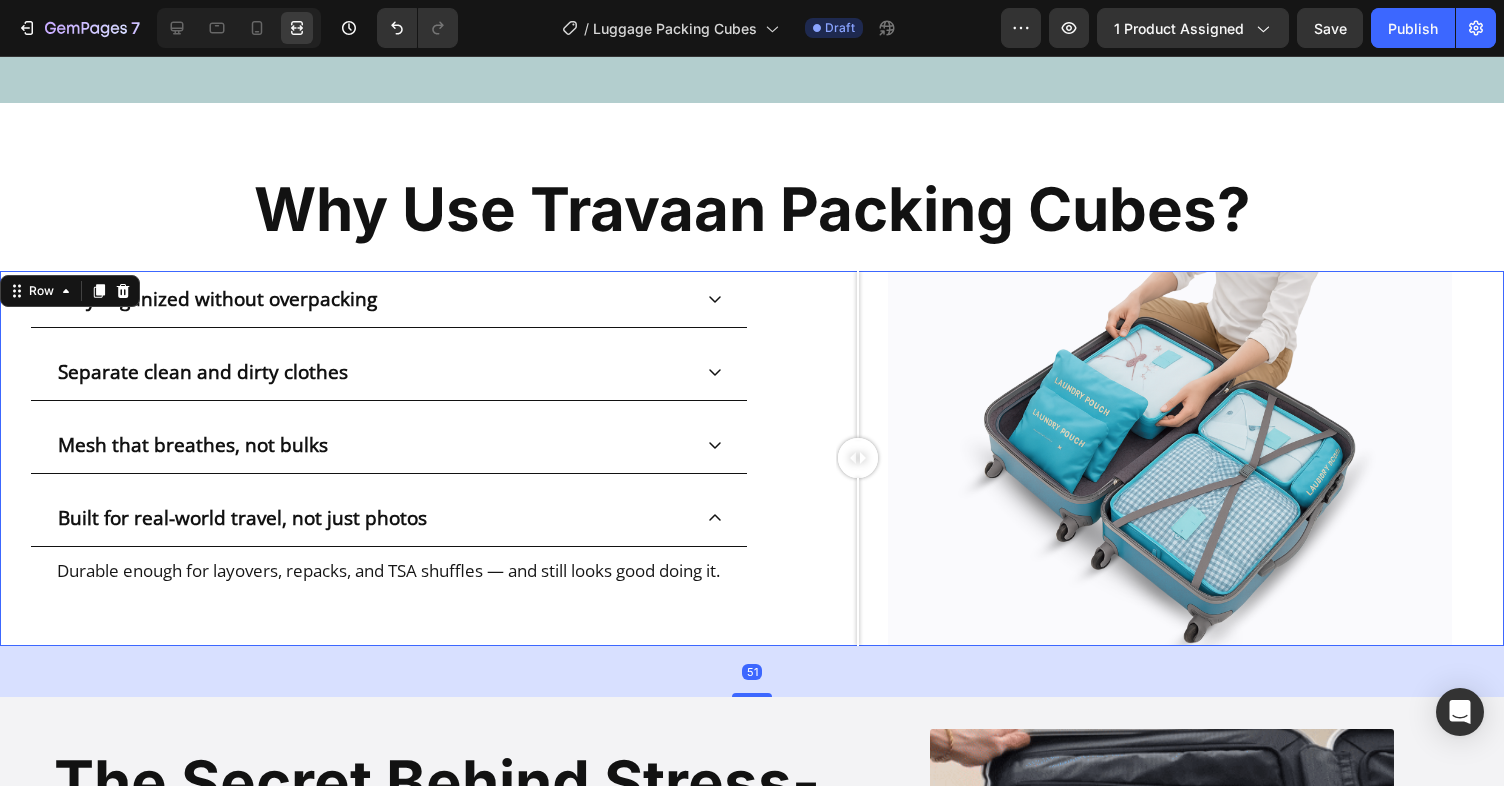 click on "Image Comparison" at bounding box center (1130, 459) 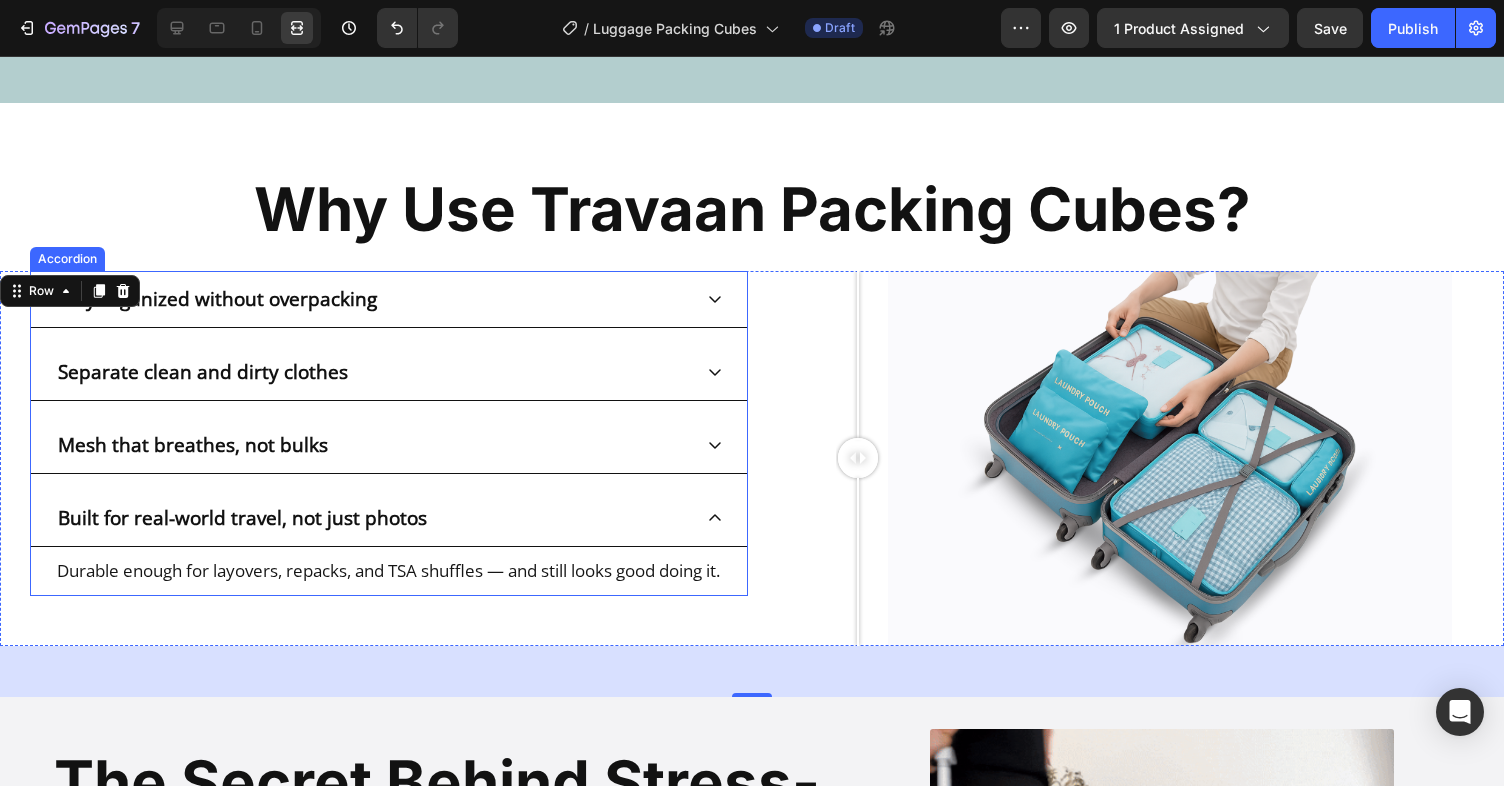 click on "Built for real-world travel, not just photos" at bounding box center [389, 518] 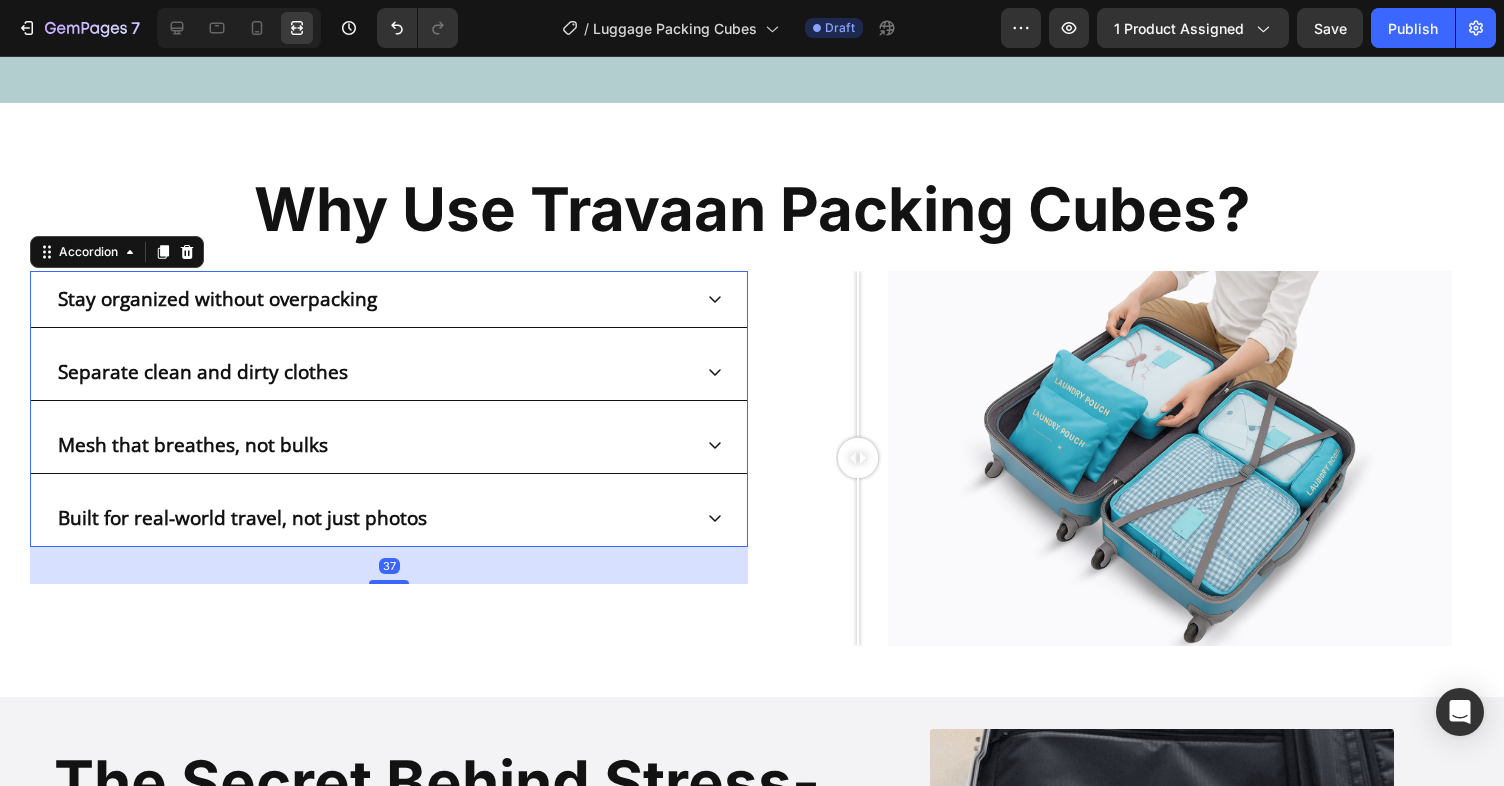 click on "Image Comparison" at bounding box center (1130, 459) 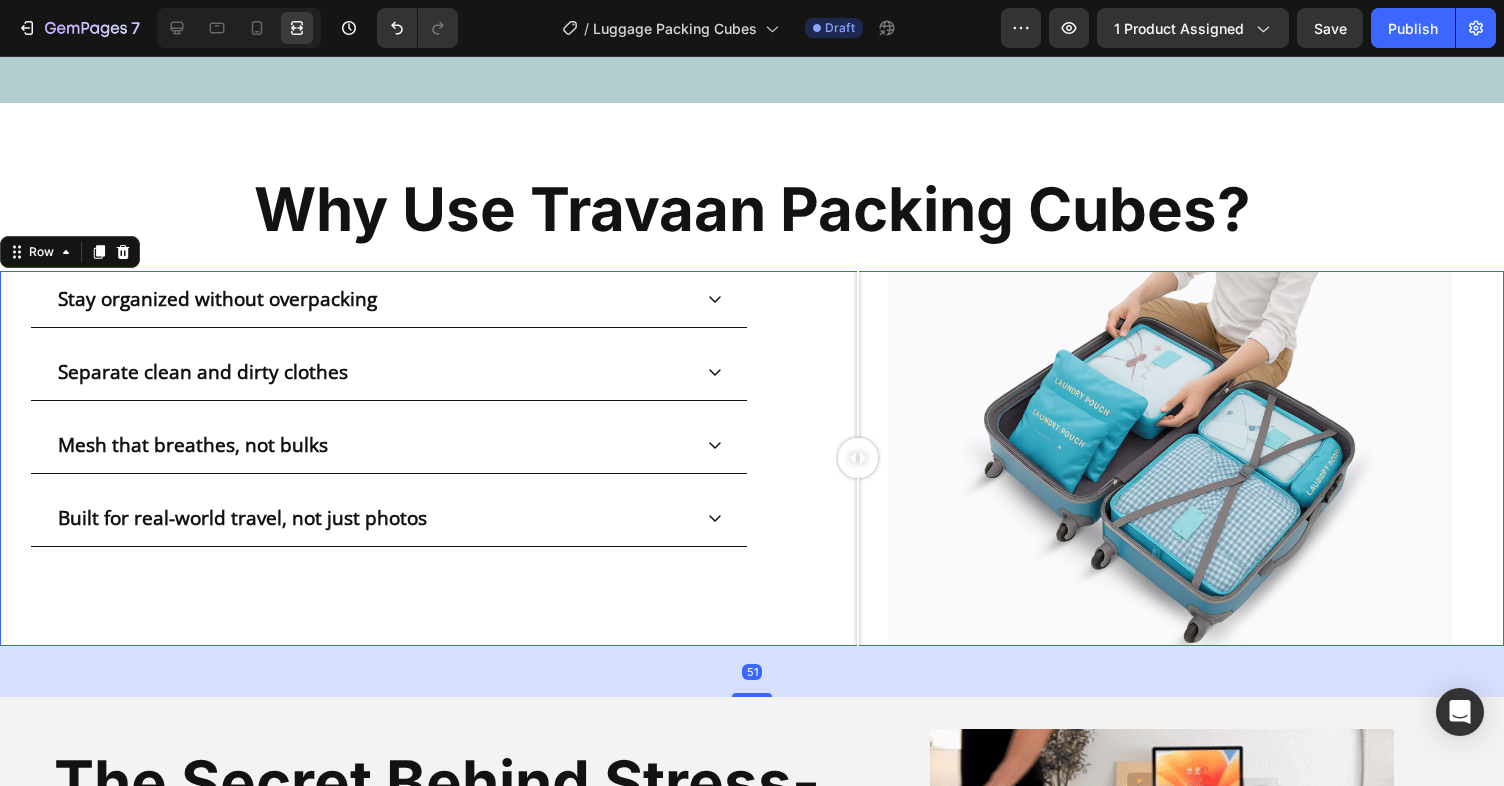 click on "Not All Packing Cubes Make Travel Easier. Ours Do.   Heading Cheap sets end up flattening out, ripping at the seams, or making you feel even more disorganized than before. We built PackFlow™ with structure, visibility, and real-world usability in mind — so they work trip after trip.   Text Block Get Yours Now 👉 Button Row Why Use Travaan Packing Cubes? Heading
Stay organized without overpacking
Separate clean and dirty clothes
Mesh that breathes, not bulks
Built for real-world travel, not just photos Accordion Image Comparison Row   51" at bounding box center (752, 459) 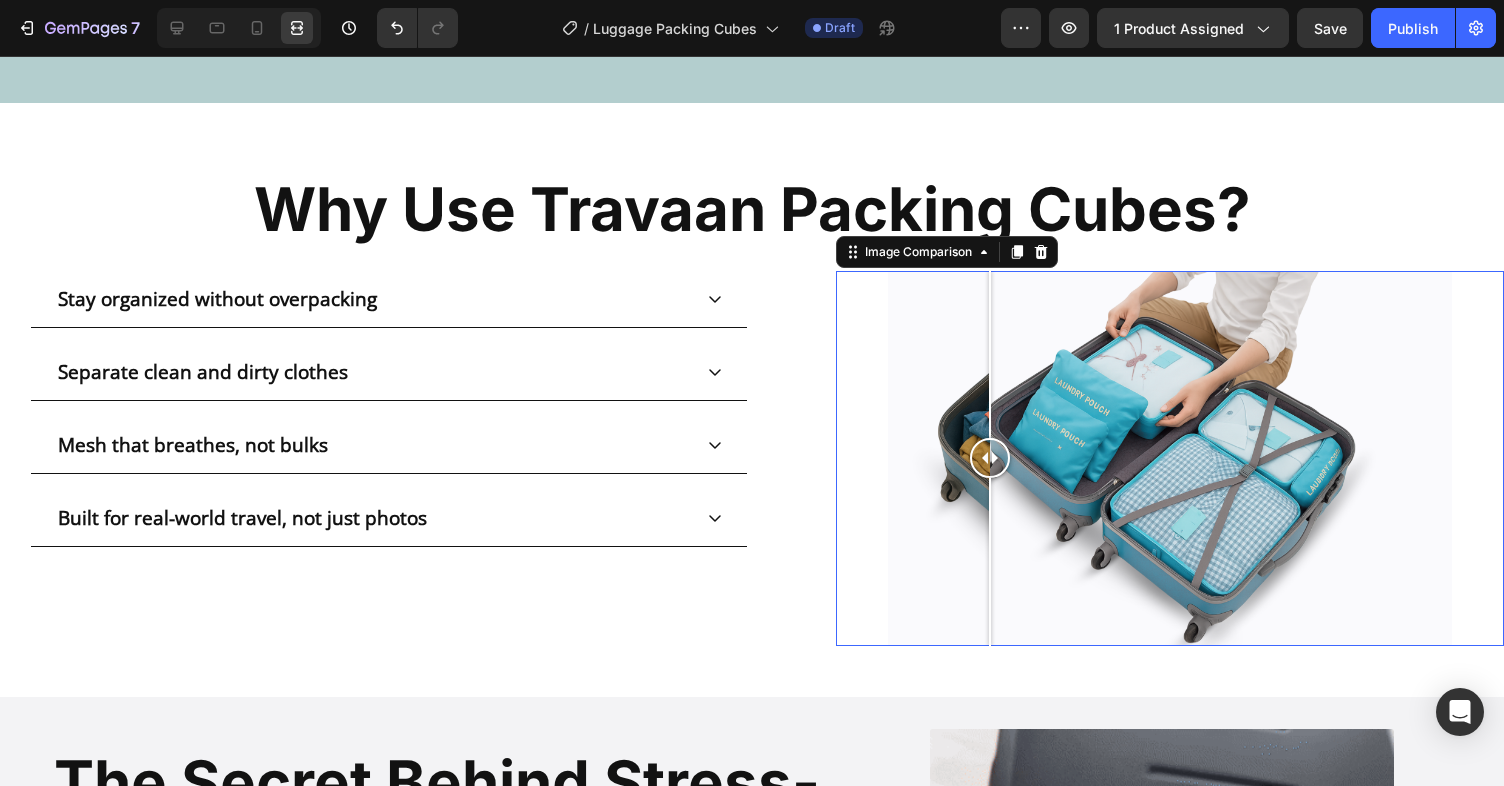 click at bounding box center [990, 562] 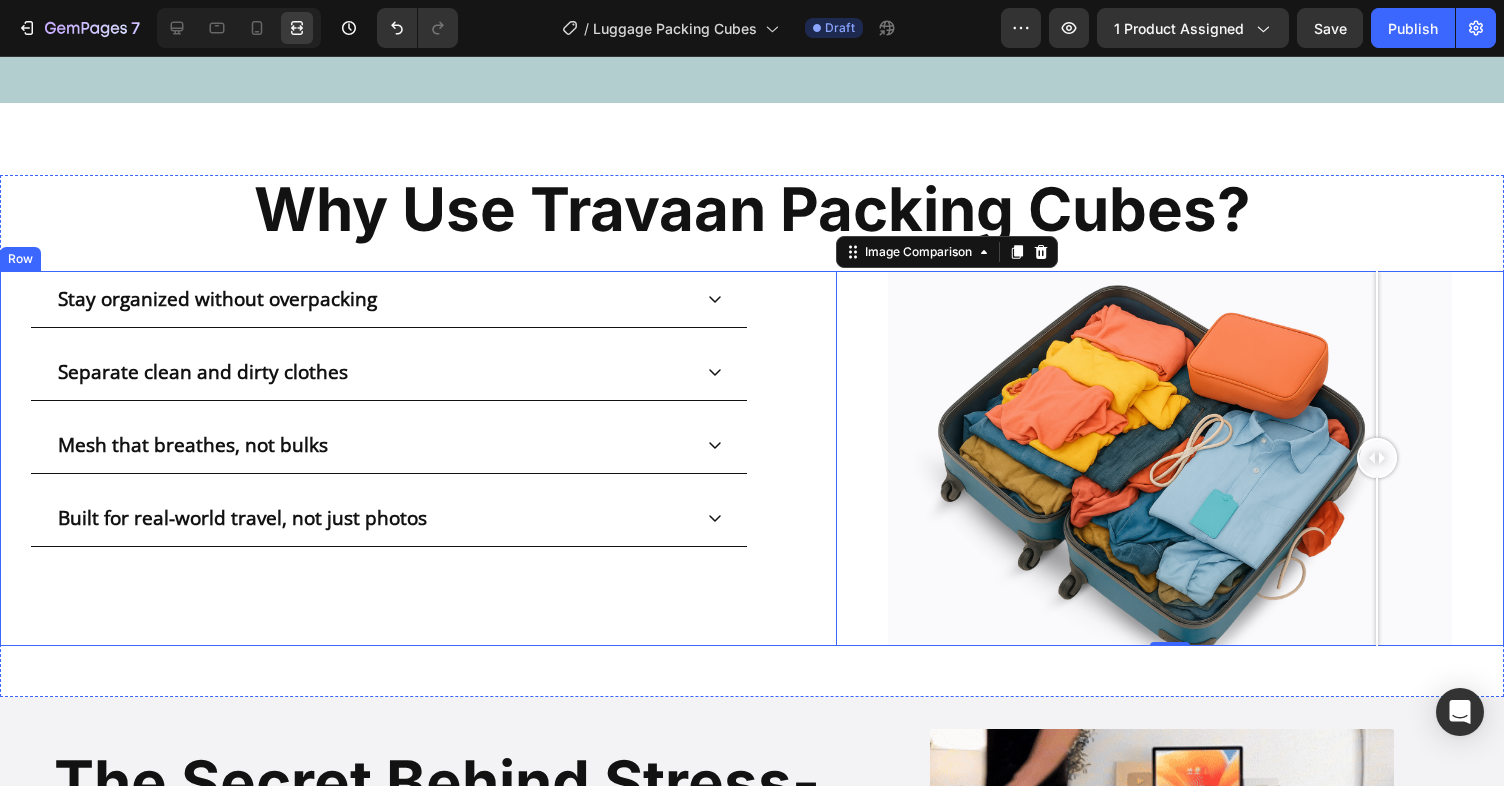 click at bounding box center (1377, 458) 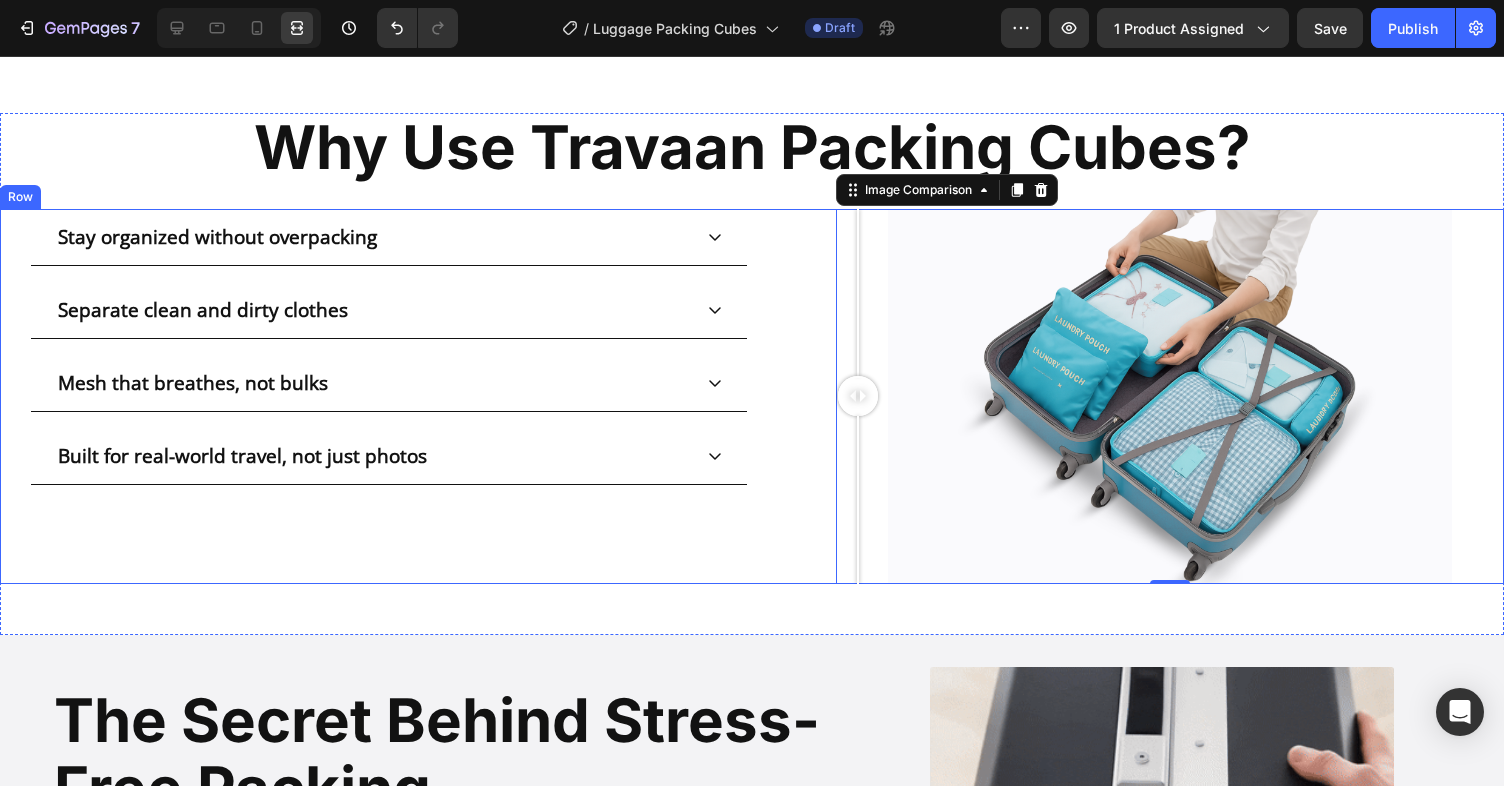 scroll, scrollTop: 2046, scrollLeft: 0, axis: vertical 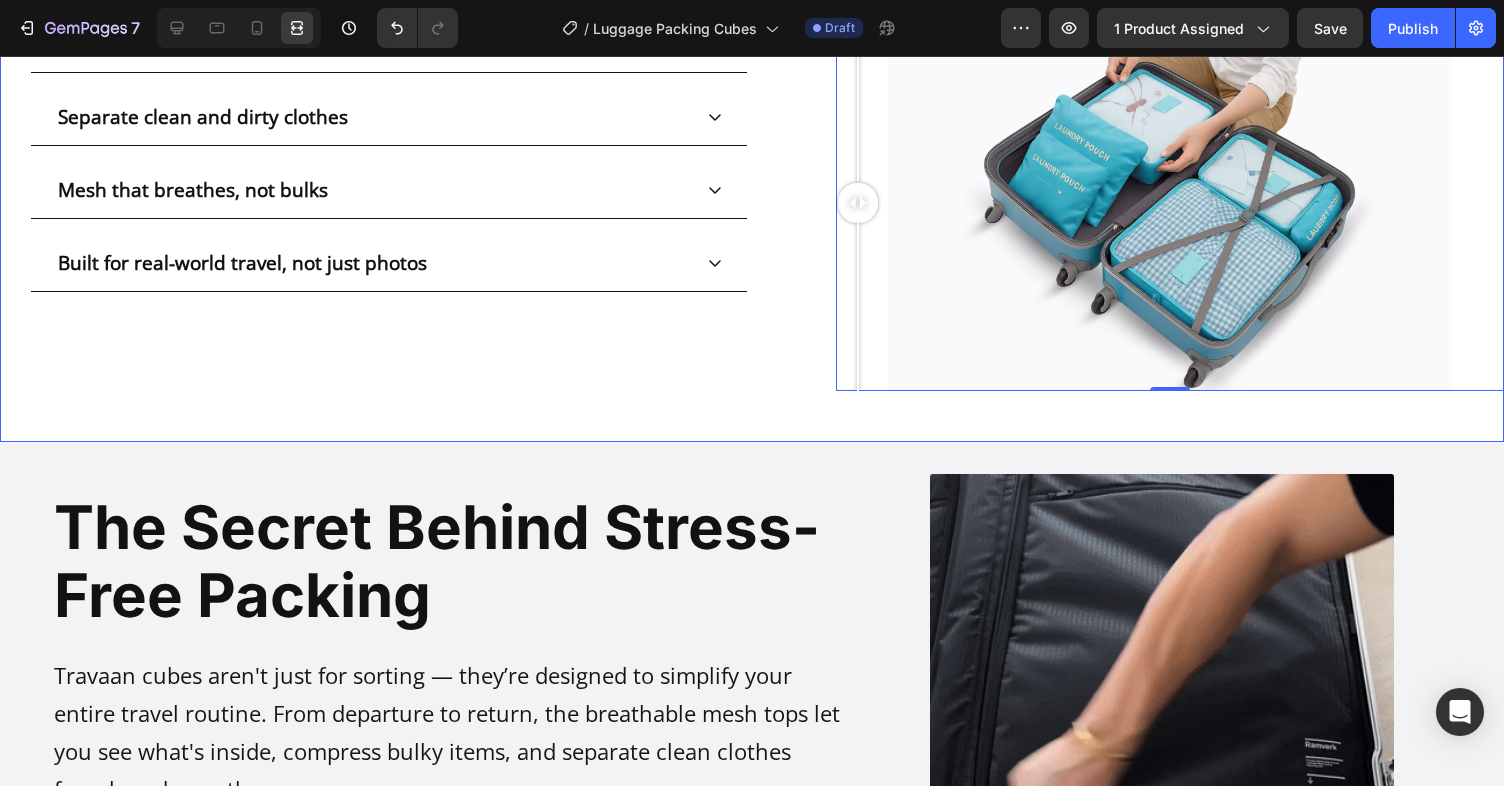 click on "Not All Packing Cubes Make Travel Easier. Ours Do. Heading Cheap sets end up flattening out, ripping at the seams, or making you feel even more disorganized than before. We built PackFlow™ with structure, visibility, and real-world usability in mind — so they work trip after trip. Text Block Get Yours Now 👉 Button Row Why Use Travaan Packing Cubes? Heading Why Use Travaan Packing Cubes? Heading Not All Packing Cubes Make Travel Easier. Ours Do.   Heading Cheap sets end up flattening out, ripping at the seams, or making you feel even more disorganized than before. We built PackFlow™ with structure, visibility, and real-world usability in mind — so they work trip after trip.   Text Block Get Yours Now 👉 Button Row Why Use Travaan Packing Cubes? Heading
Stay organized without overpacking
Separate clean and dirty clothes
Mesh that breathes, not bulks
Built for real-world travel, not just photos Accordion Image Comparison   0 Row" at bounding box center [752, 181] 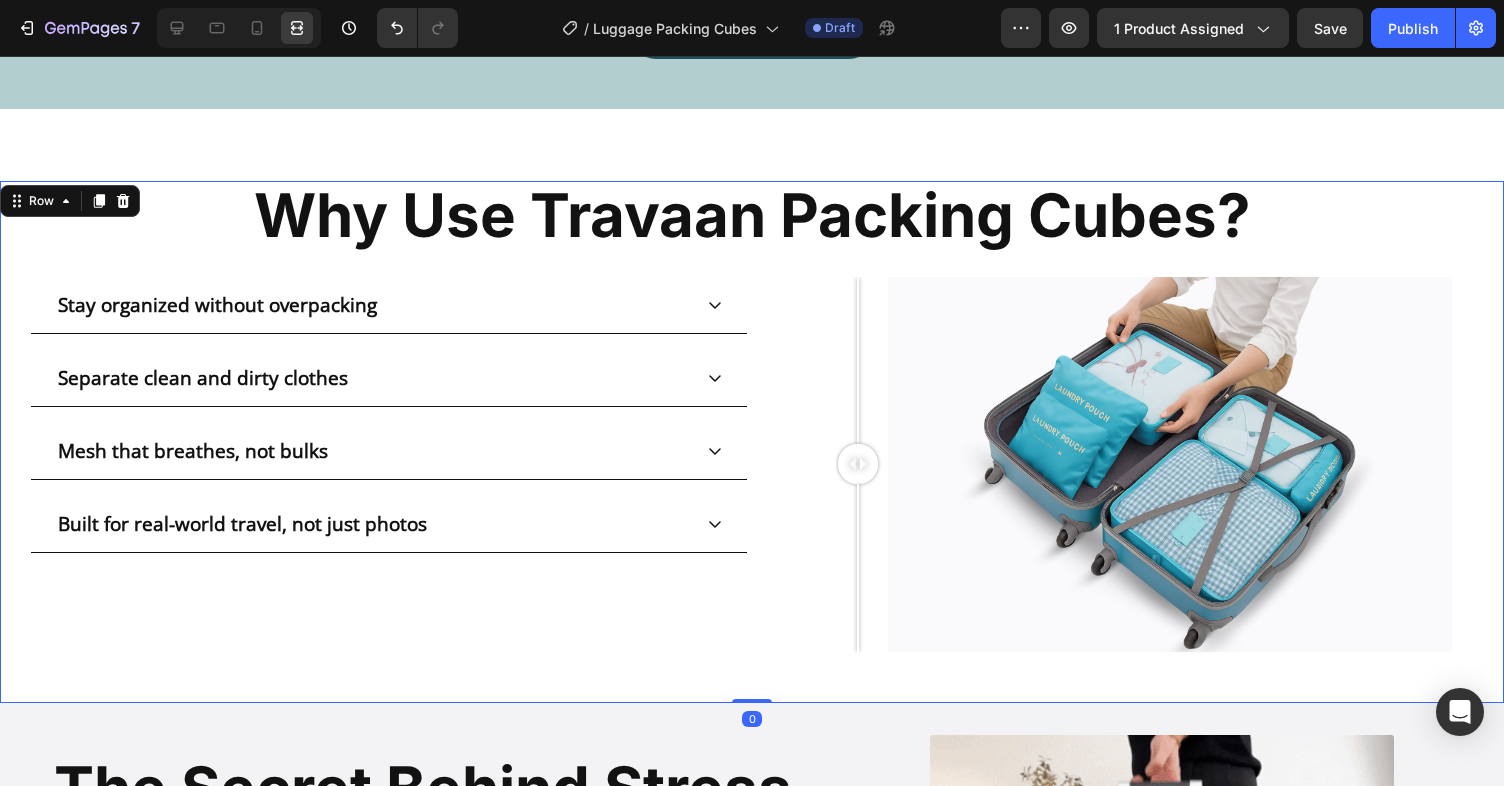 scroll, scrollTop: 1782, scrollLeft: 0, axis: vertical 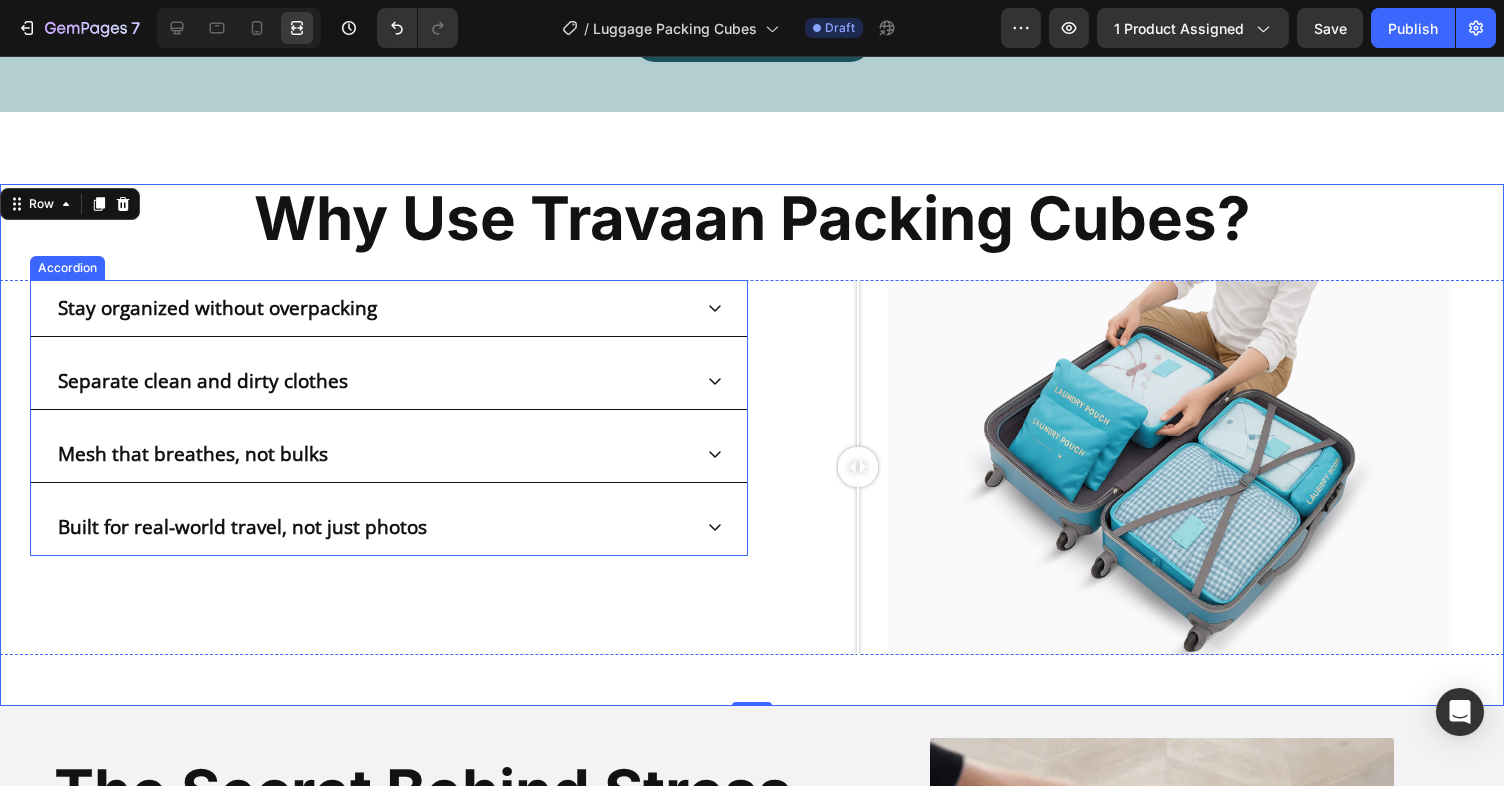click on "Not All Packing Cubes Make Travel Easier. Ours Do.   Heading Cheap sets end up flattening out, ripping at the seams, or making you feel even more disorganized than before. We built PackFlow™ with structure, visibility, and real-world usability in mind — so they work trip after trip.   Text Block Get Yours Now 👉 Button Row Why Use Travaan Packing Cubes? Heading
Stay organized without overpacking
Separate clean and dirty clothes
Mesh that breathes, not bulks
Built for real-world travel, not just photos Accordion" at bounding box center [374, 468] 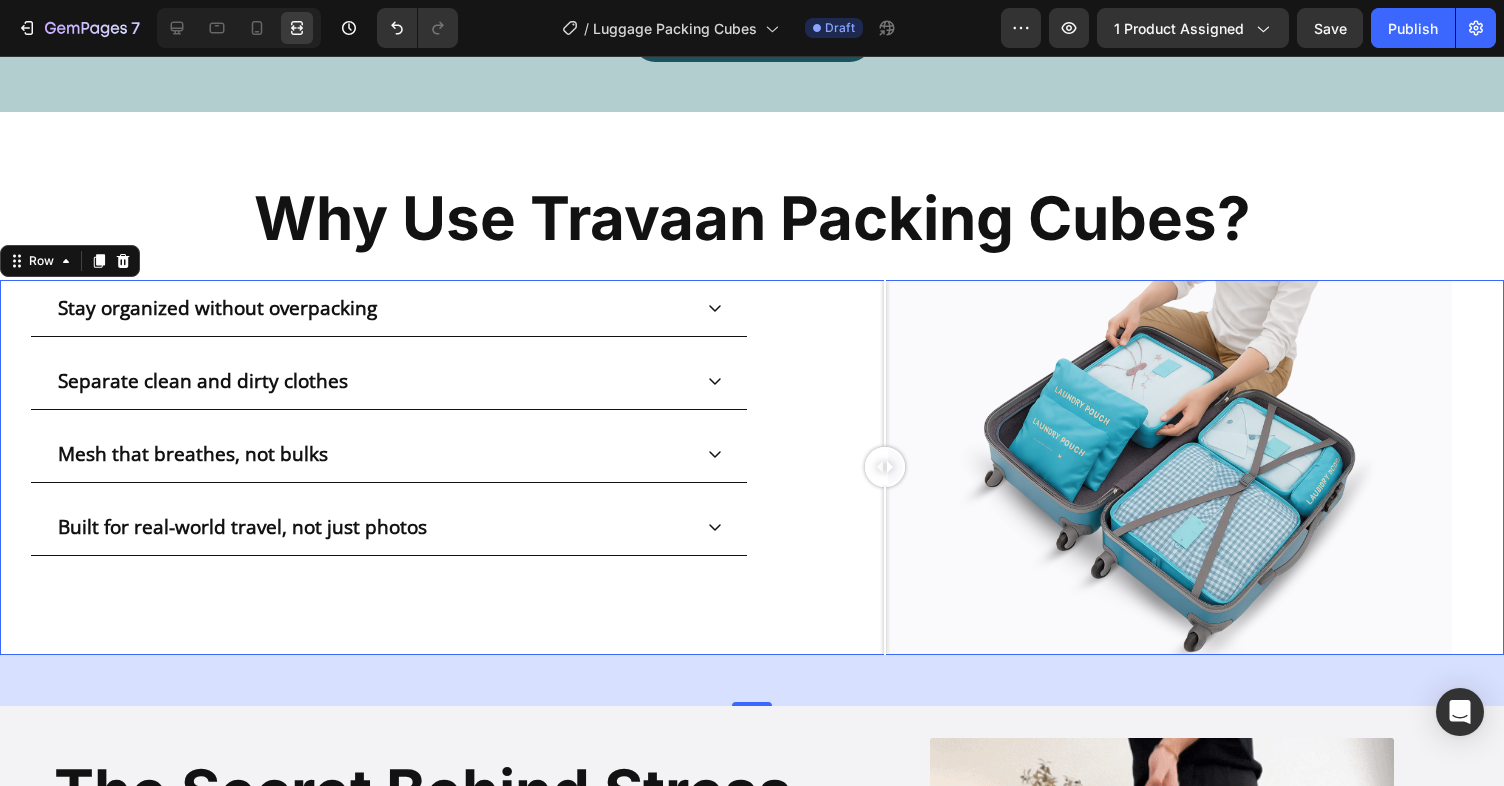 click at bounding box center (885, 571) 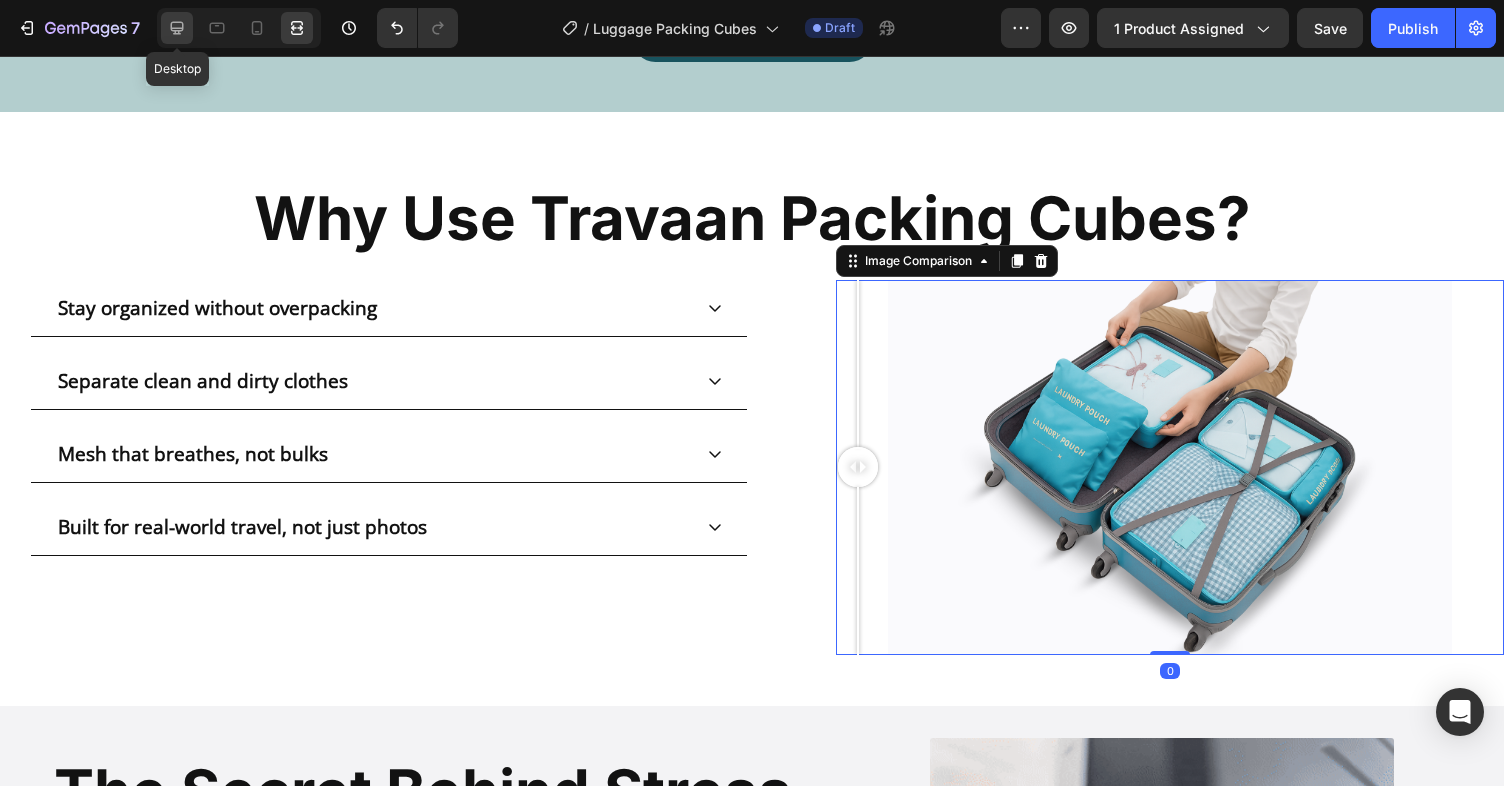 click 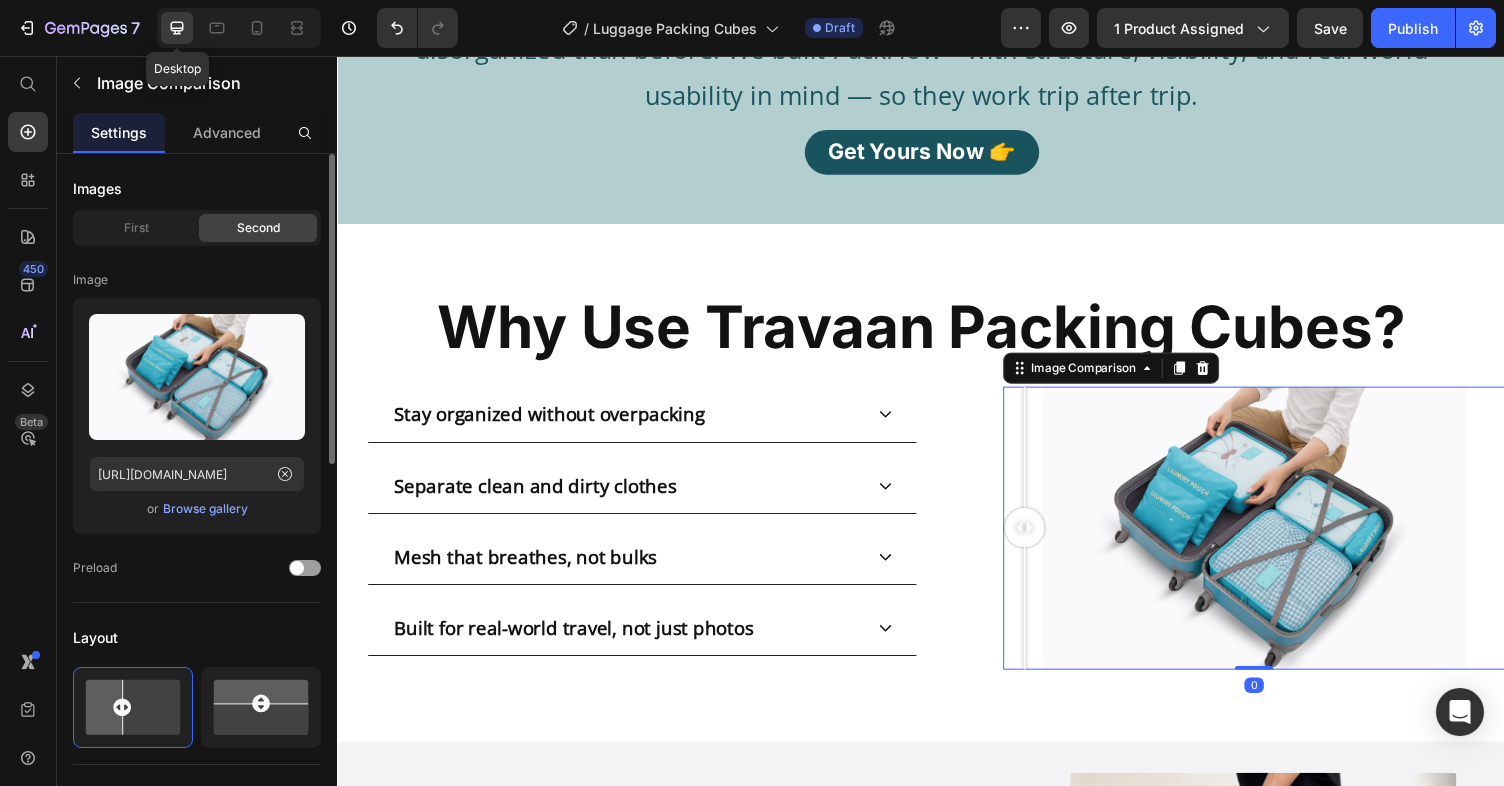 scroll, scrollTop: 1898, scrollLeft: 0, axis: vertical 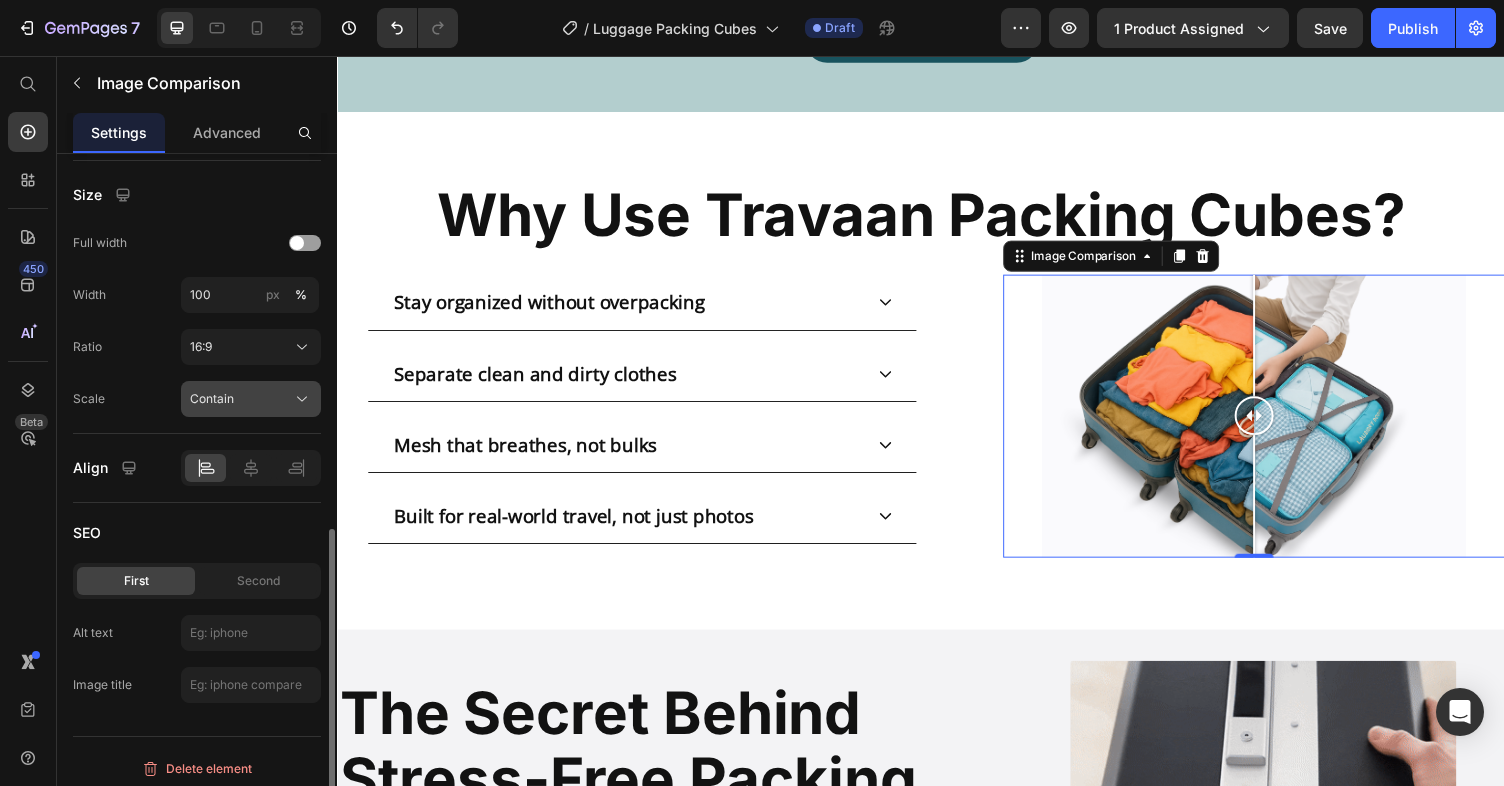 click on "Contain" 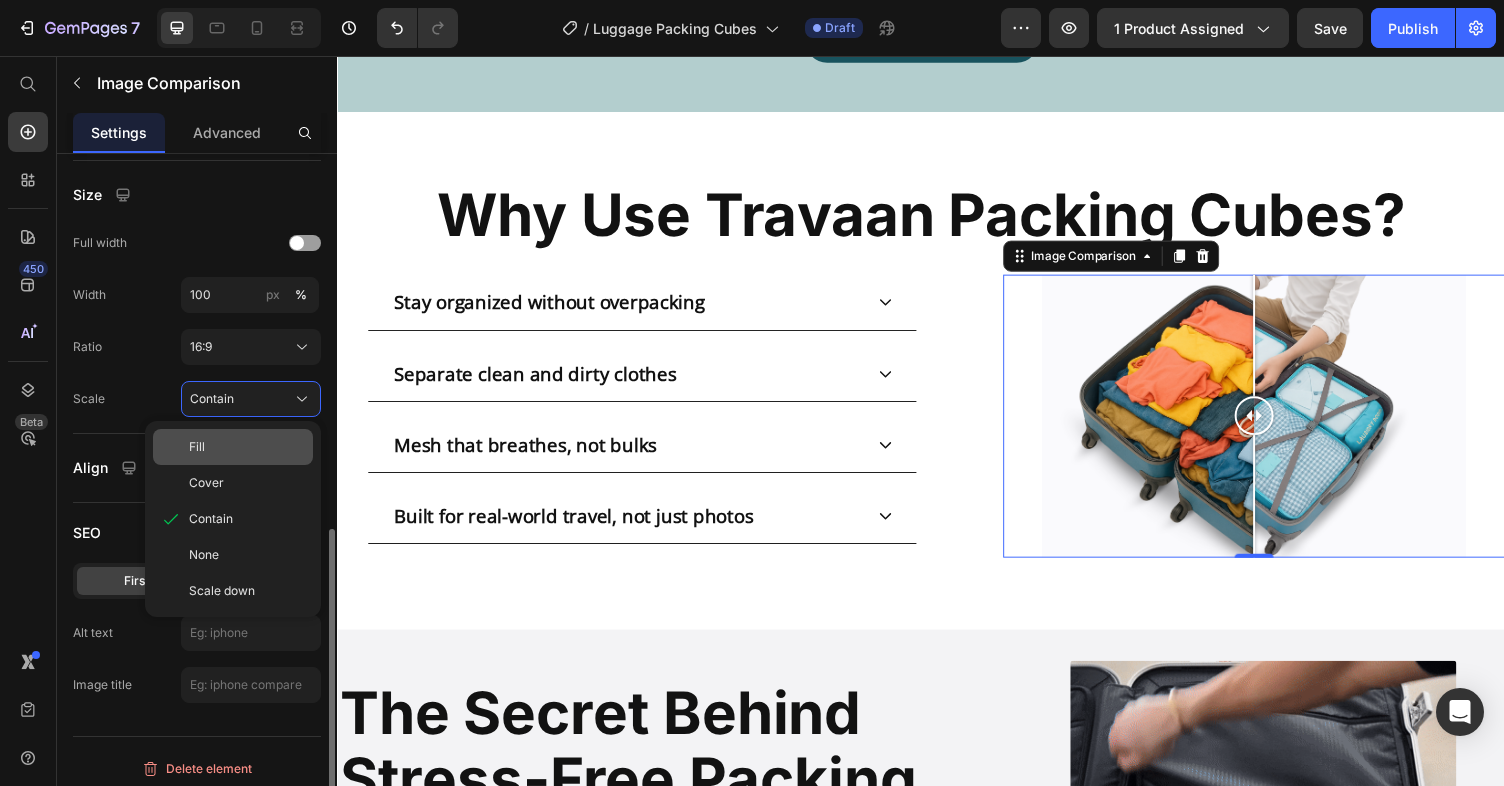 click on "Fill" at bounding box center [247, 447] 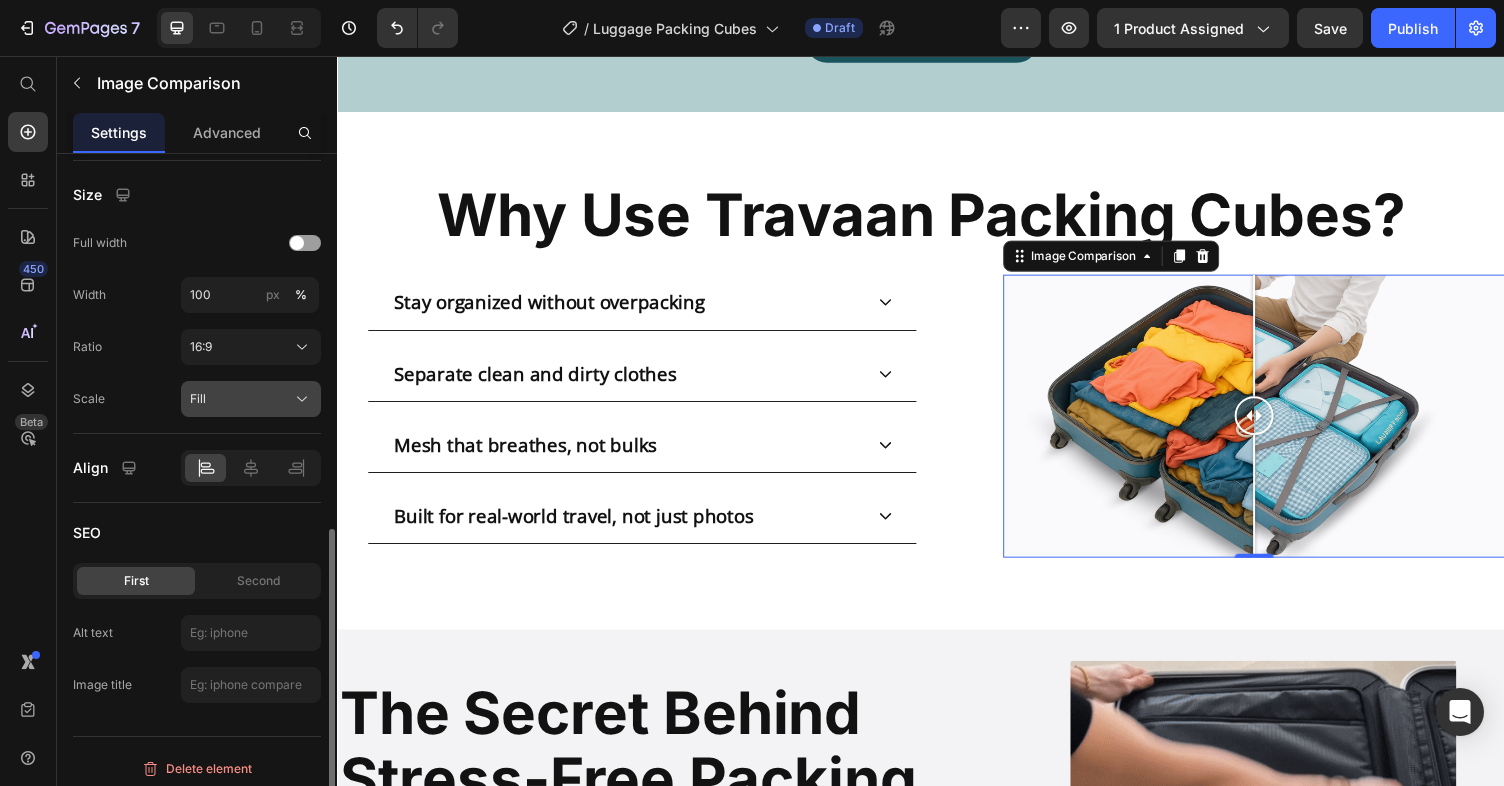 click on "Fill" at bounding box center [251, 399] 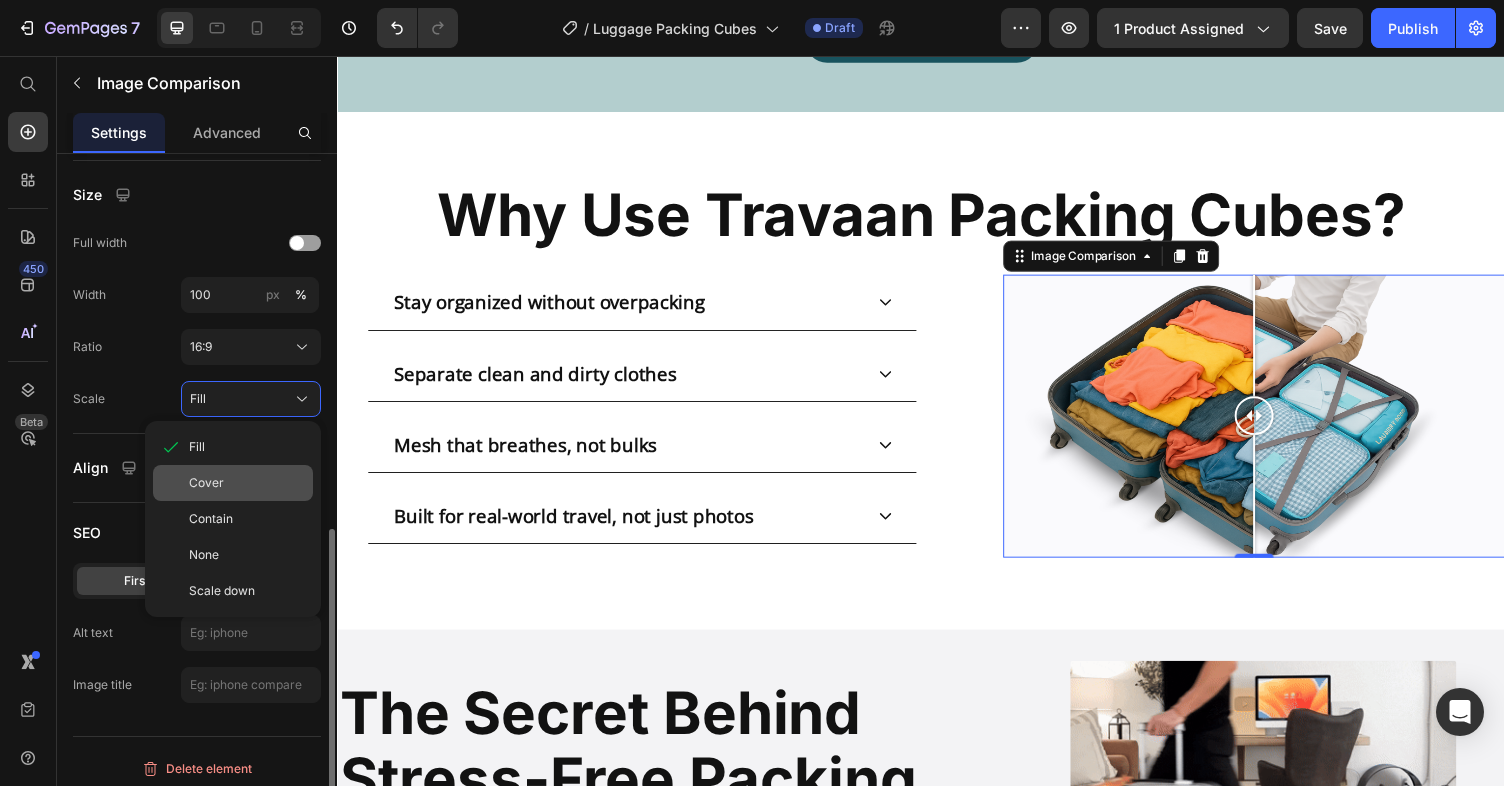 click on "Cover" 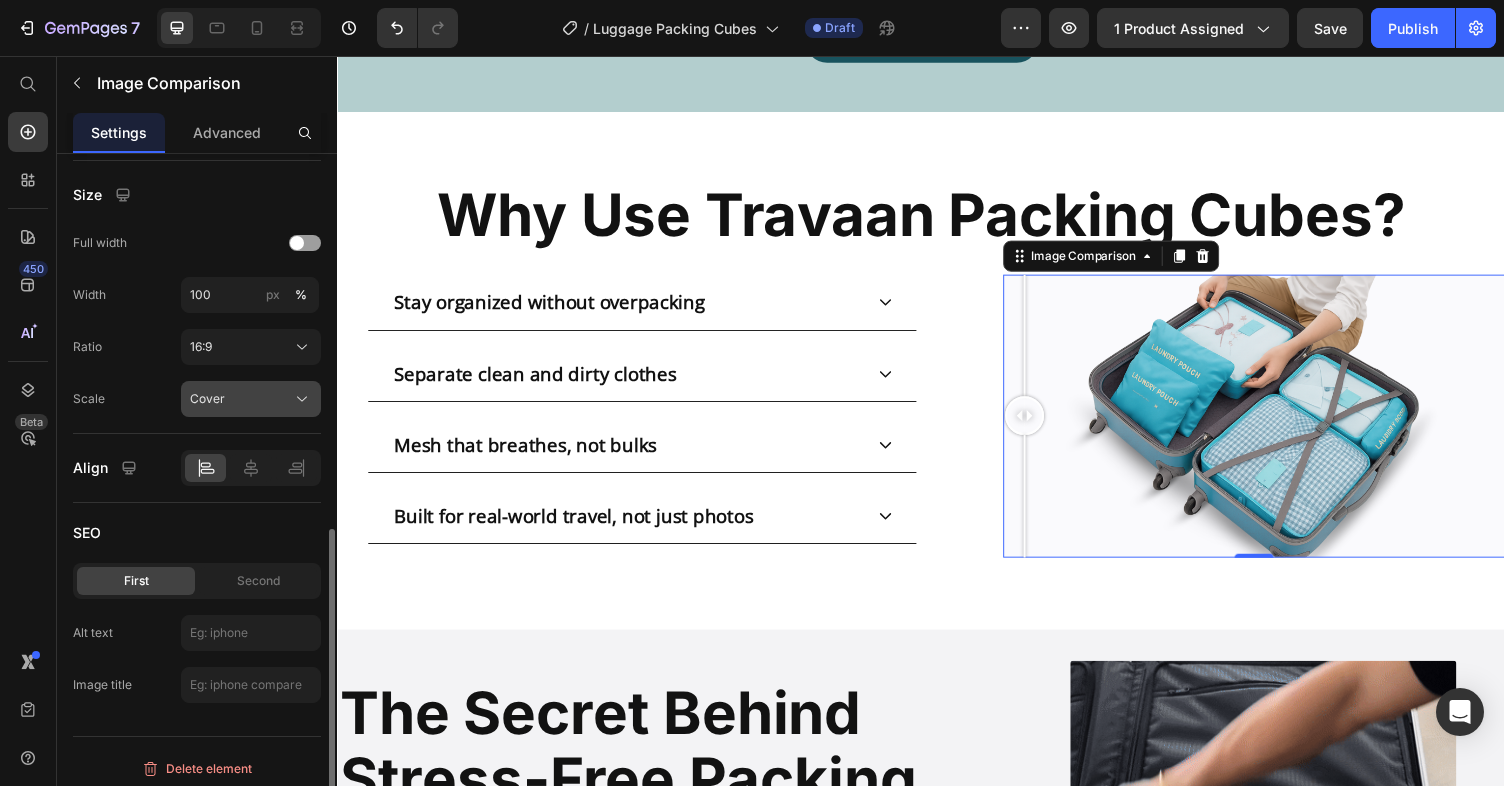 click on "Cover" 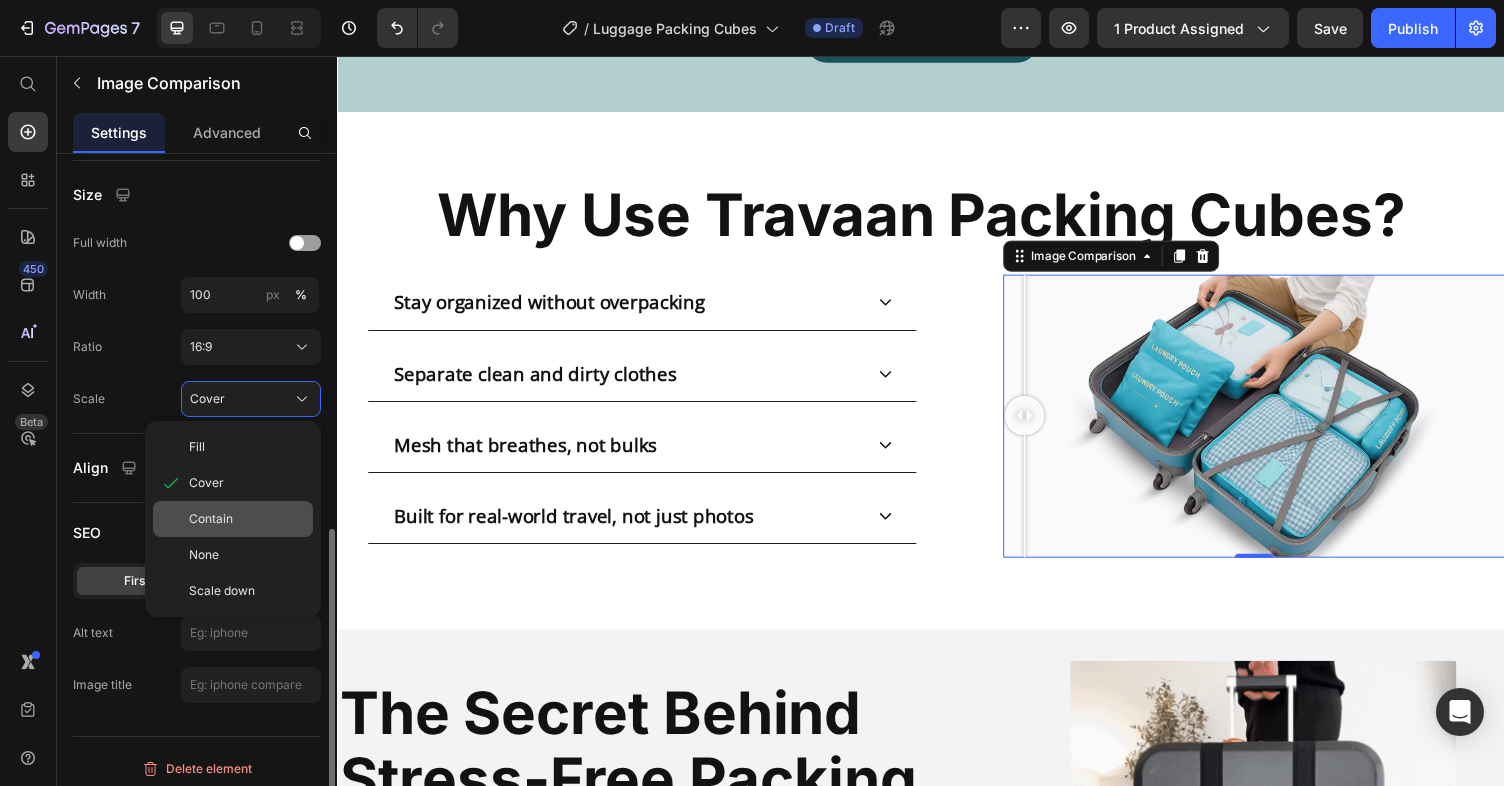 click on "Contain" at bounding box center (247, 519) 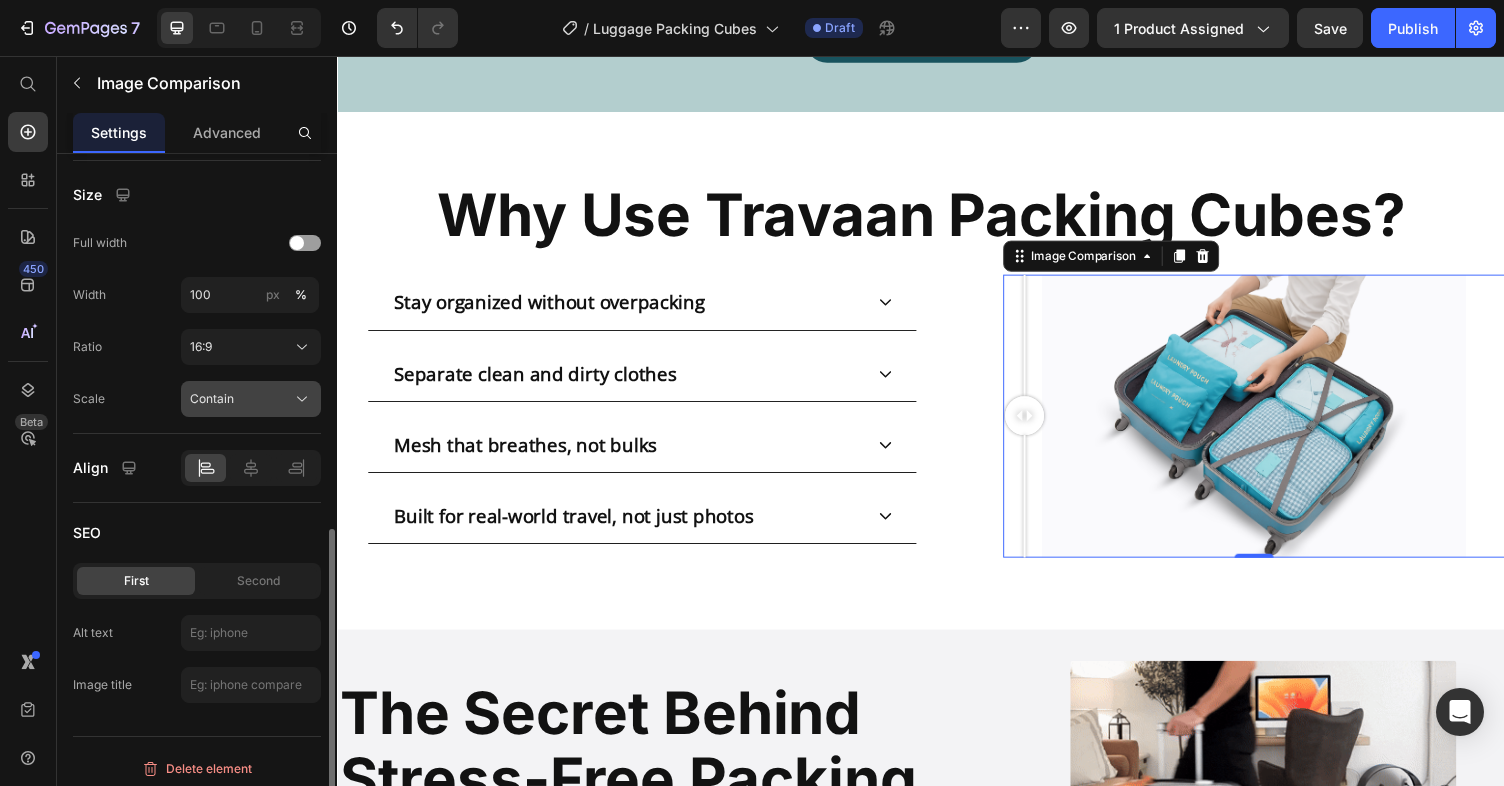 click on "Contain" at bounding box center [212, 399] 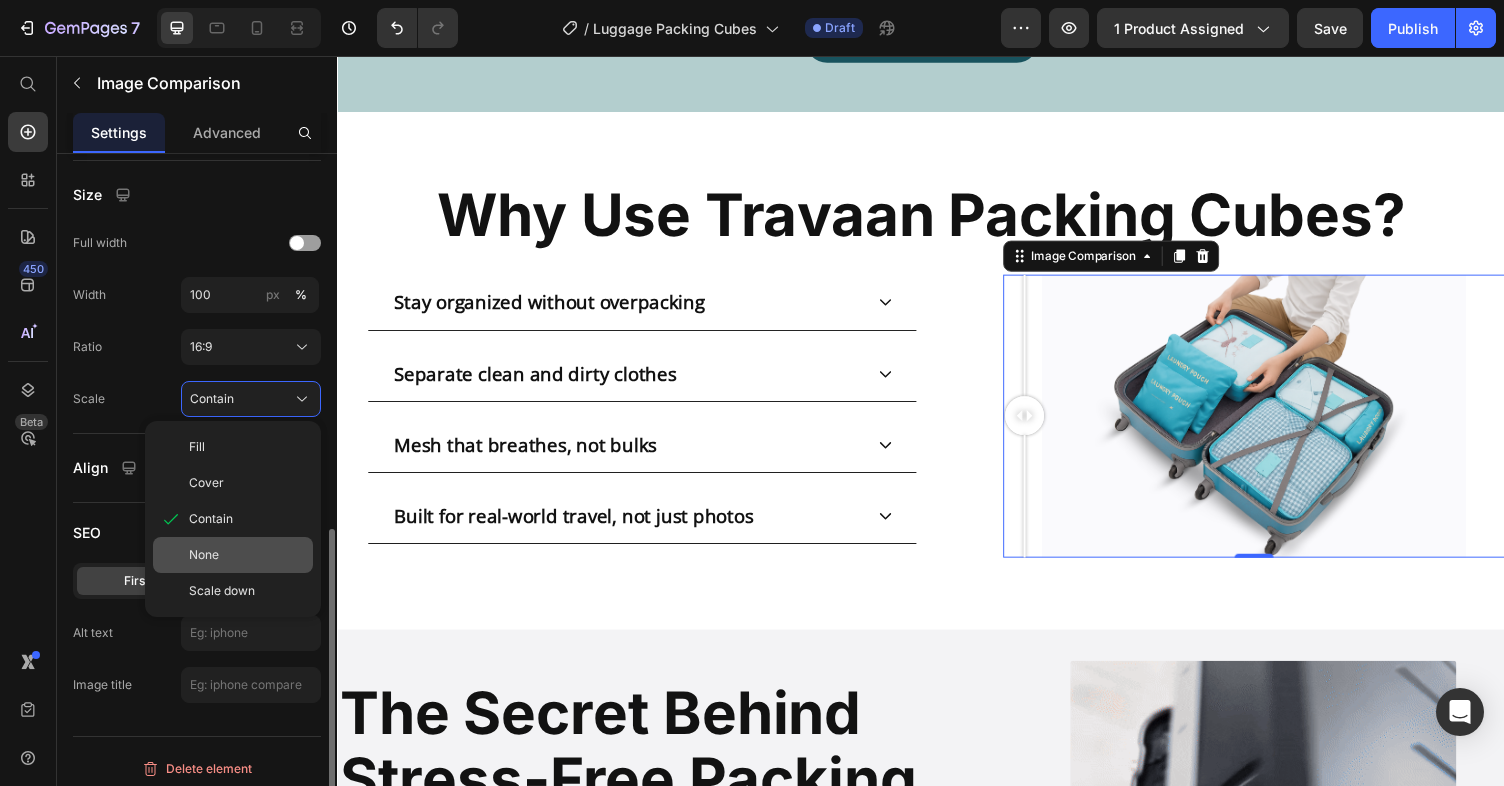 click on "None" at bounding box center (247, 555) 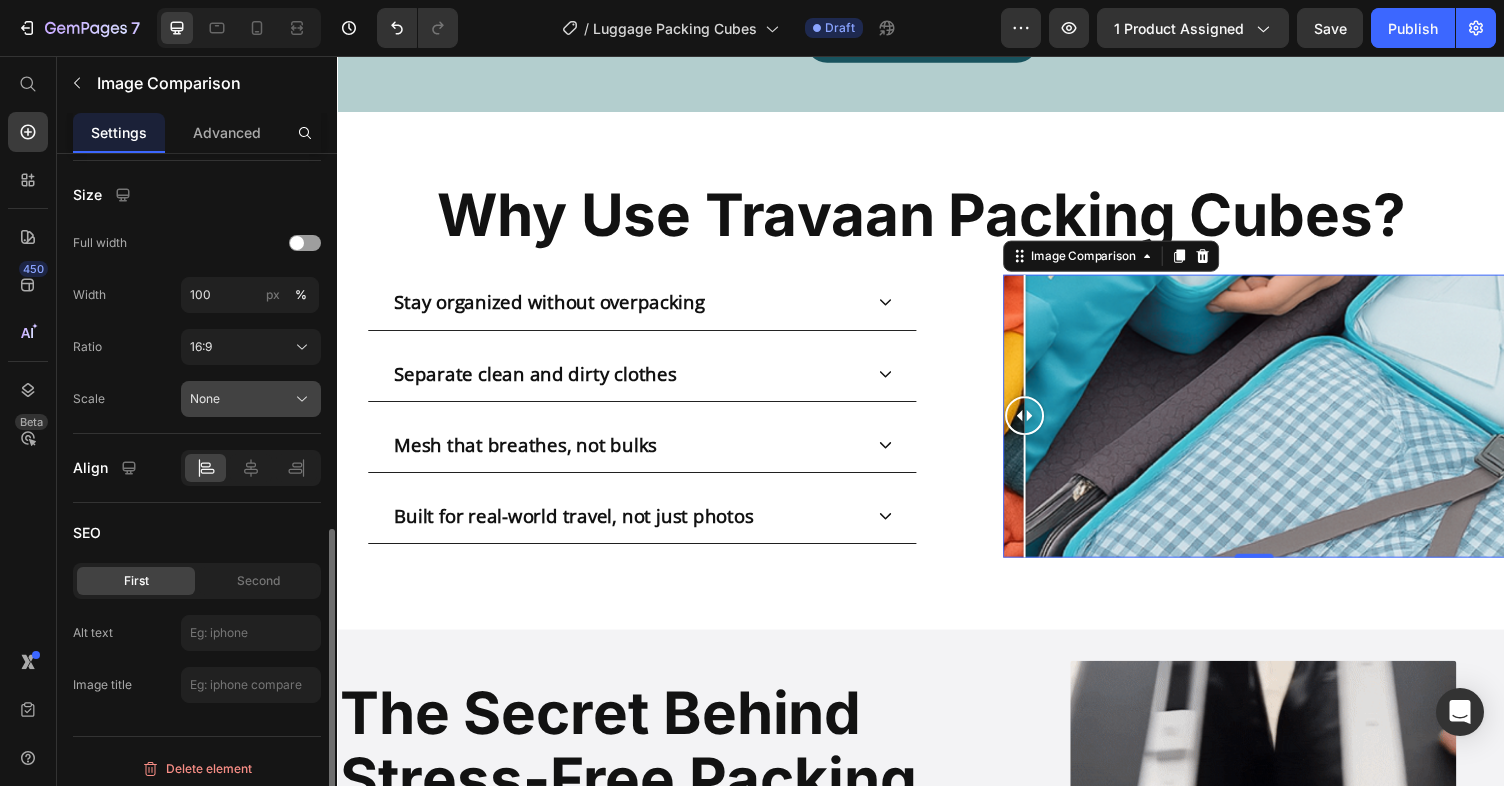 click on "None" 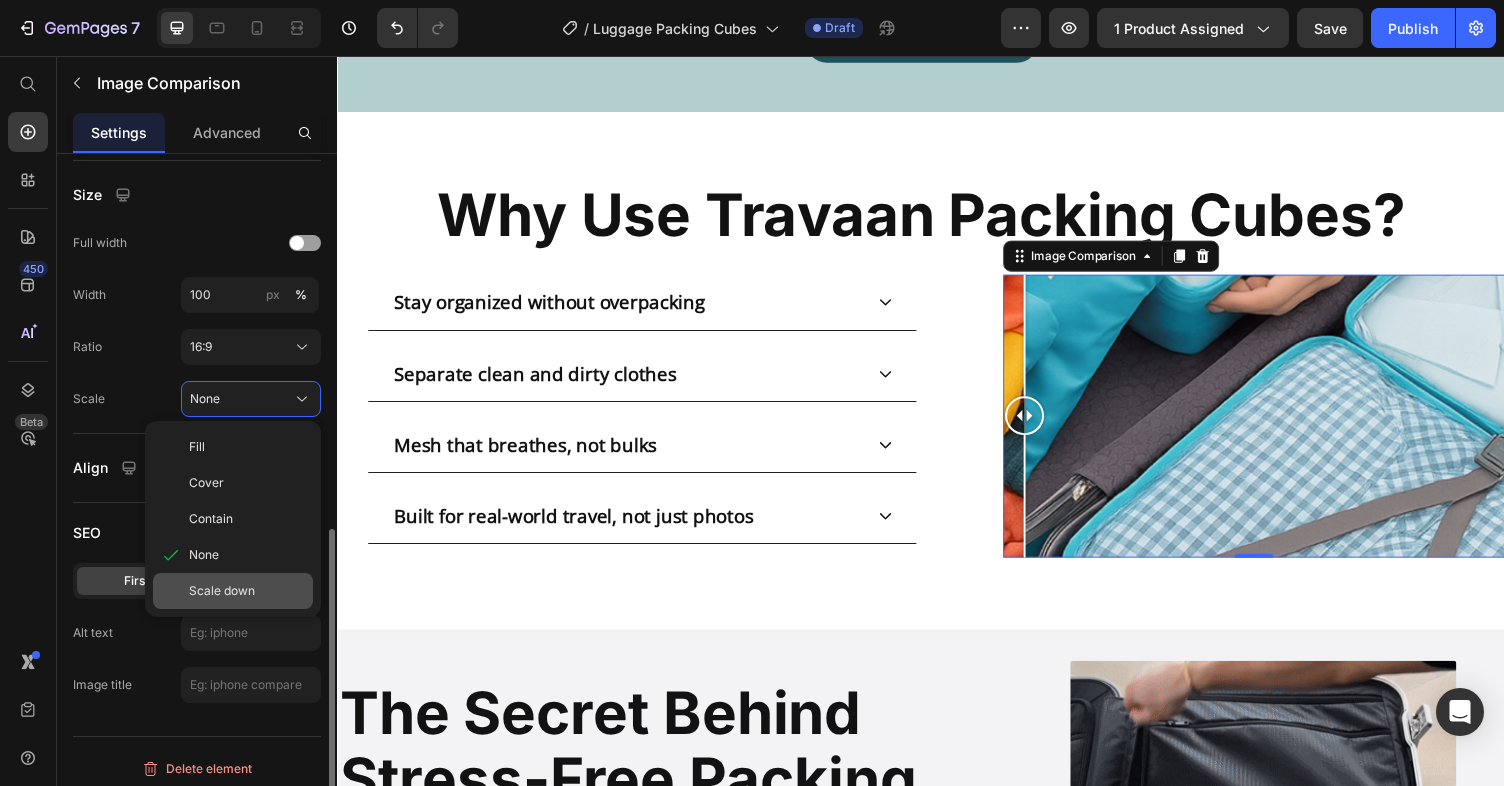 click on "Scale down" at bounding box center [222, 591] 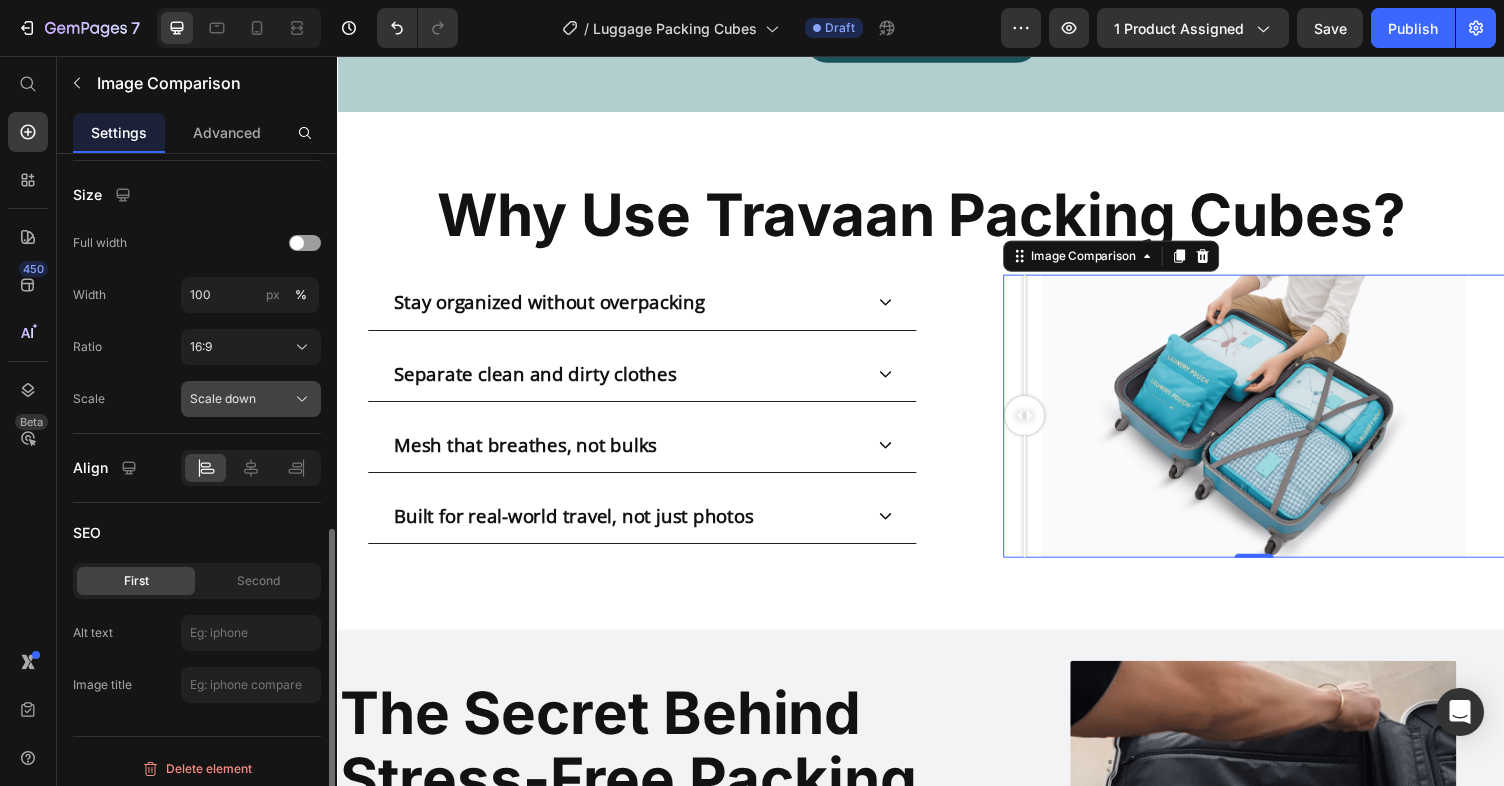 click on "Scale down" 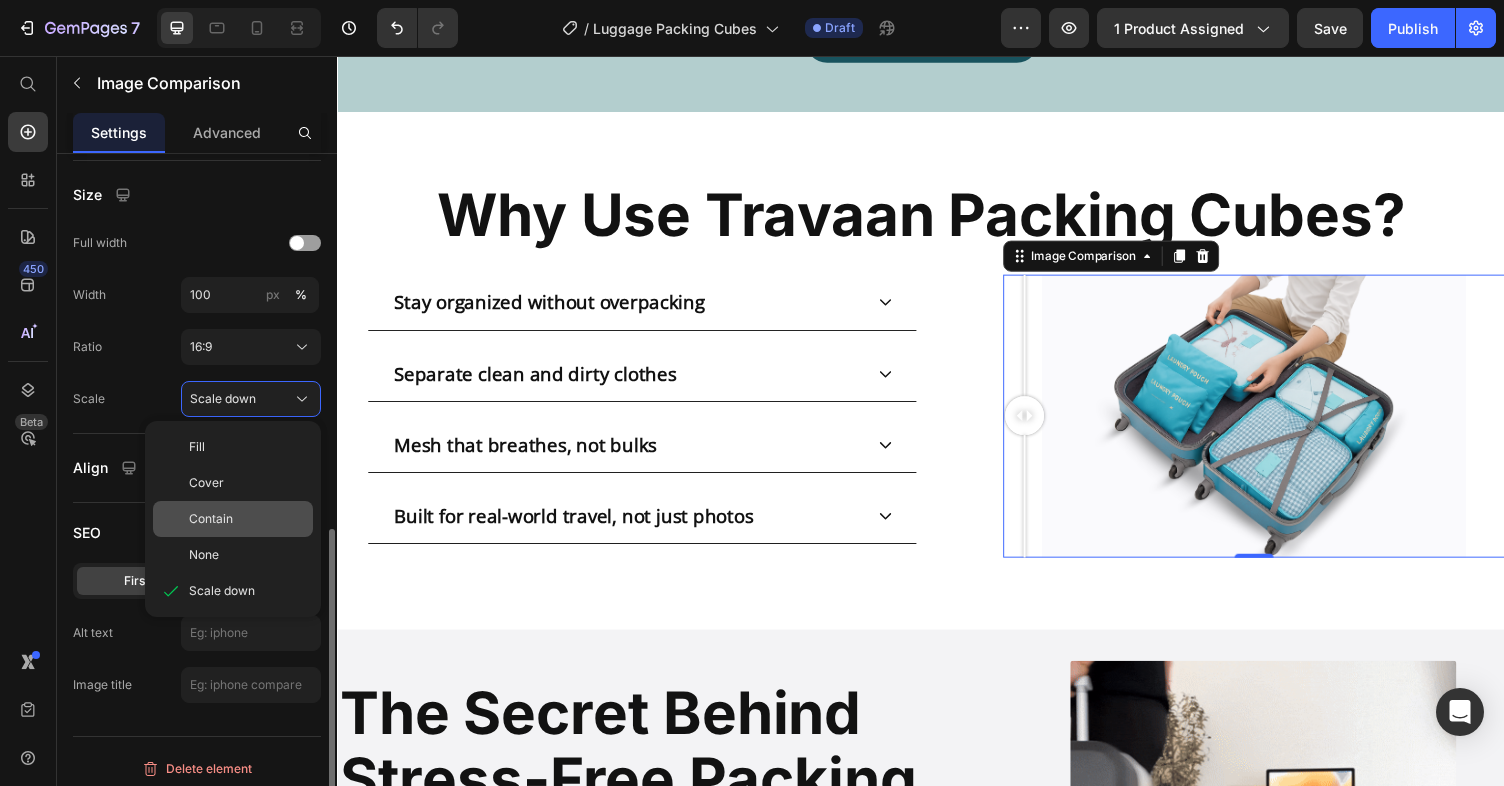 click on "Contain" at bounding box center (247, 519) 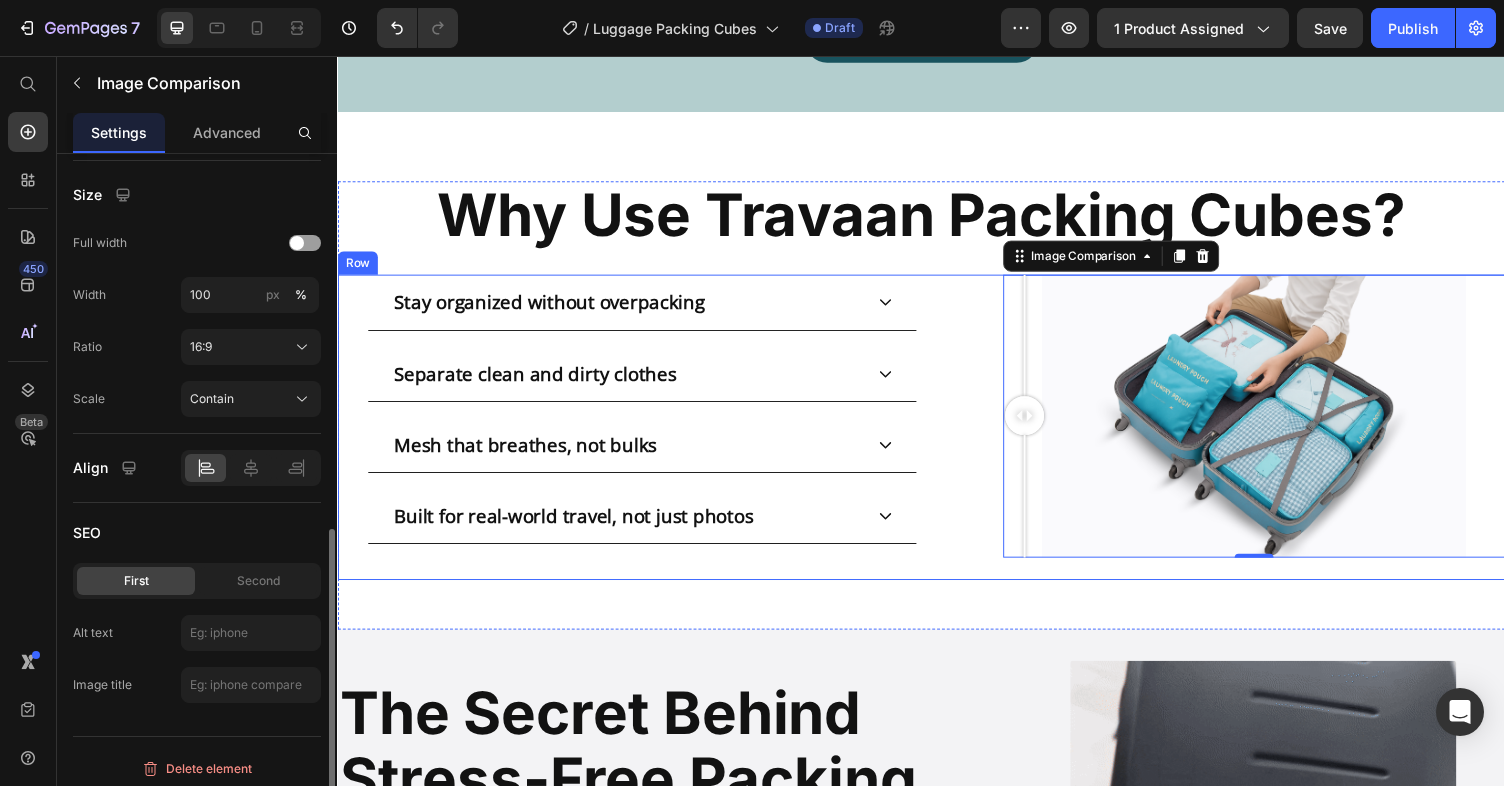 click on "Image Comparison   0" at bounding box center [1239, 437] 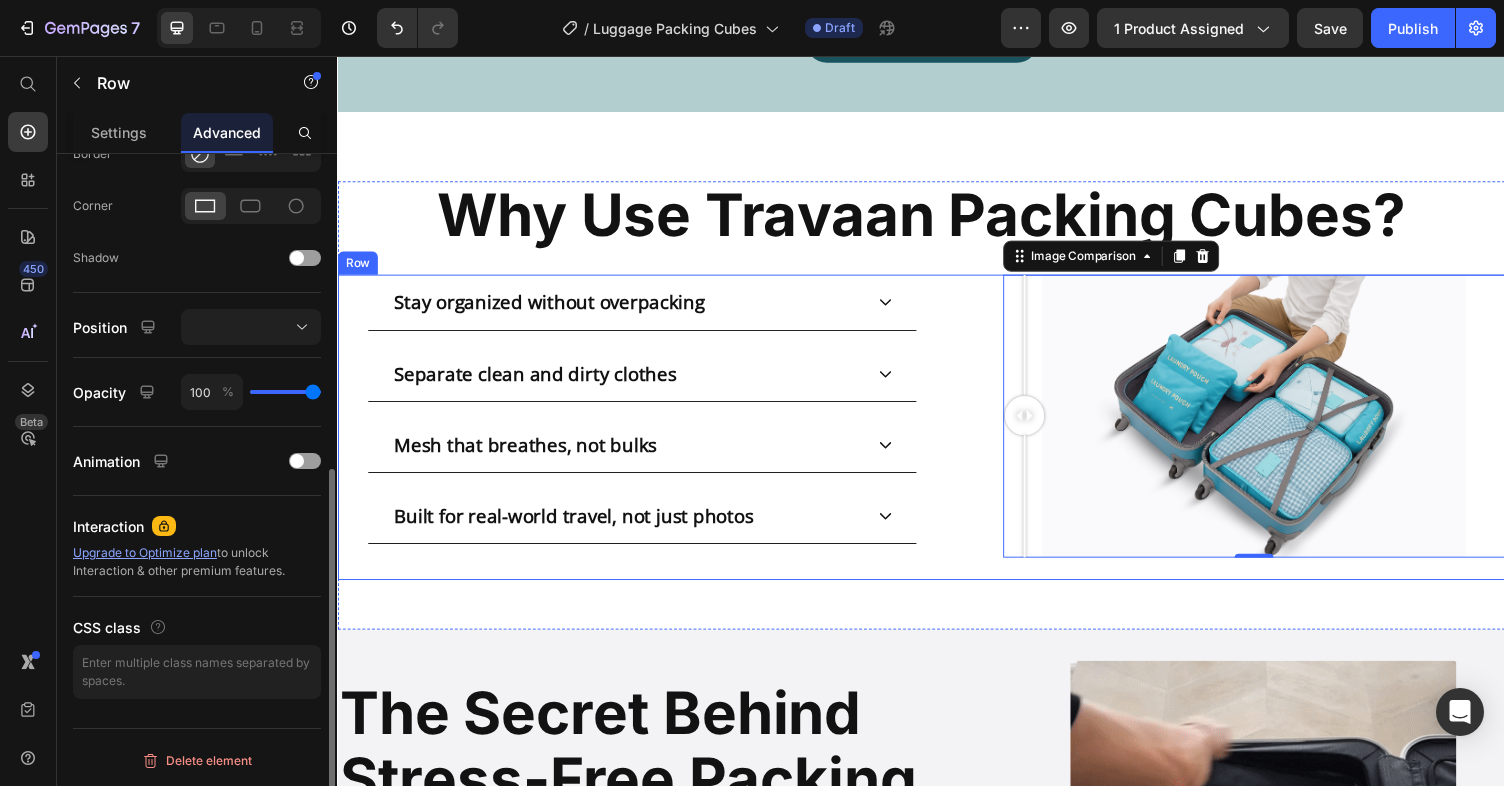 scroll, scrollTop: 0, scrollLeft: 0, axis: both 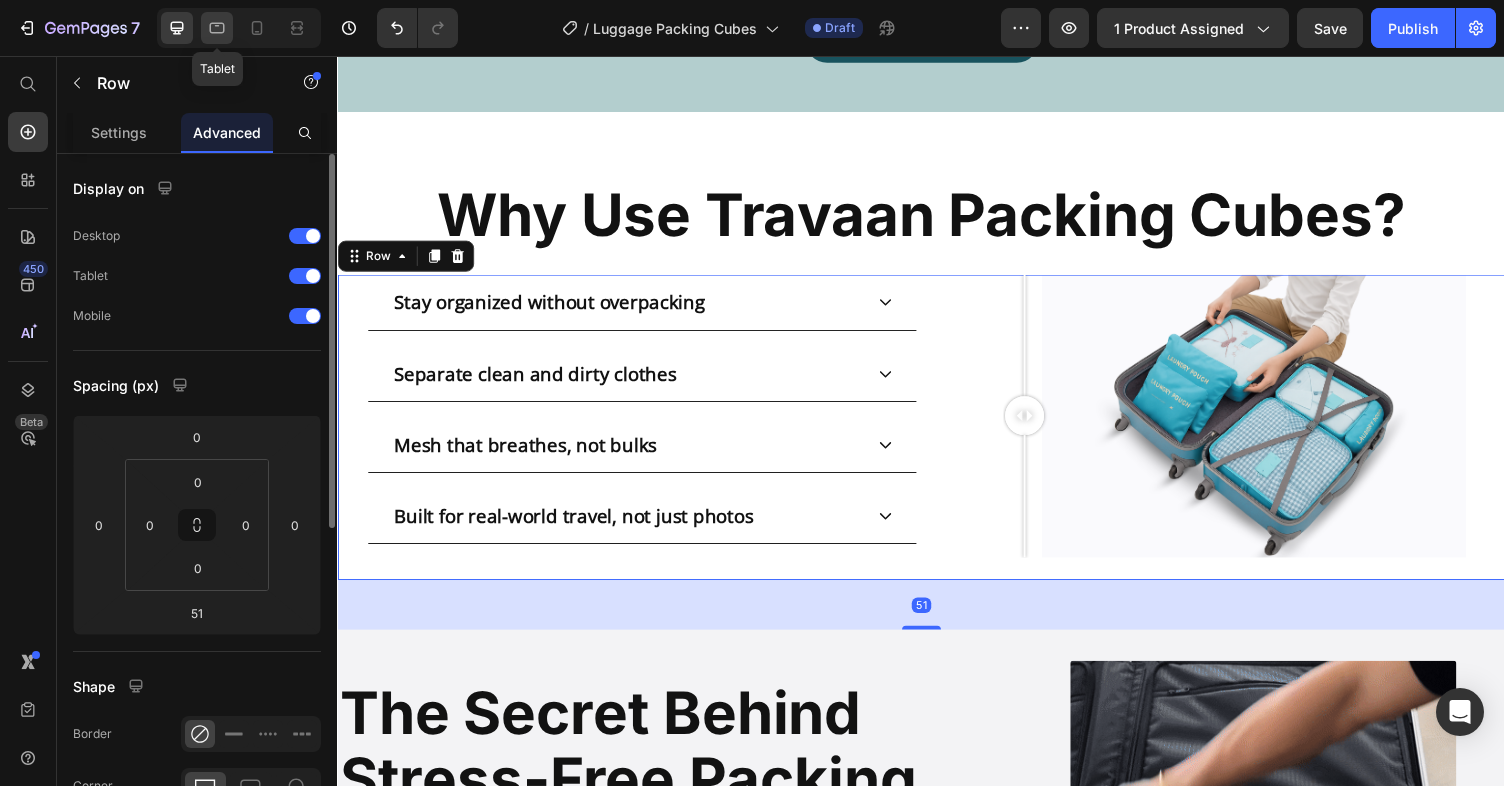 click 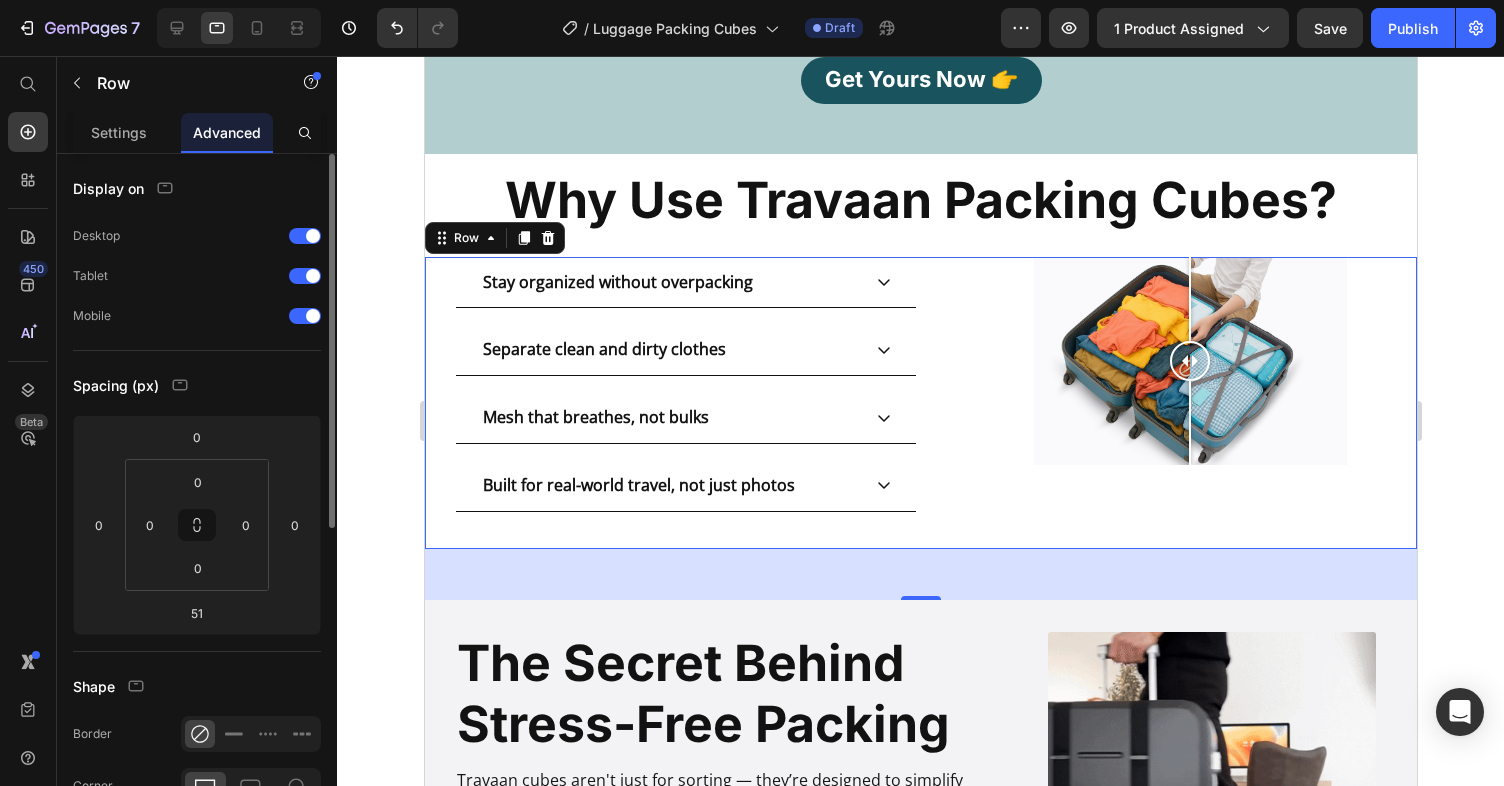 scroll, scrollTop: 1455, scrollLeft: 0, axis: vertical 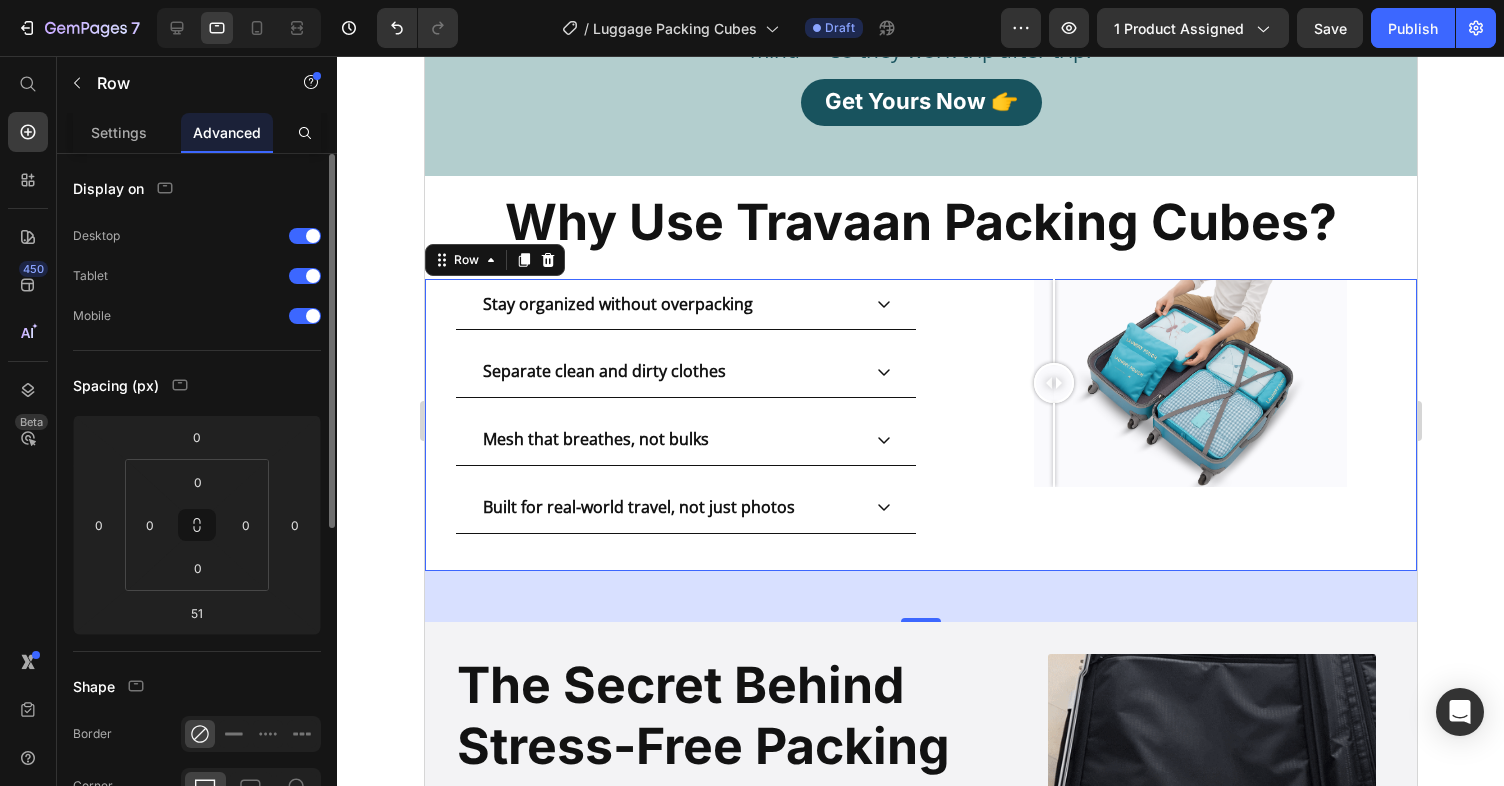 click at bounding box center [1053, 445] 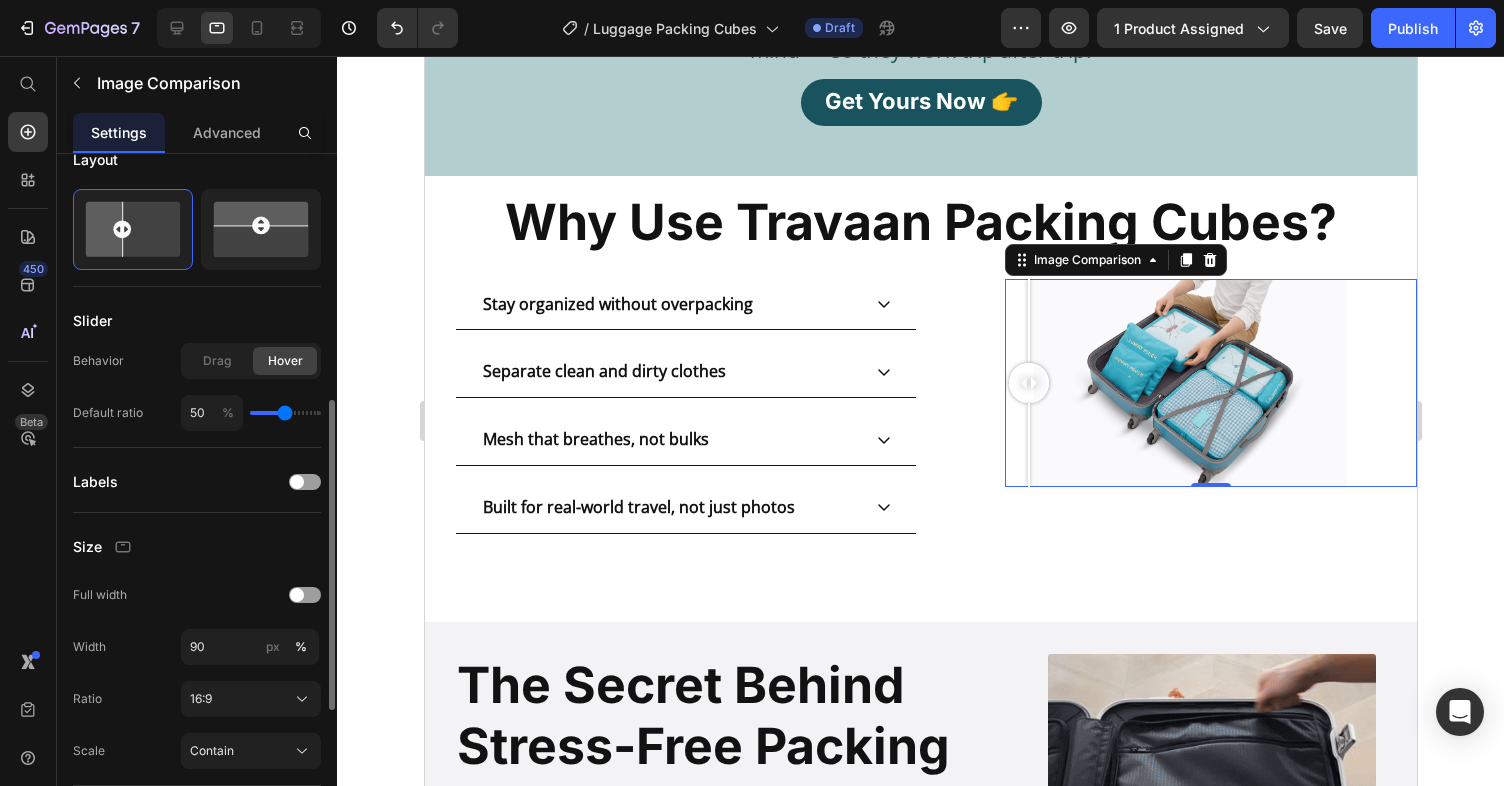 scroll, scrollTop: 476, scrollLeft: 0, axis: vertical 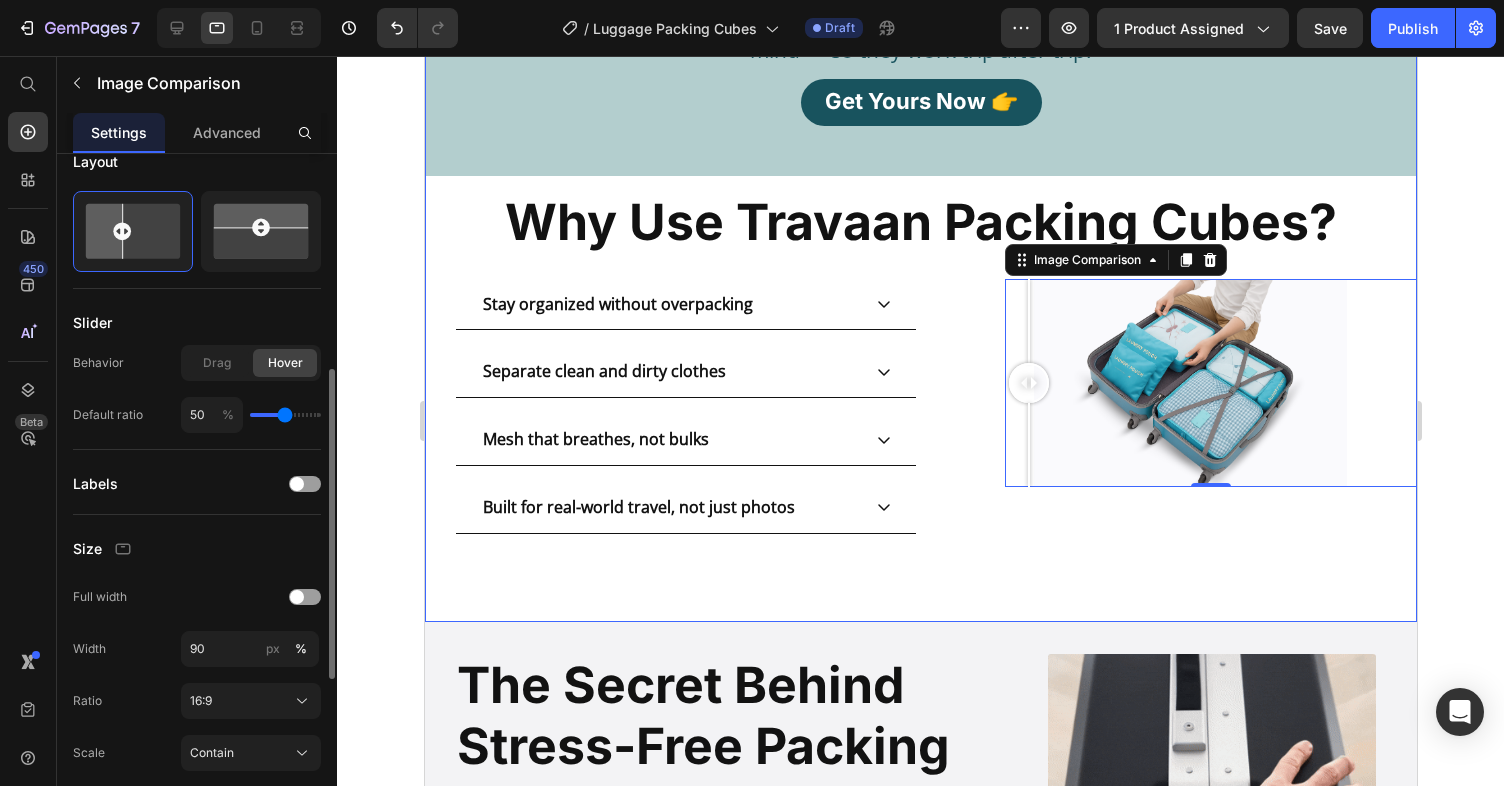 click on "Not All Packing Cubes Make Travel Easier. Ours Do. Heading Cheap sets end up flattening out, ripping at the seams, or making you feel even more disorganized than before. We built PackFlow™ with structure, visibility, and real-world usability in mind — so they work trip after trip. Text Block Get Yours Now 👉 Button Row Why Use Travaan Packing Cubes? Heading Why Use Travaan Packing Cubes? Heading Not All Packing Cubes Make Travel Easier. Ours Do.   Heading Cheap sets end up flattening out, ripping at the seams, or making you feel even more disorganized than before. We built PackFlow™ with structure, visibility, and real-world usability in mind — so they work trip after trip.   Text Block Get Yours Now 👉 Button Row Why Use Travaan Packing Cubes? Heading
Stay organized without overpacking
Separate clean and dirty clothes
Mesh that breathes, not bulks
Built for real-world travel, not just photos Accordion Image Comparison   0 Row" at bounding box center (920, 245) 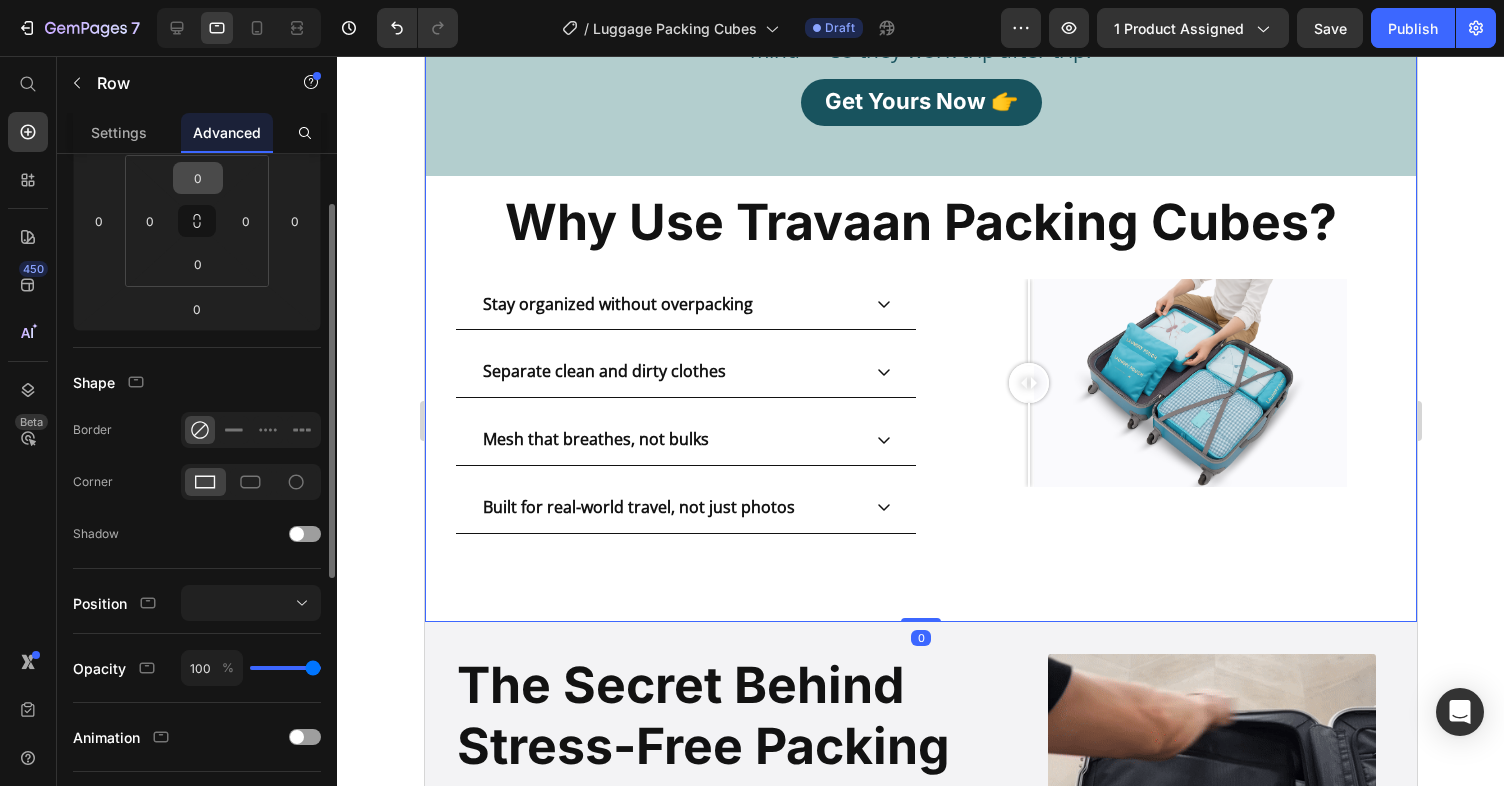 scroll, scrollTop: 185, scrollLeft: 0, axis: vertical 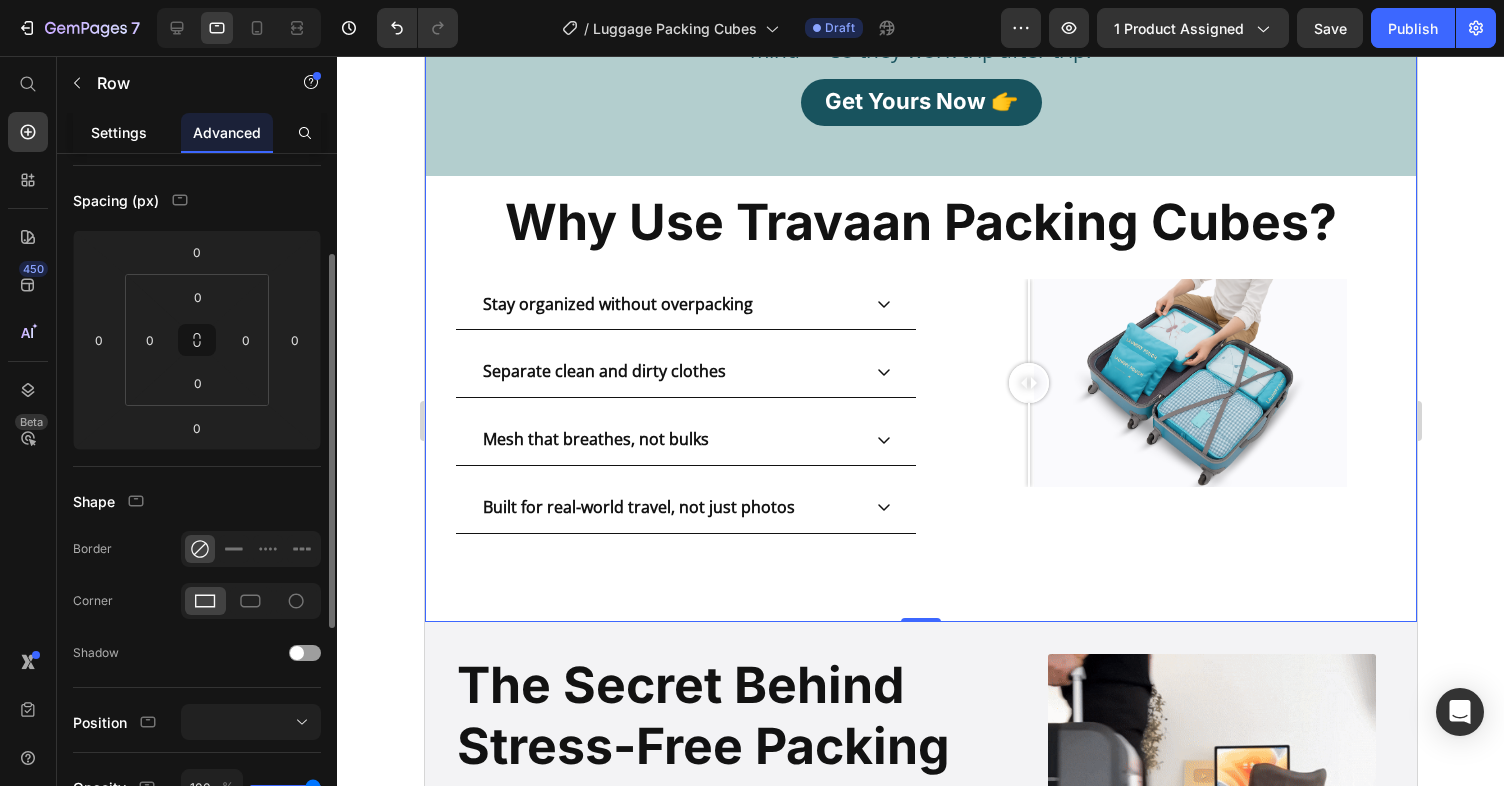 click on "Settings" at bounding box center (119, 132) 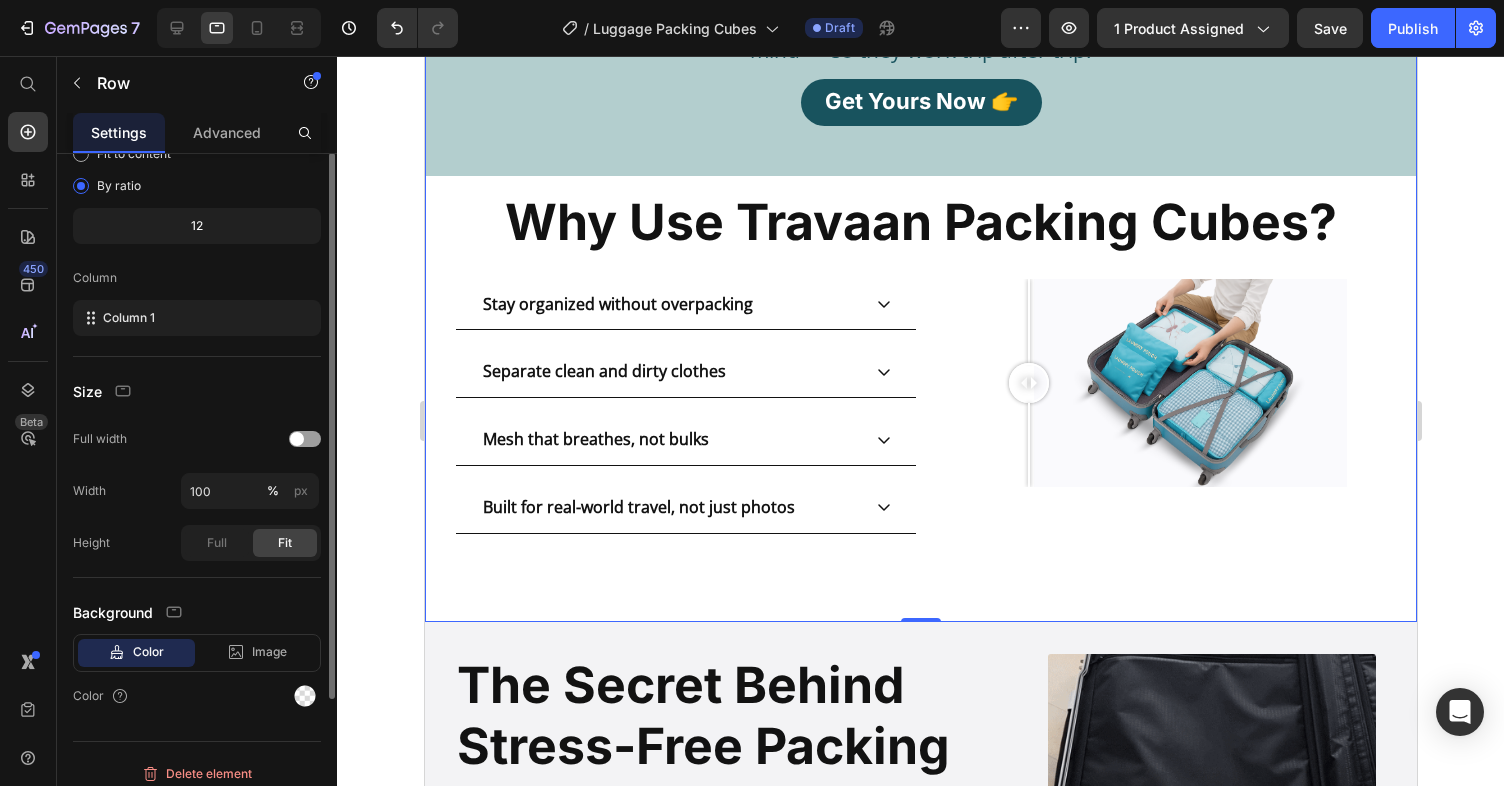 scroll, scrollTop: 179, scrollLeft: 0, axis: vertical 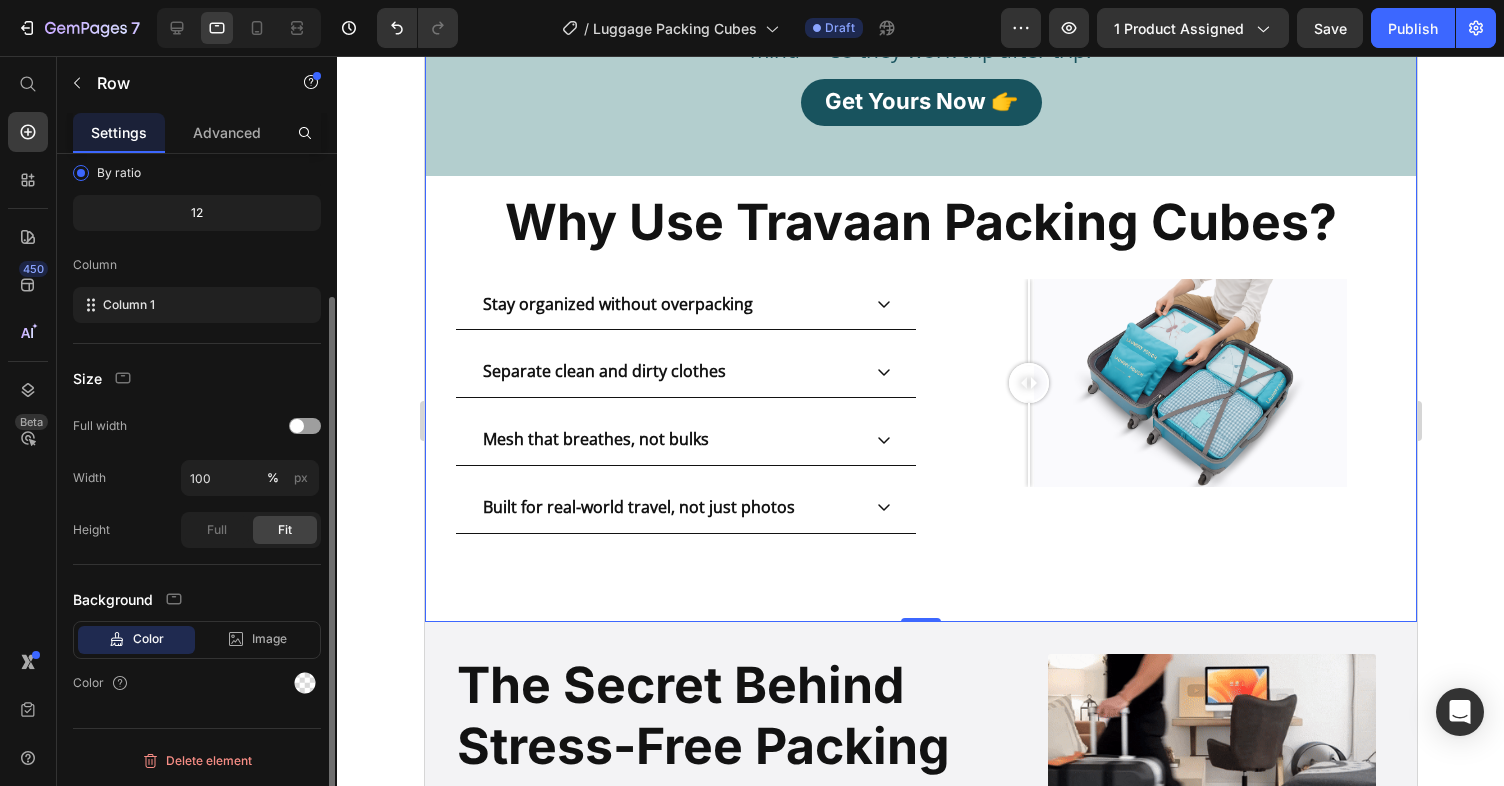 click on "Background Color Image Video  Color" 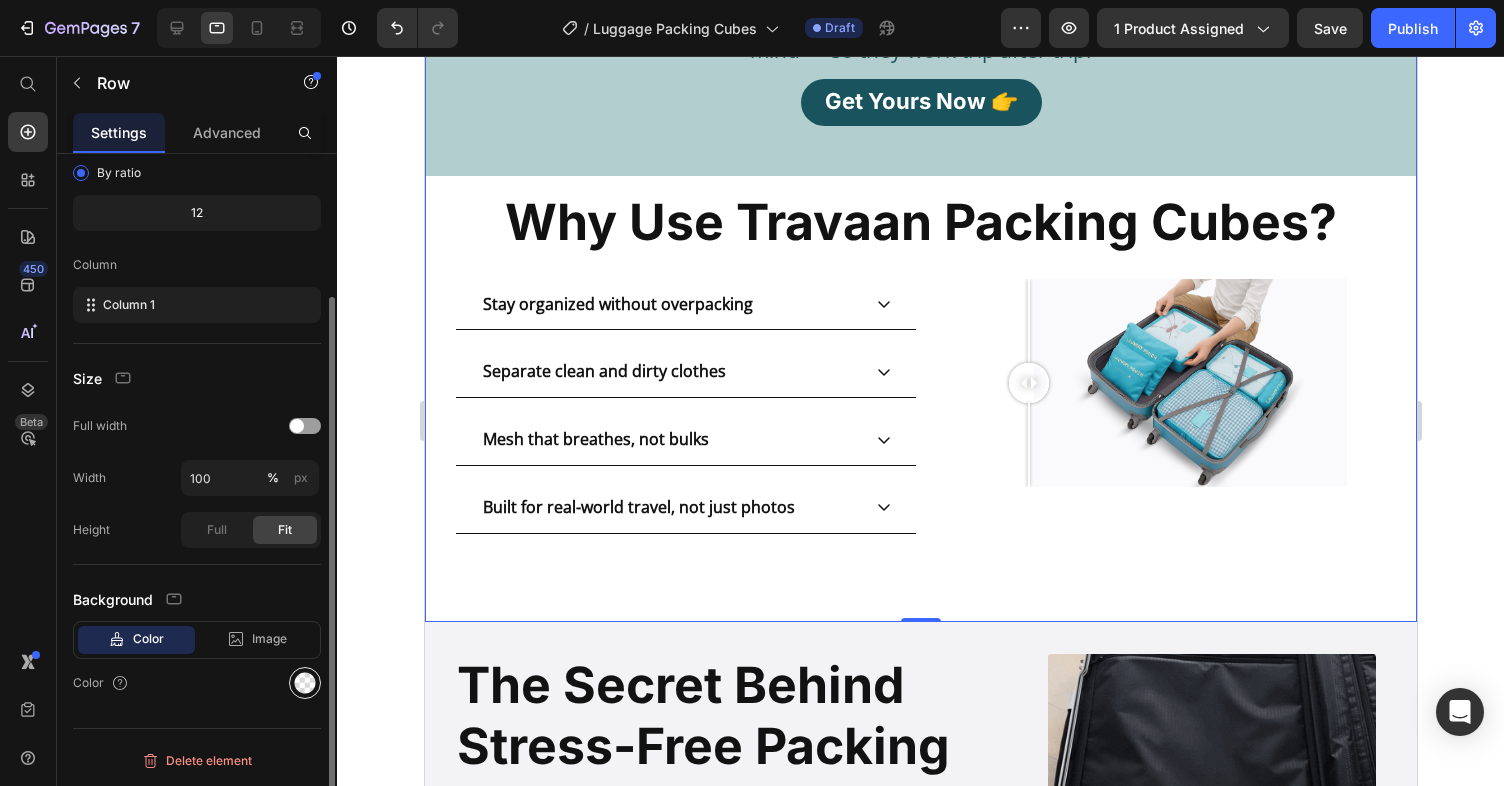 click at bounding box center (305, 683) 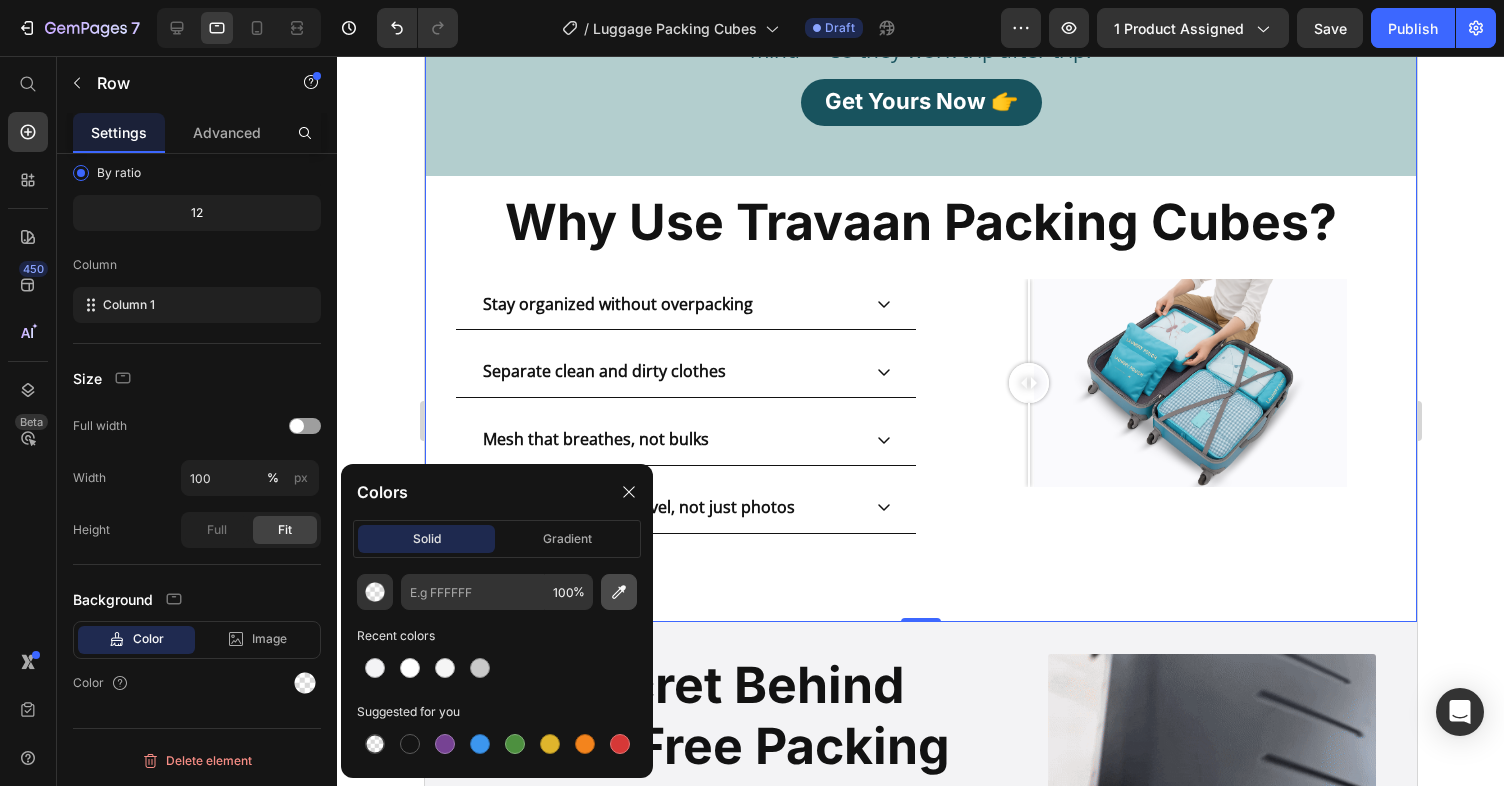 click 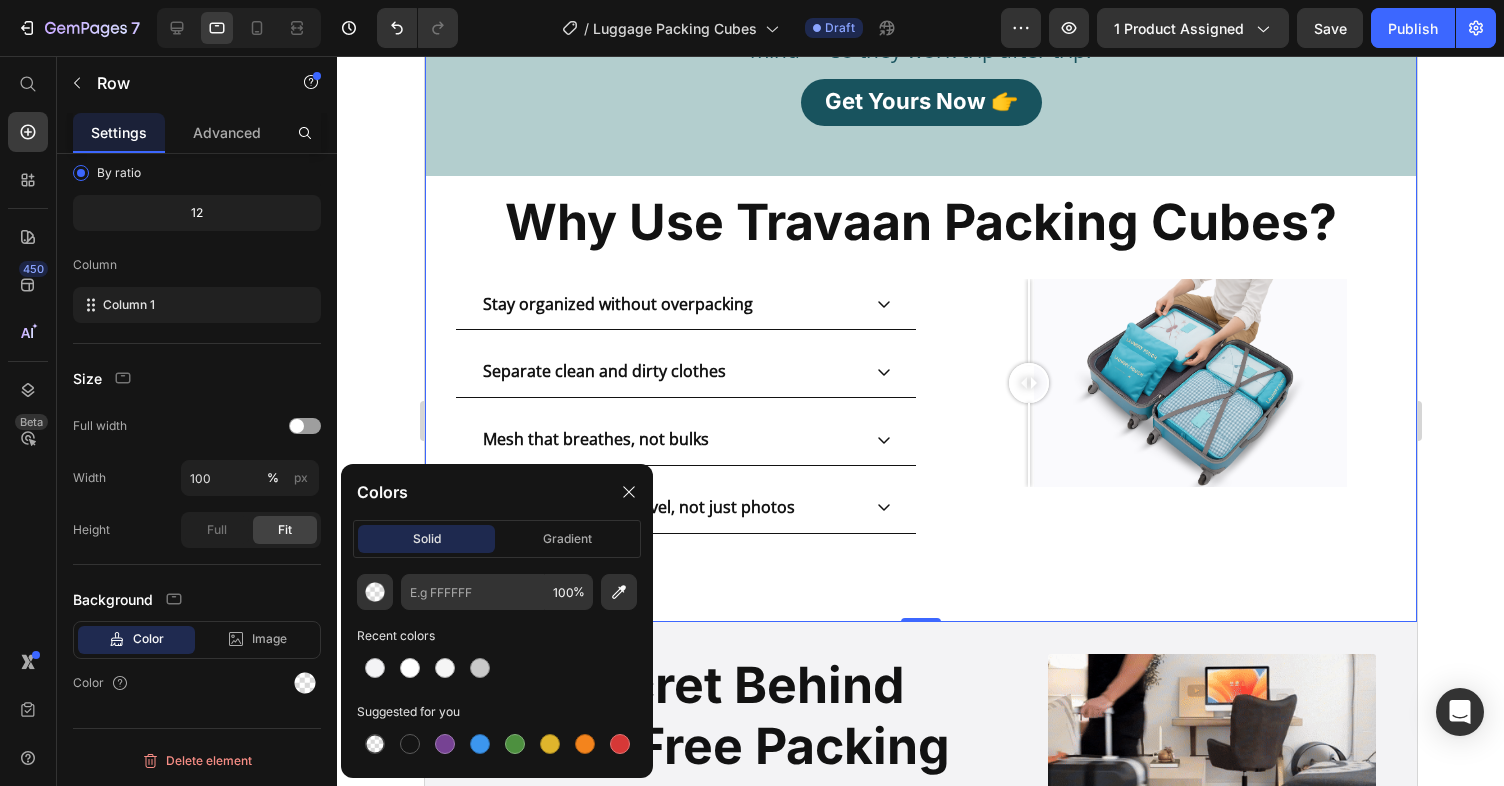 type on "FAFAFC" 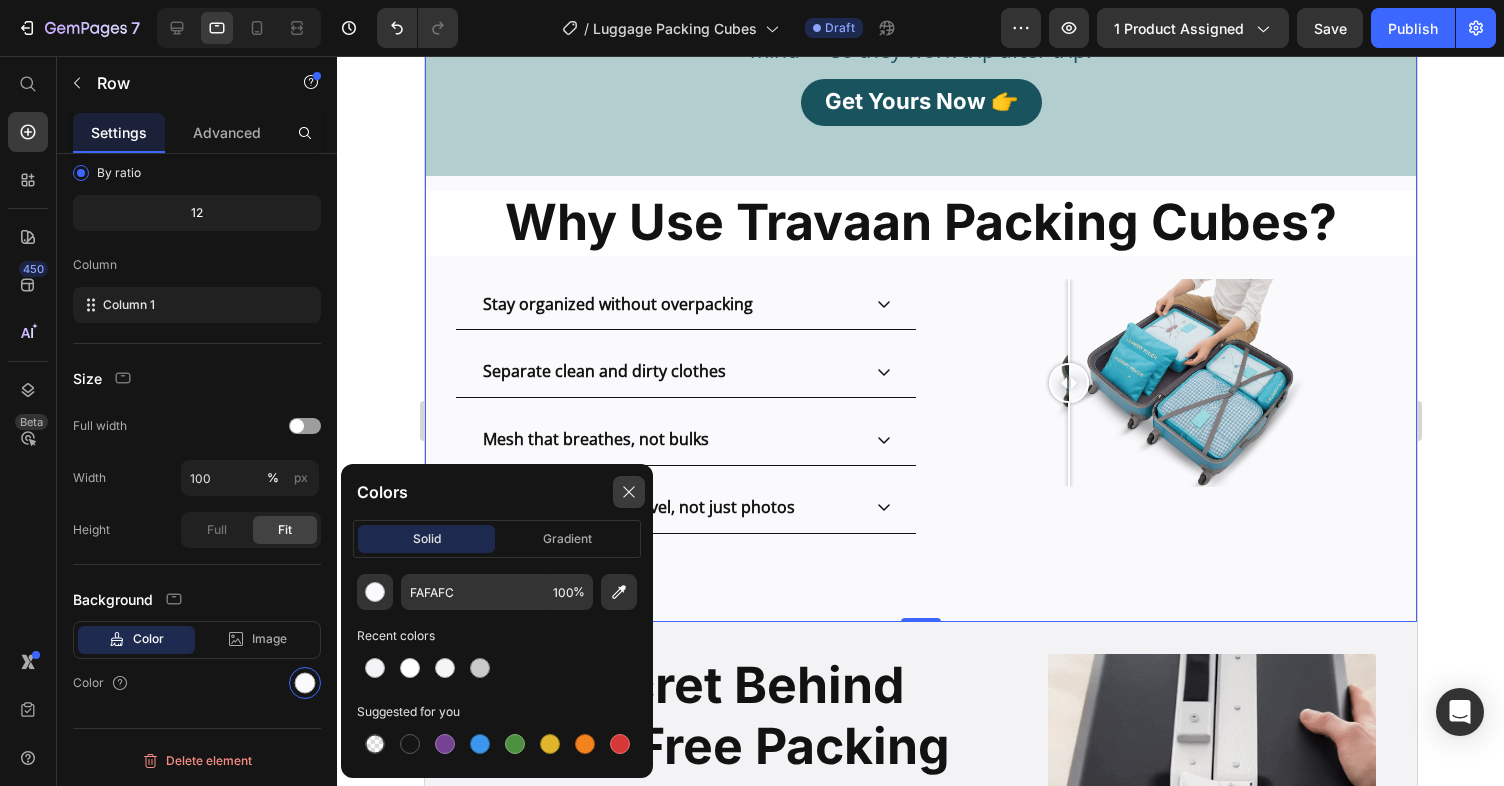 click 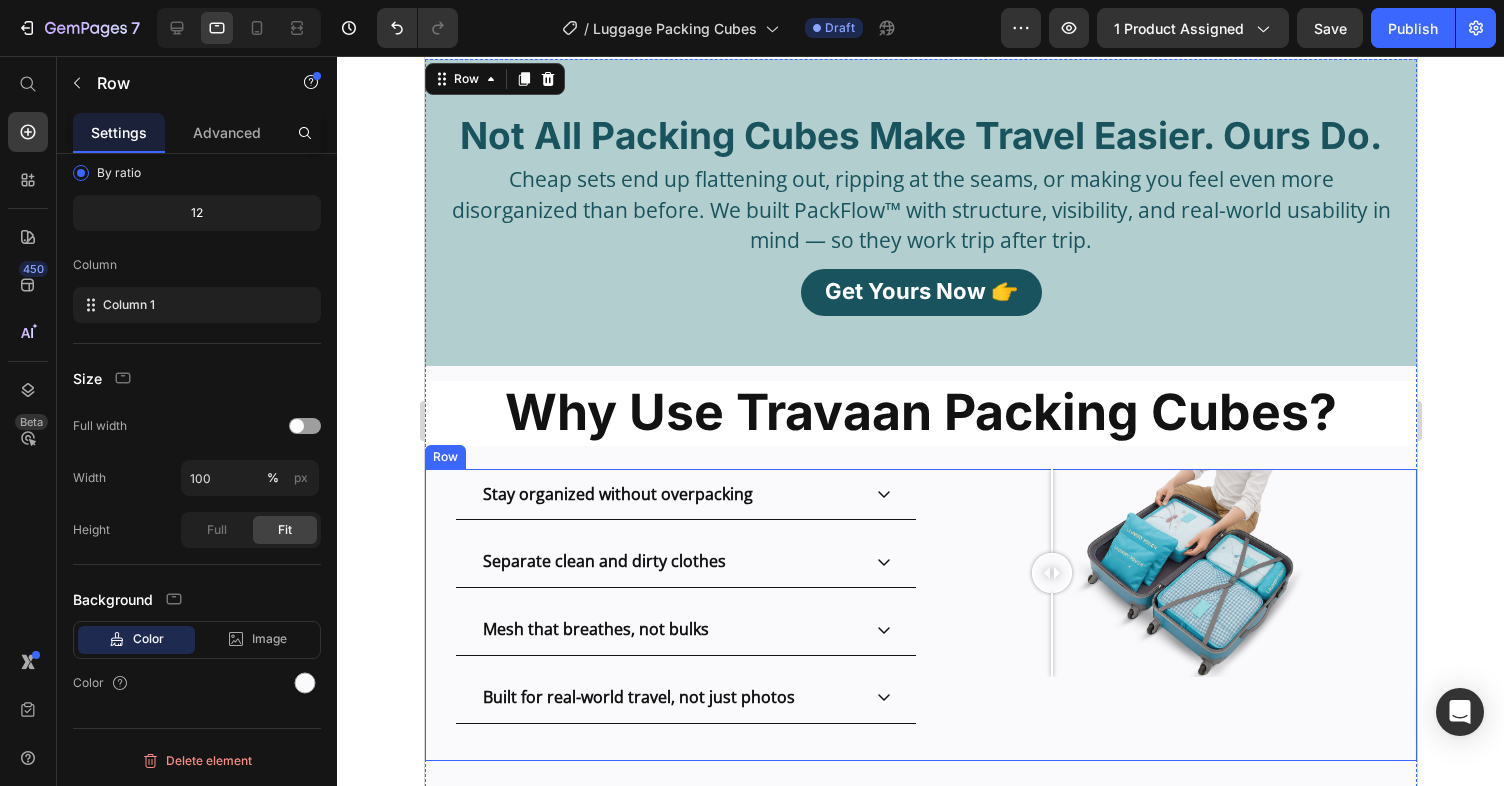 scroll, scrollTop: 1263, scrollLeft: 0, axis: vertical 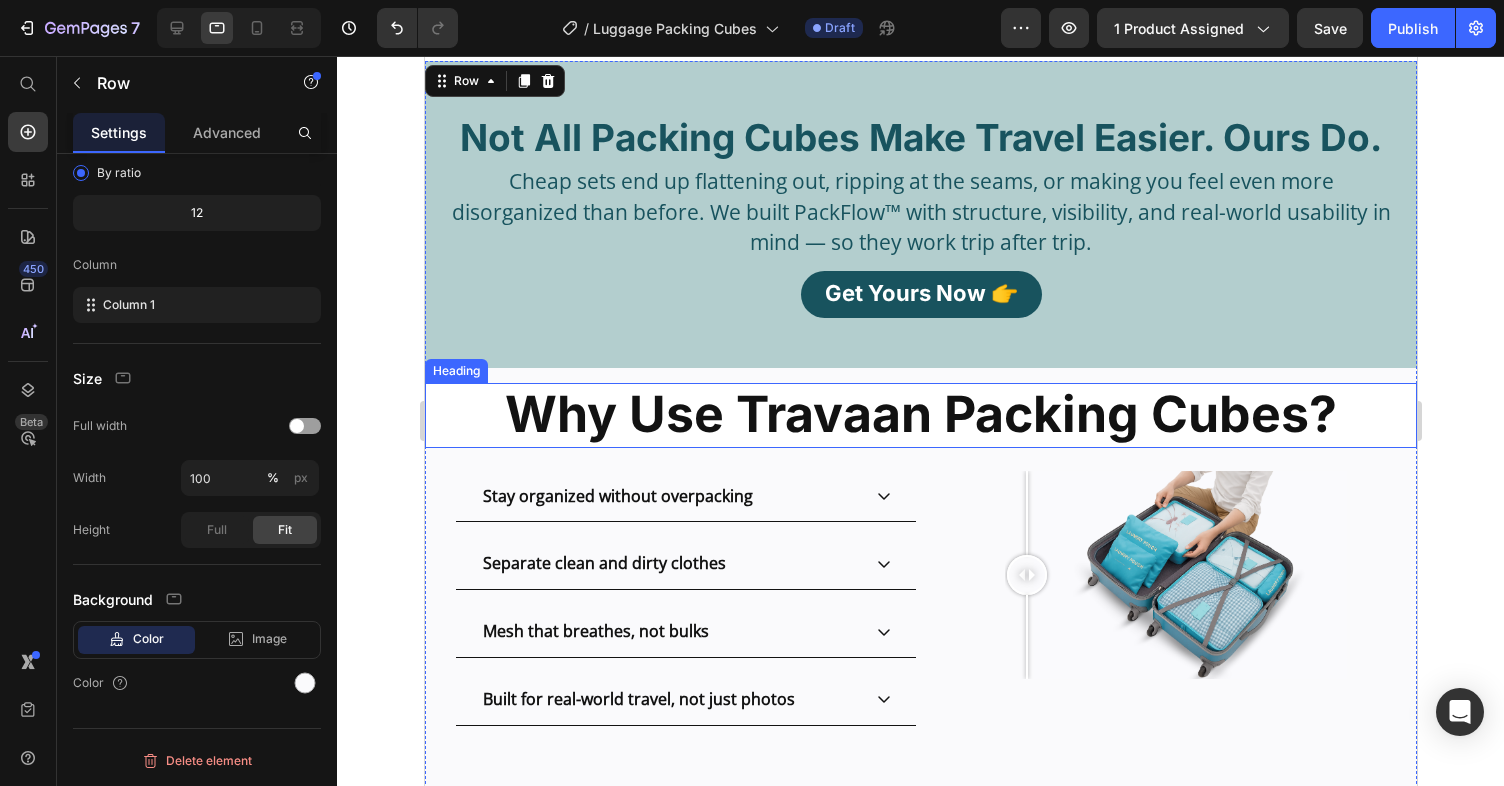 click on "Why Use Travaan Packing Cubes?" at bounding box center (920, 415) 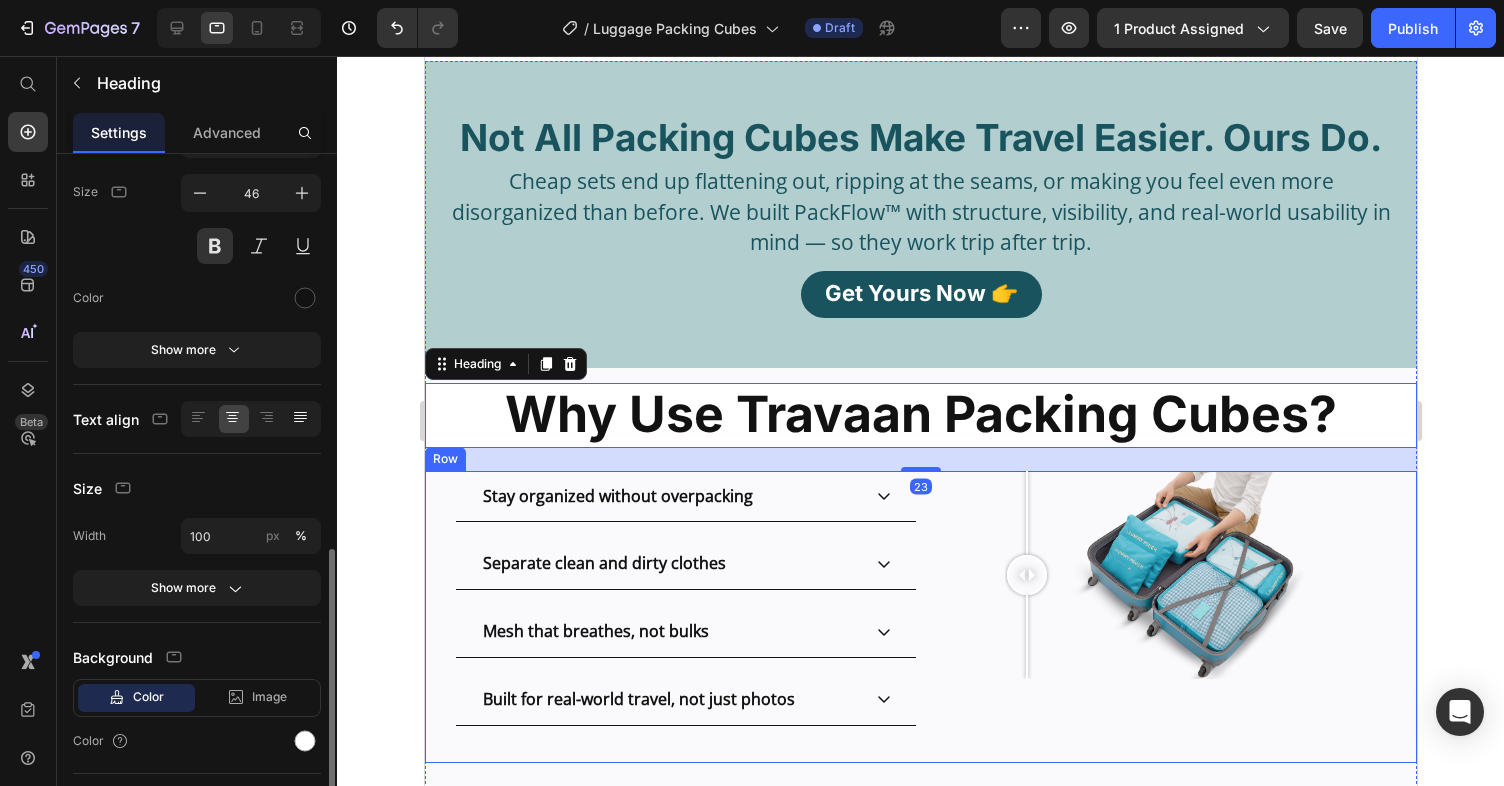 scroll, scrollTop: 323, scrollLeft: 0, axis: vertical 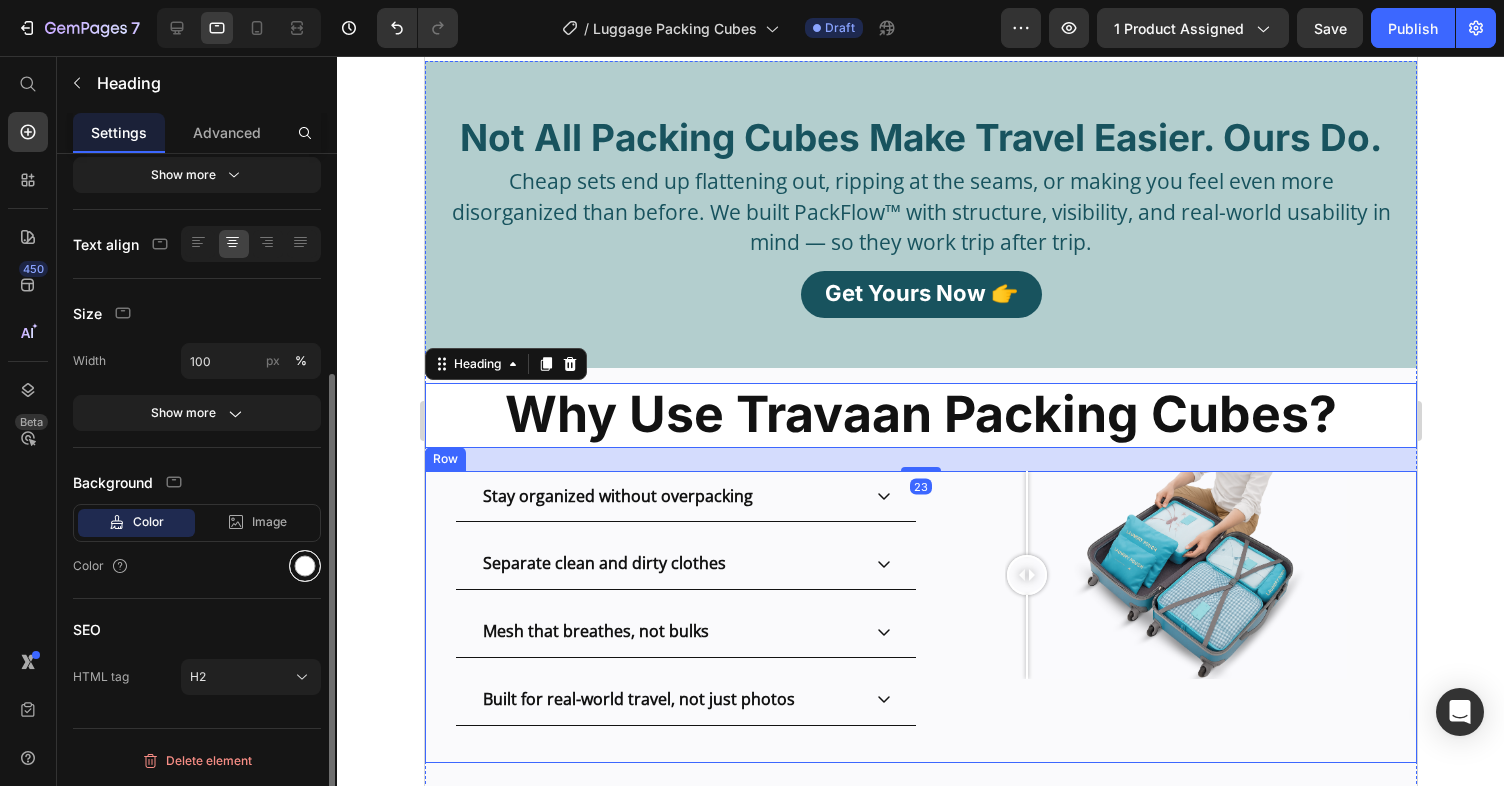 click at bounding box center [305, 566] 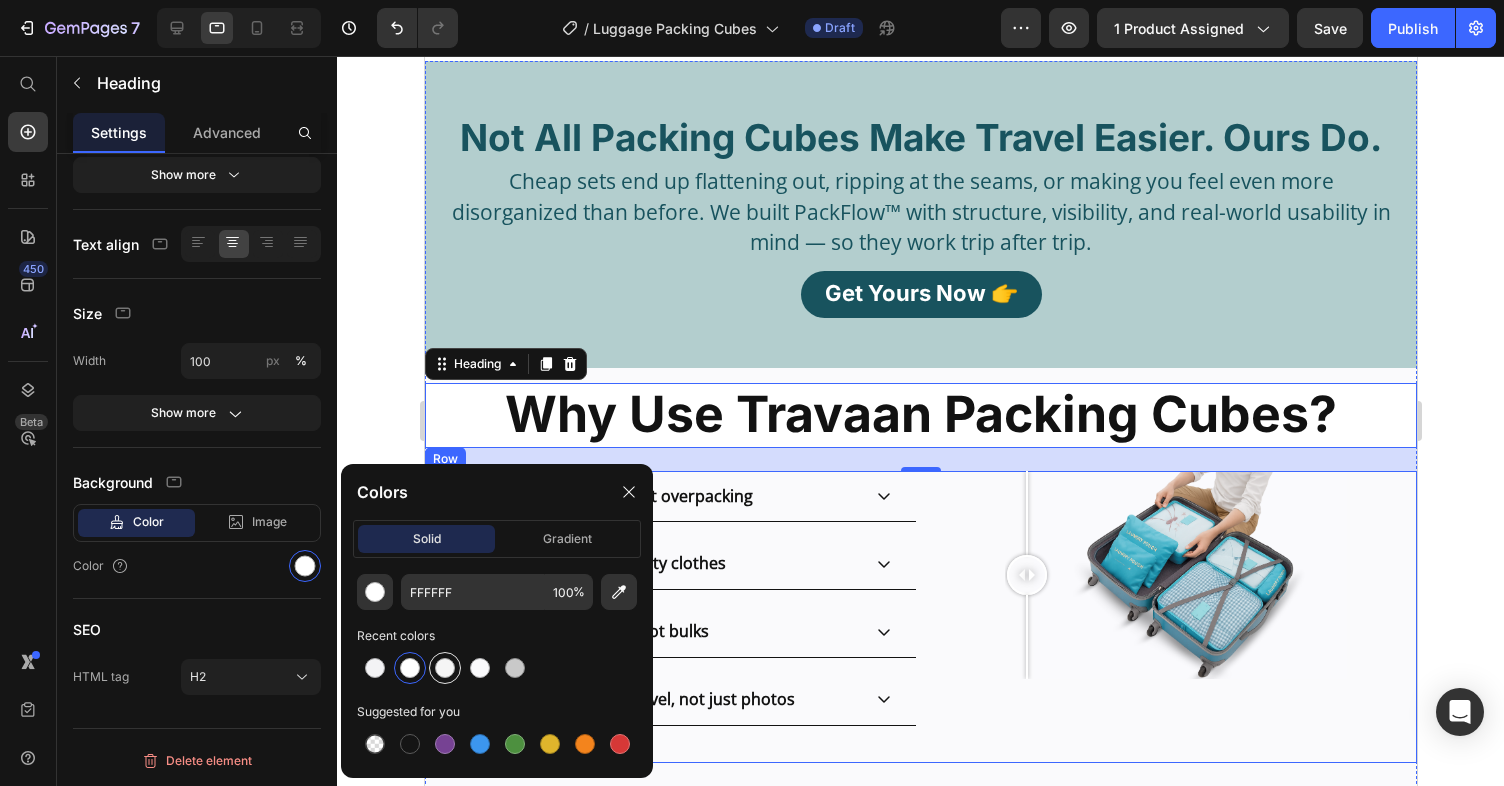 click at bounding box center (445, 668) 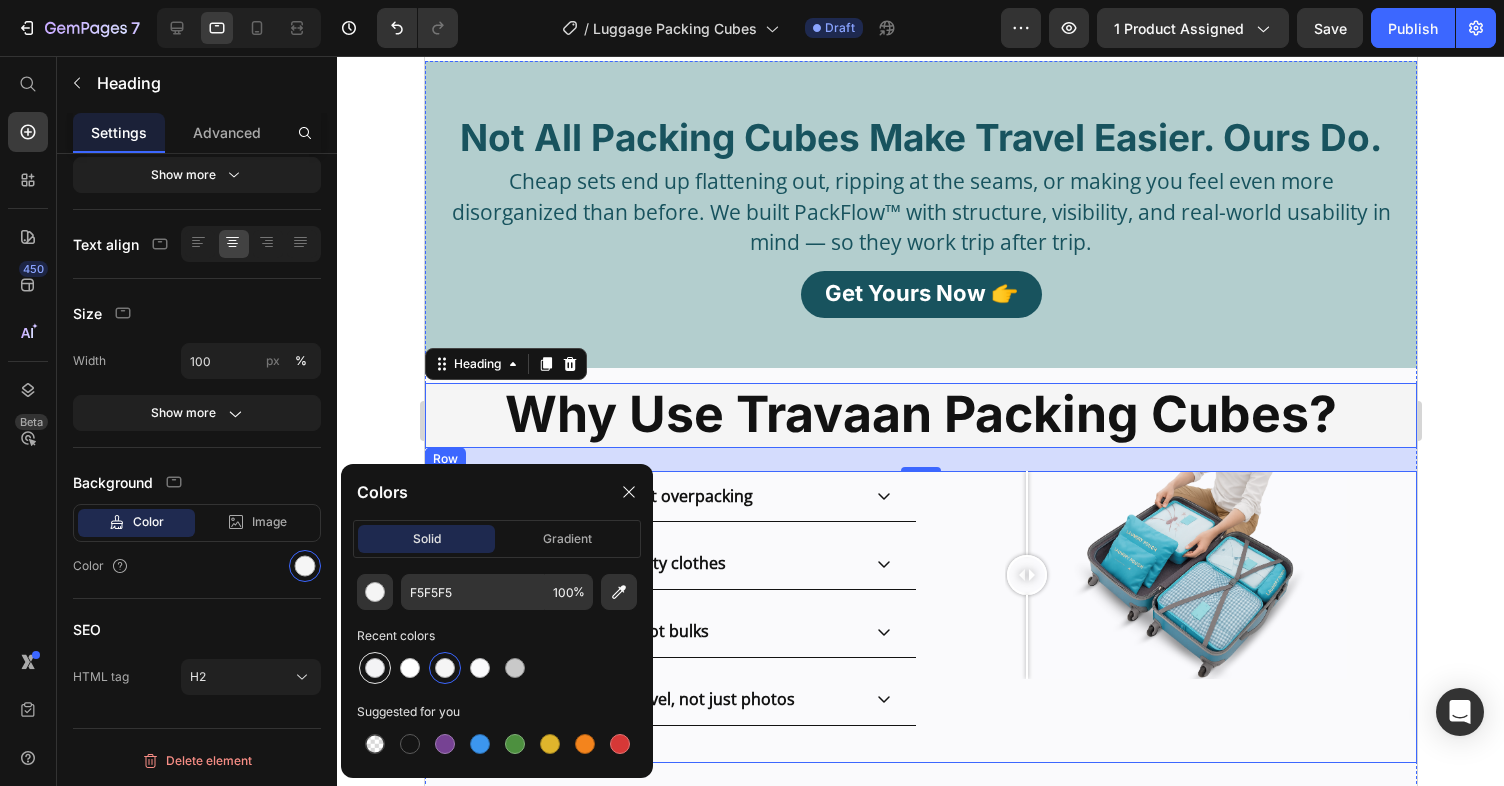 click at bounding box center (375, 668) 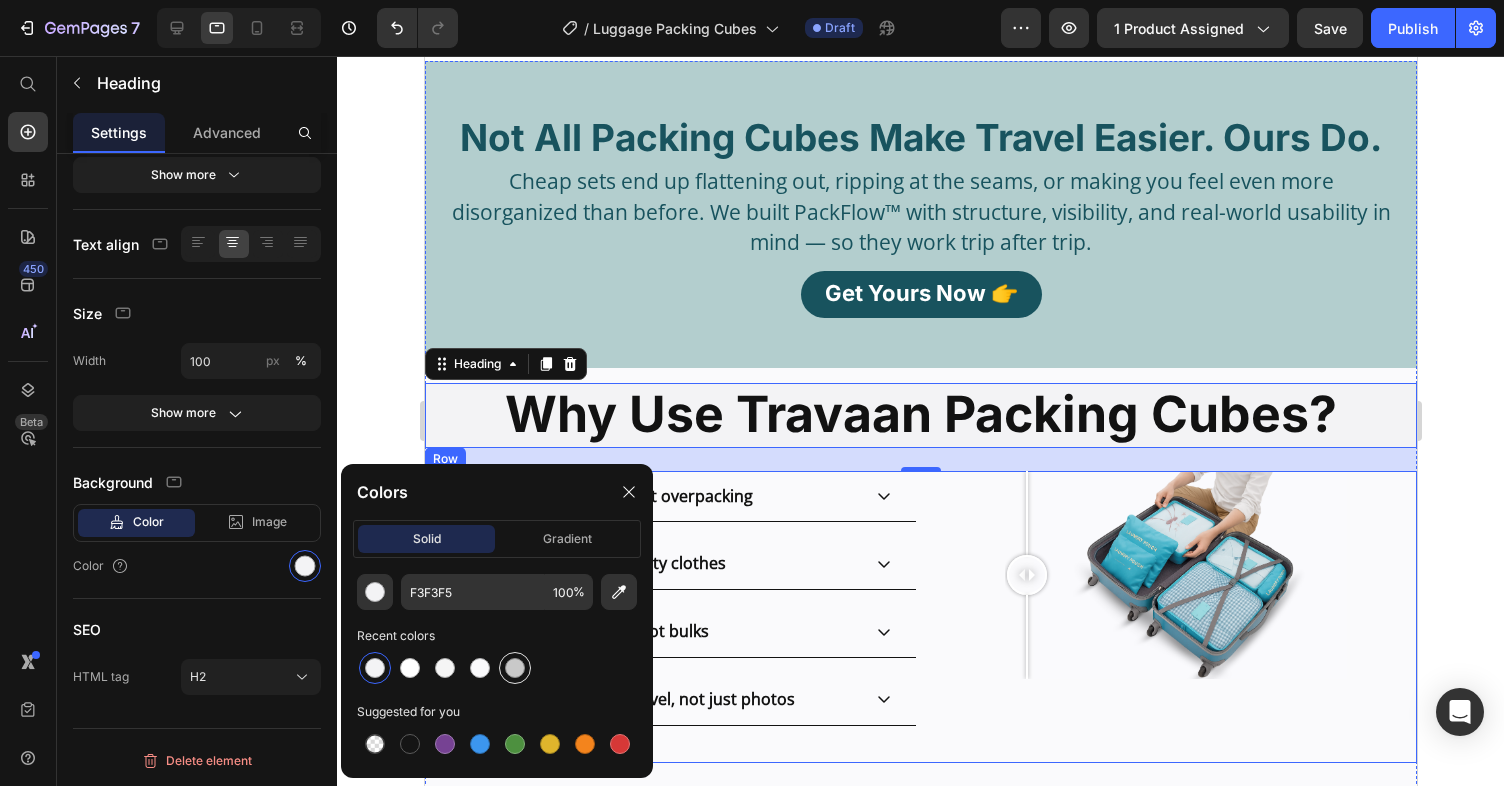 click at bounding box center (515, 668) 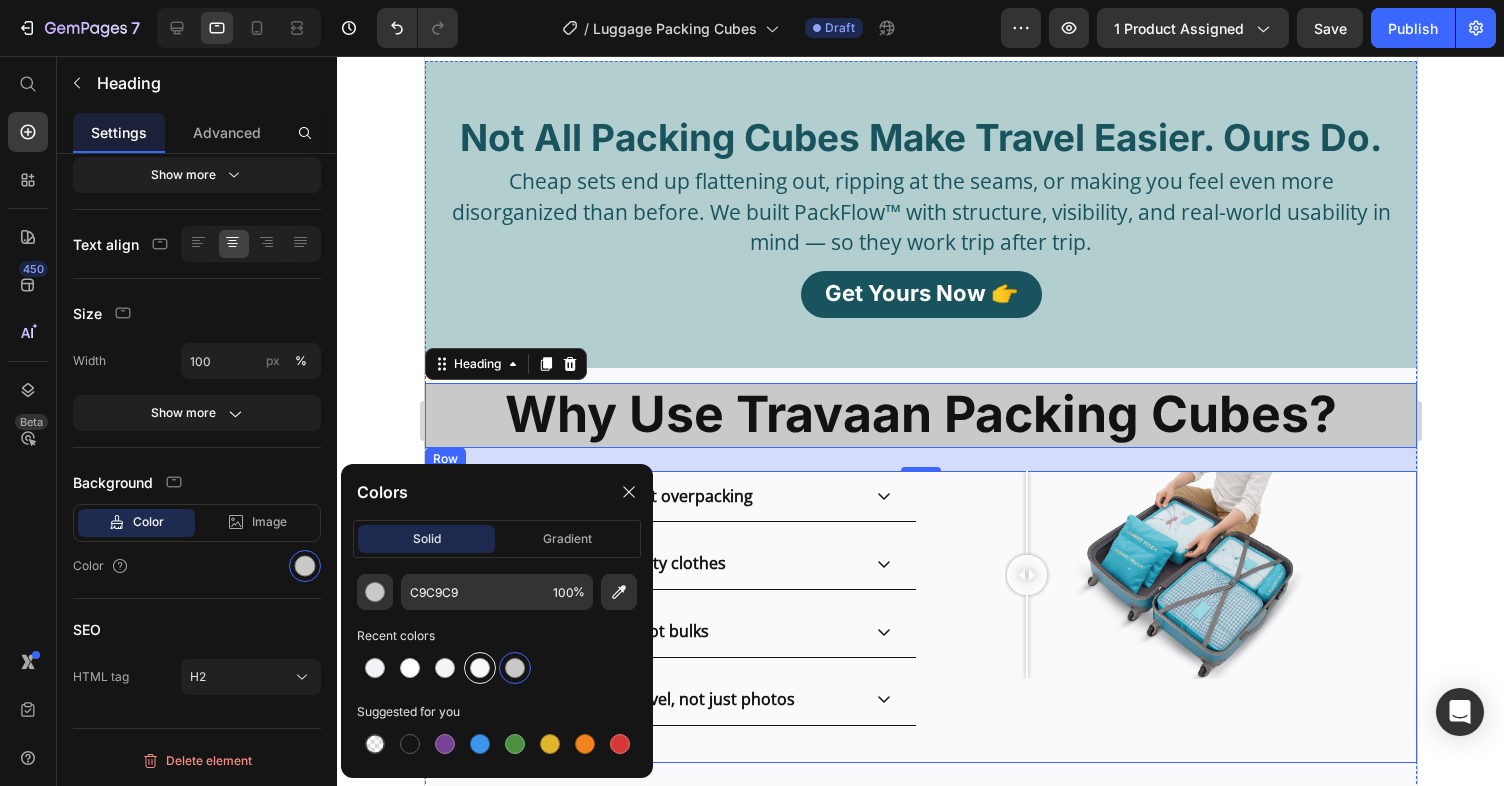 click at bounding box center (480, 668) 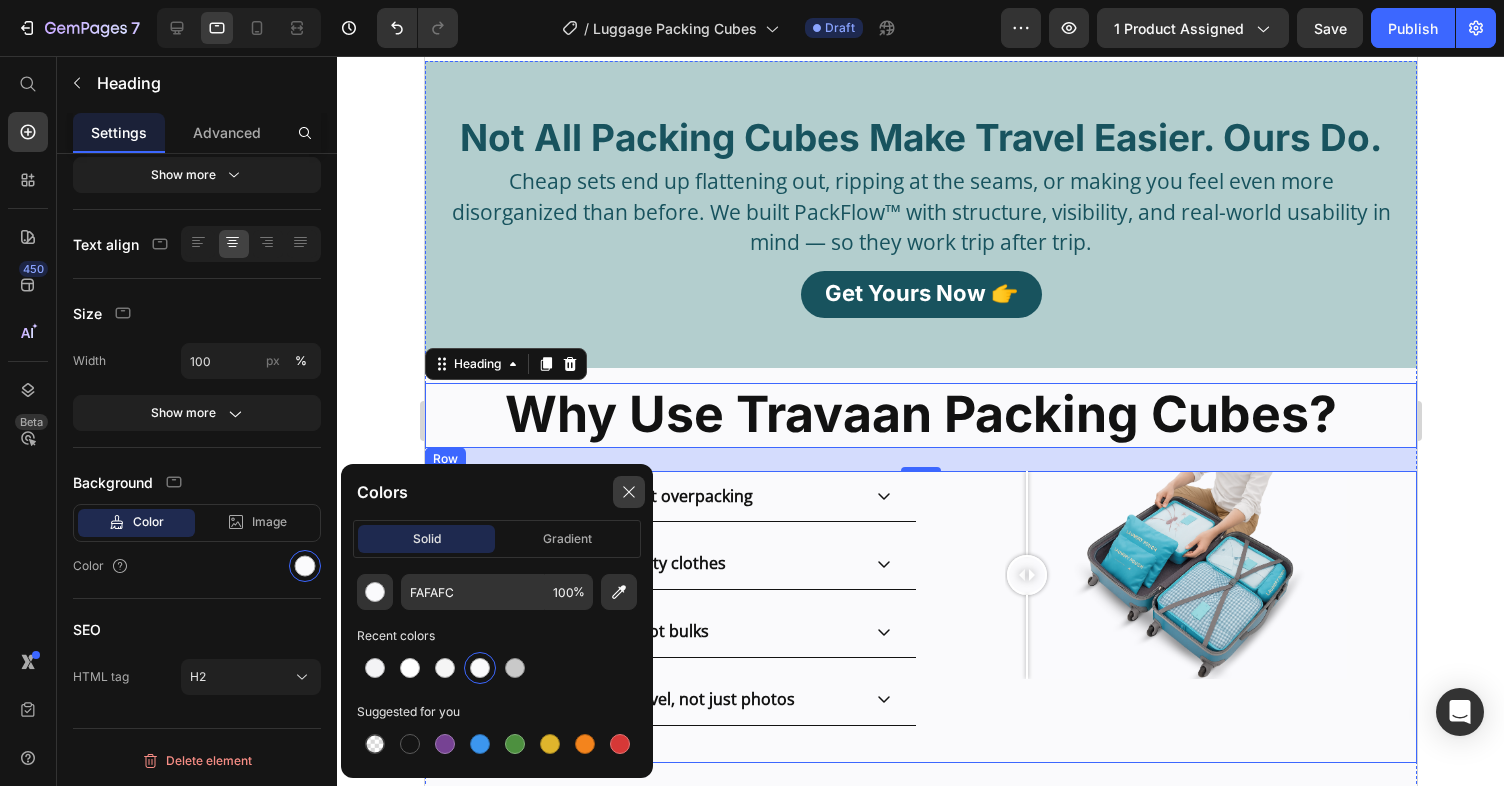 click 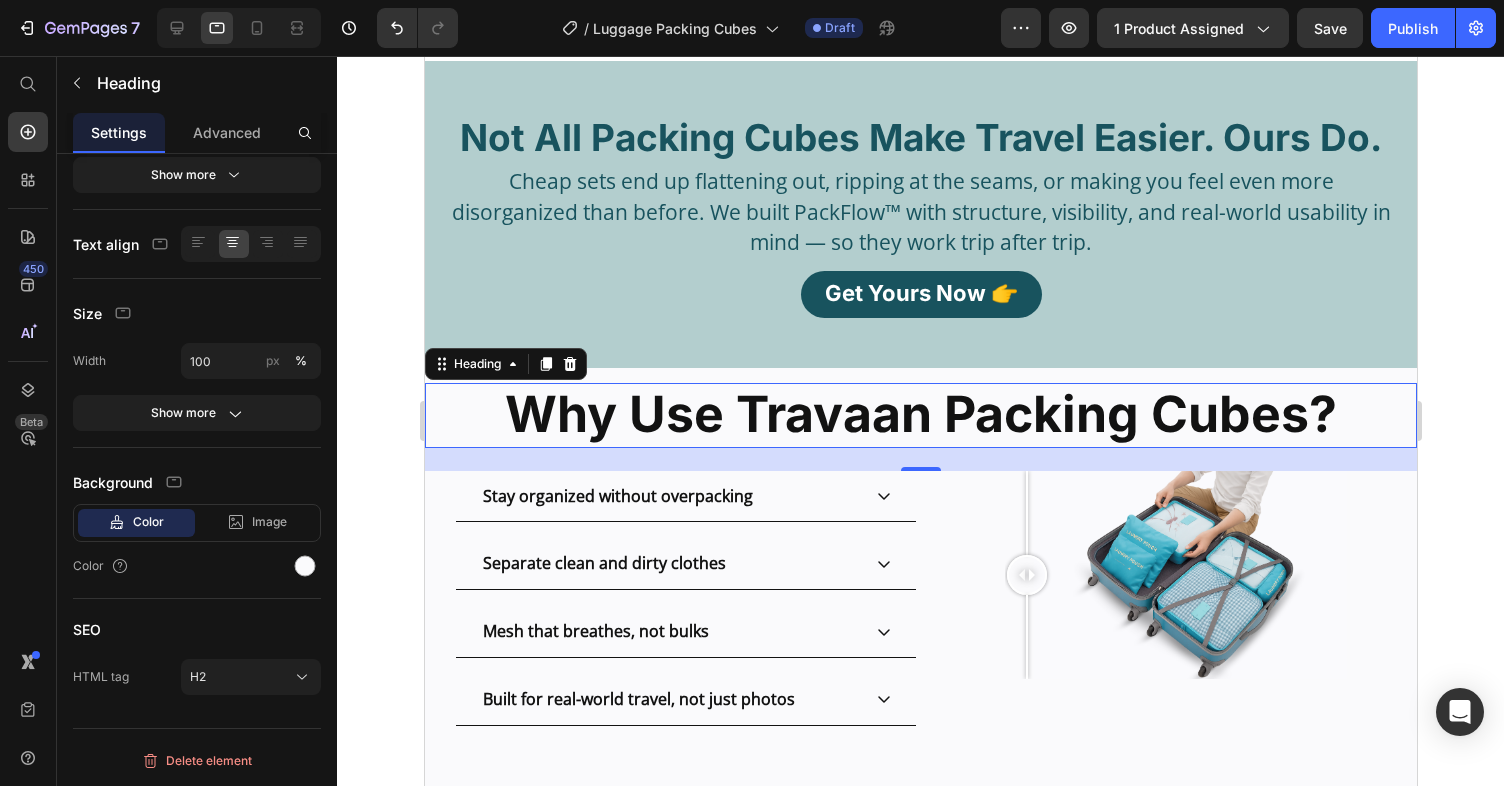 click 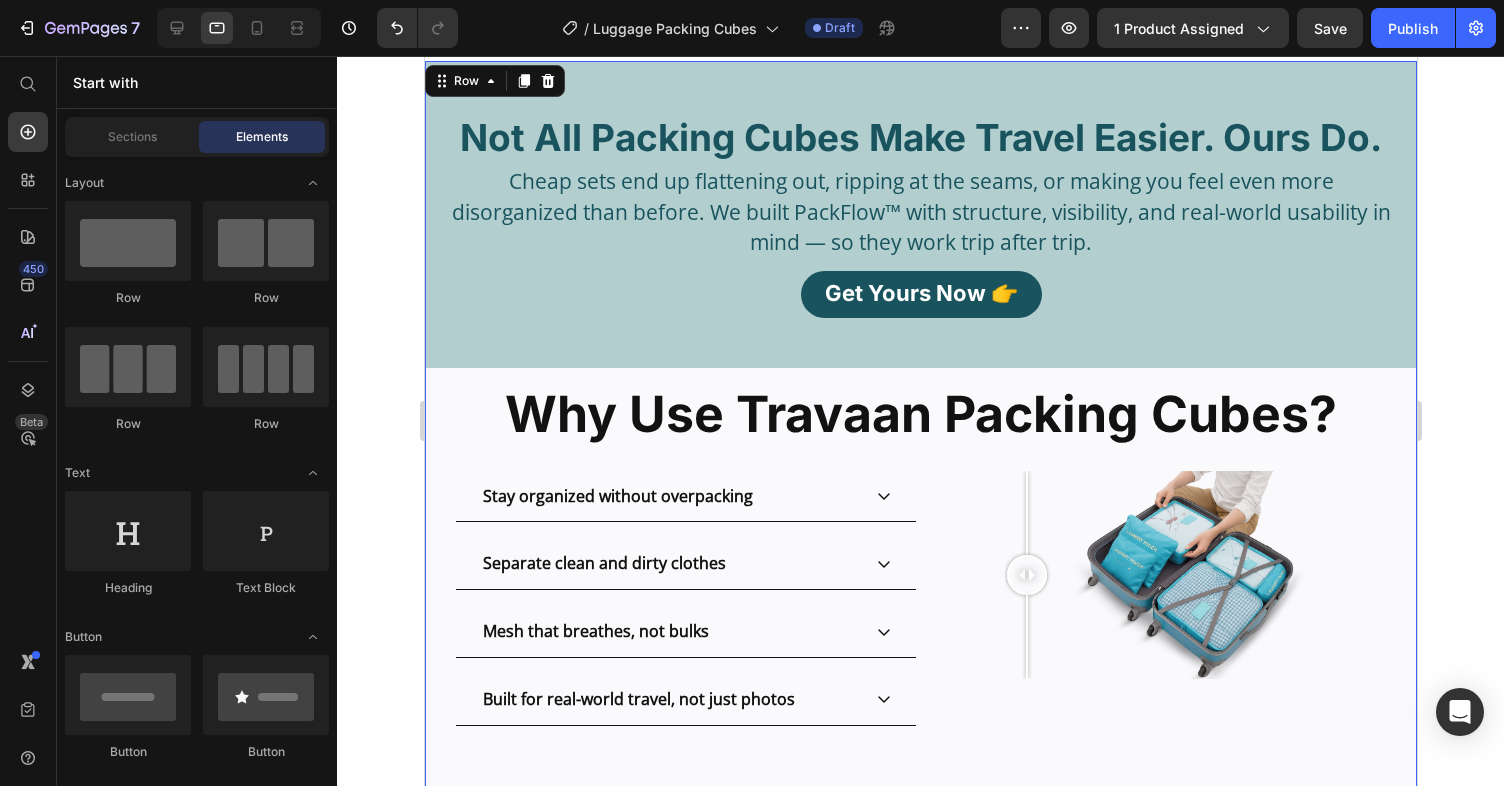 click on "Not All Packing Cubes Make Travel Easier. Ours Do. Heading Cheap sets end up flattening out, ripping at the seams, or making you feel even more disorganized than before. We built PackFlow™ with structure, visibility, and real-world usability in mind — so they work trip after trip. Text Block Get Yours Now 👉 Button Row Why Use Travaan Packing Cubes? Heading Why Use Travaan Packing Cubes? Heading Not All Packing Cubes Make Travel Easier. Ours Do.   Heading Cheap sets end up flattening out, ripping at the seams, or making you feel even more disorganized than before. We built PackFlow™ with structure, visibility, and real-world usability in mind — so they work trip after trip.   Text Block Get Yours Now 👉 Button Row Why Use Travaan Packing Cubes? Heading
Stay organized without overpacking
Separate clean and dirty clothes
Mesh that breathes, not bulks
Built for real-world travel, not just photos Accordion Image Comparison Row" at bounding box center (920, 437) 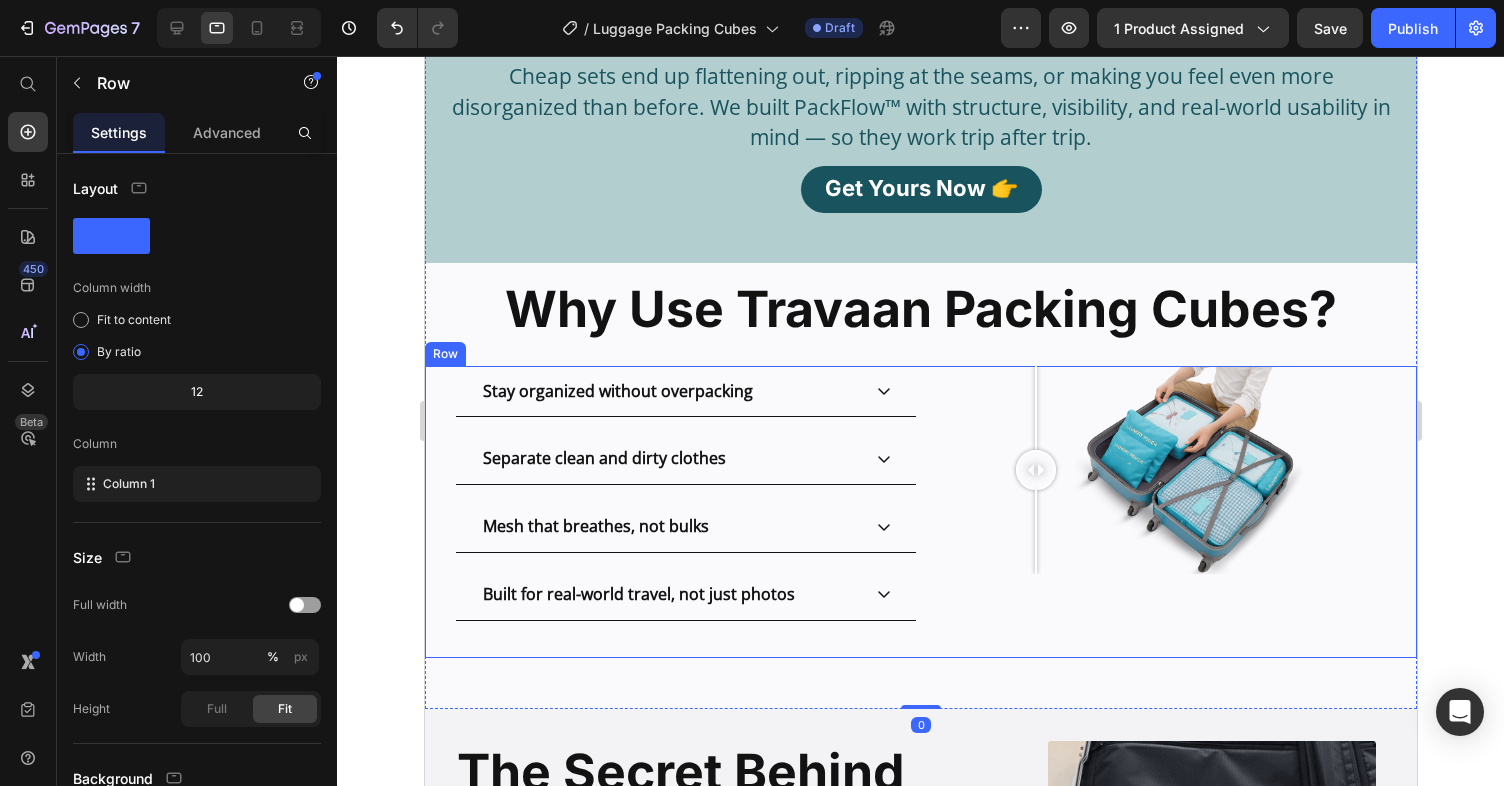 scroll, scrollTop: 1423, scrollLeft: 0, axis: vertical 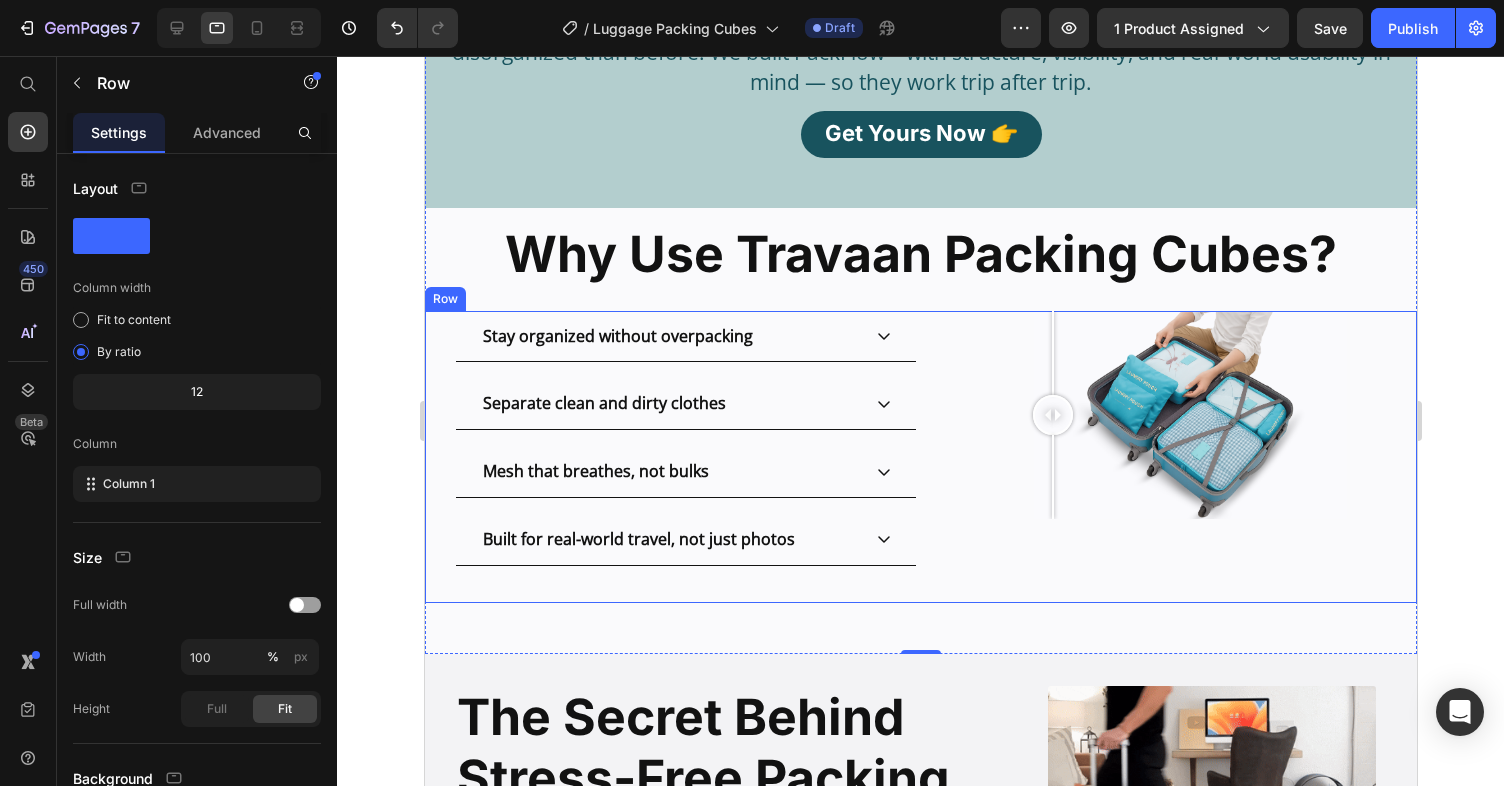 click at bounding box center [1052, 477] 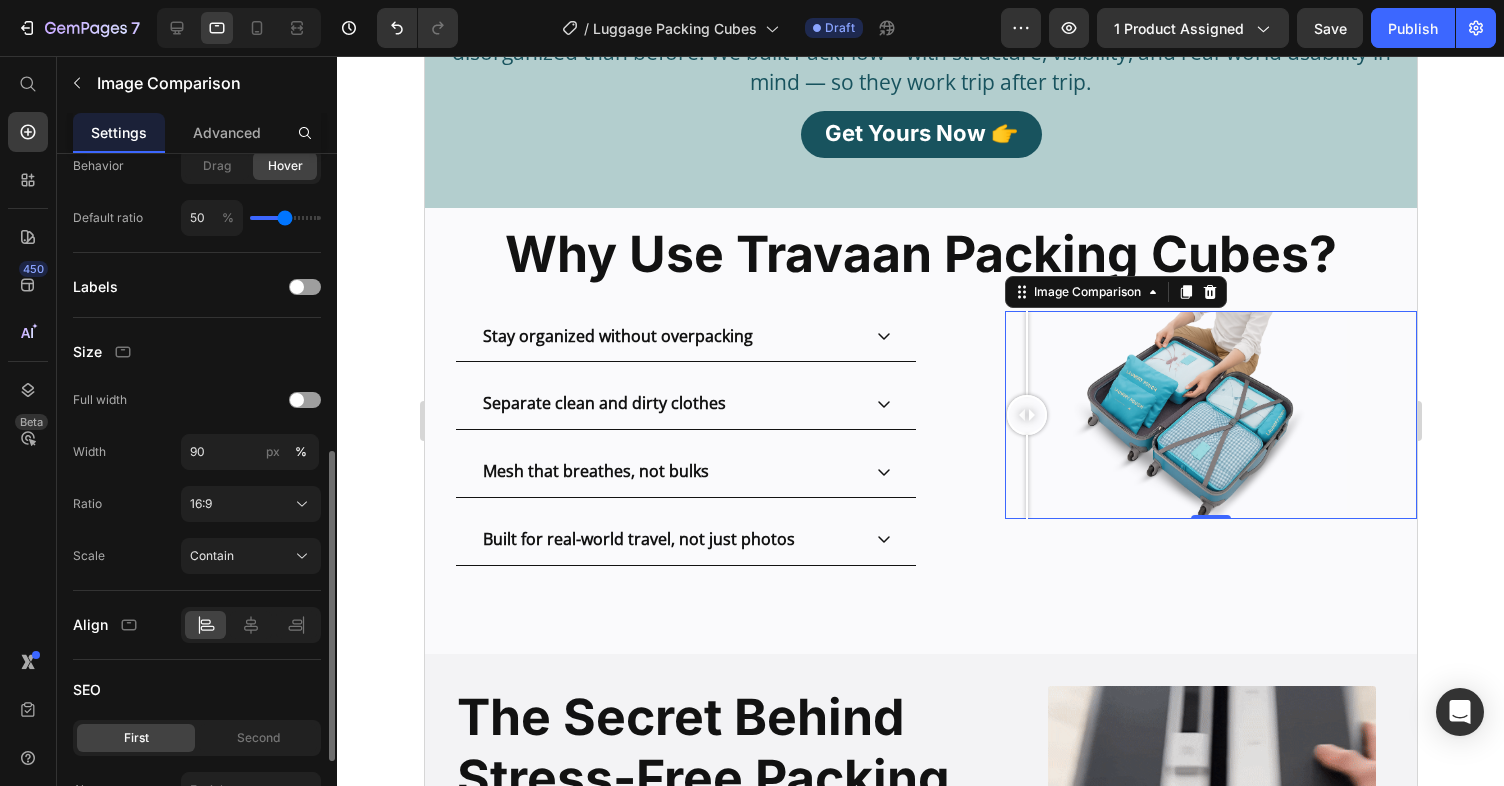 scroll, scrollTop: 674, scrollLeft: 0, axis: vertical 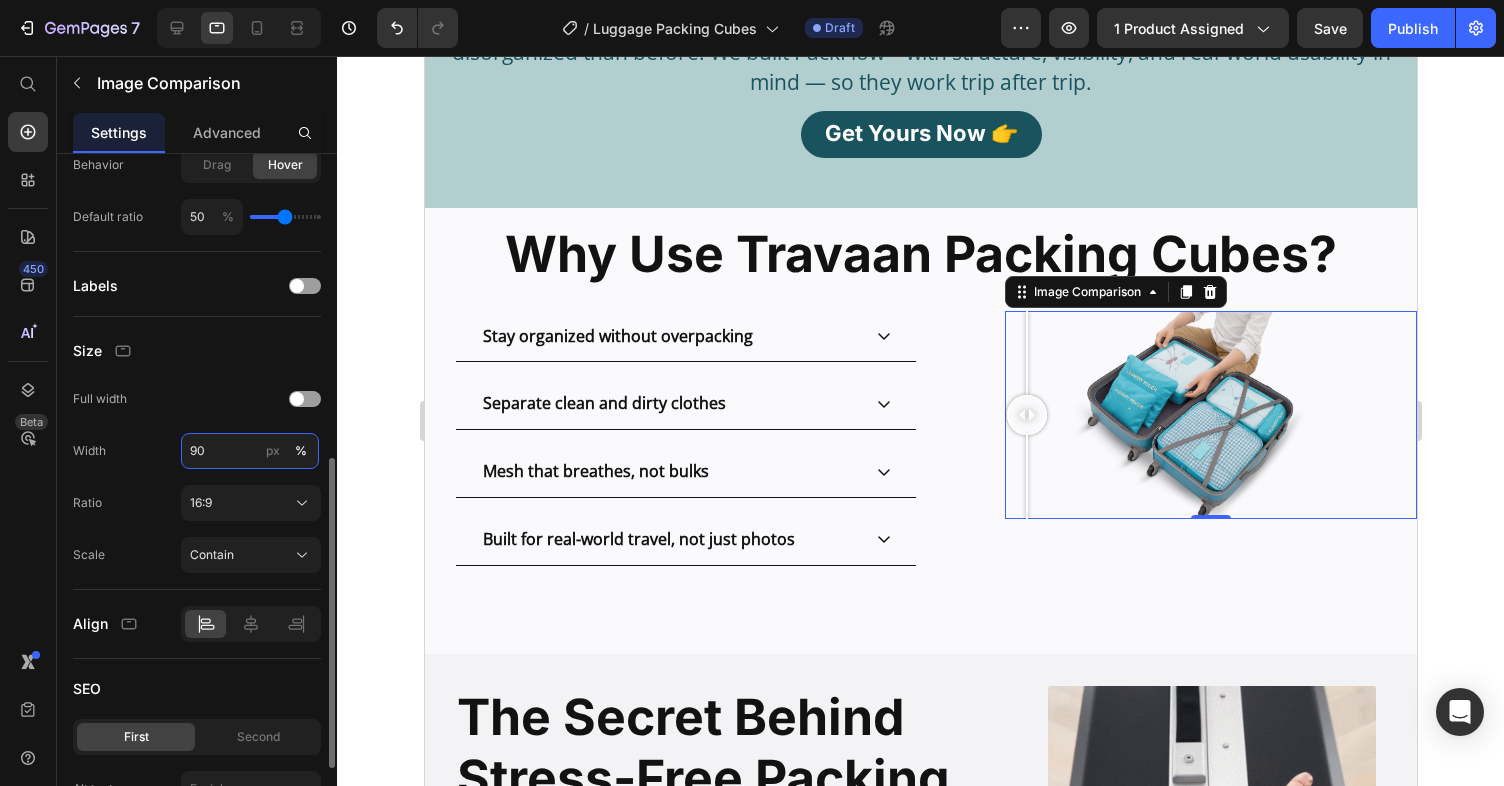 click on "90" at bounding box center (250, 451) 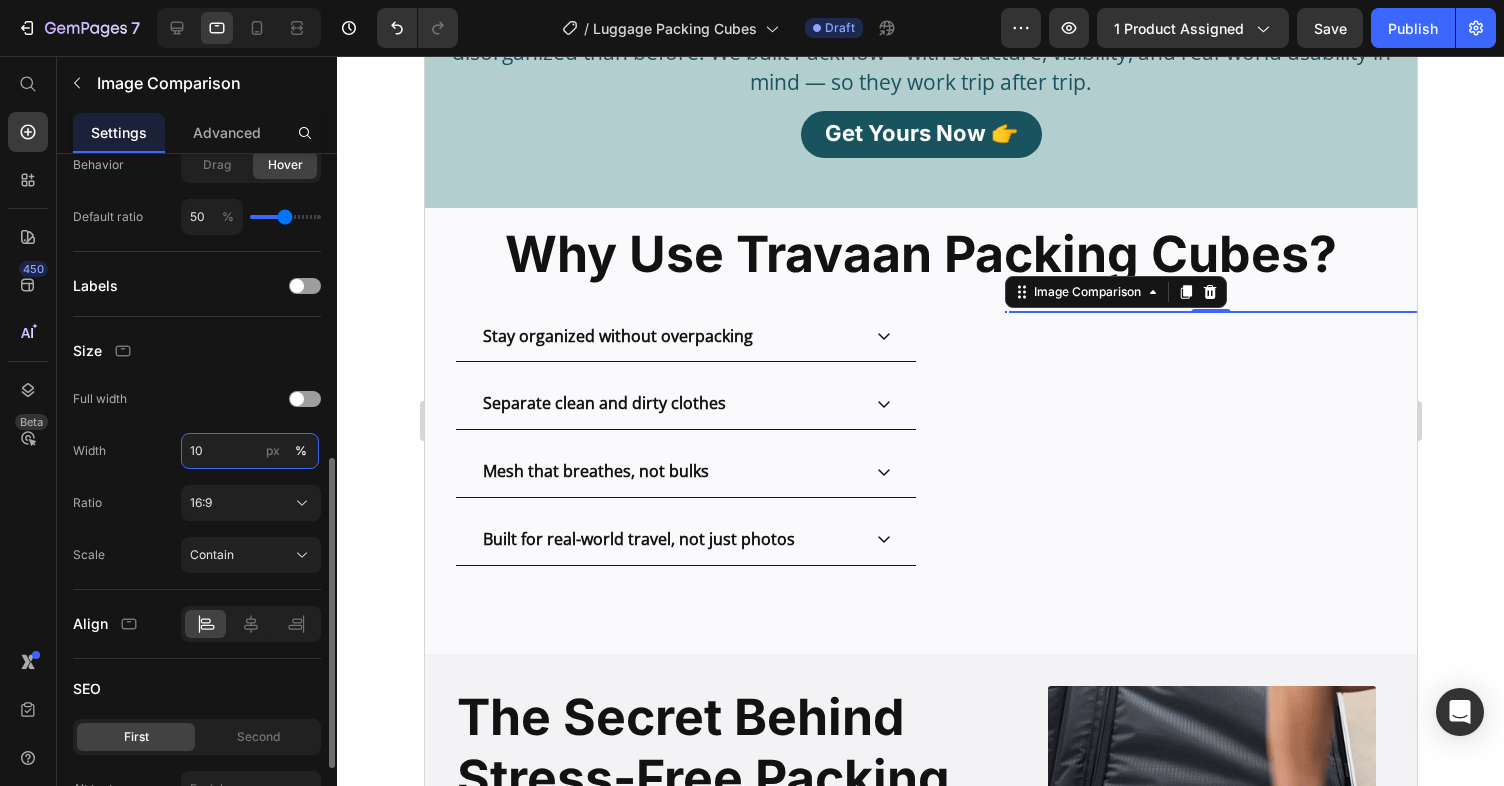 type on "100" 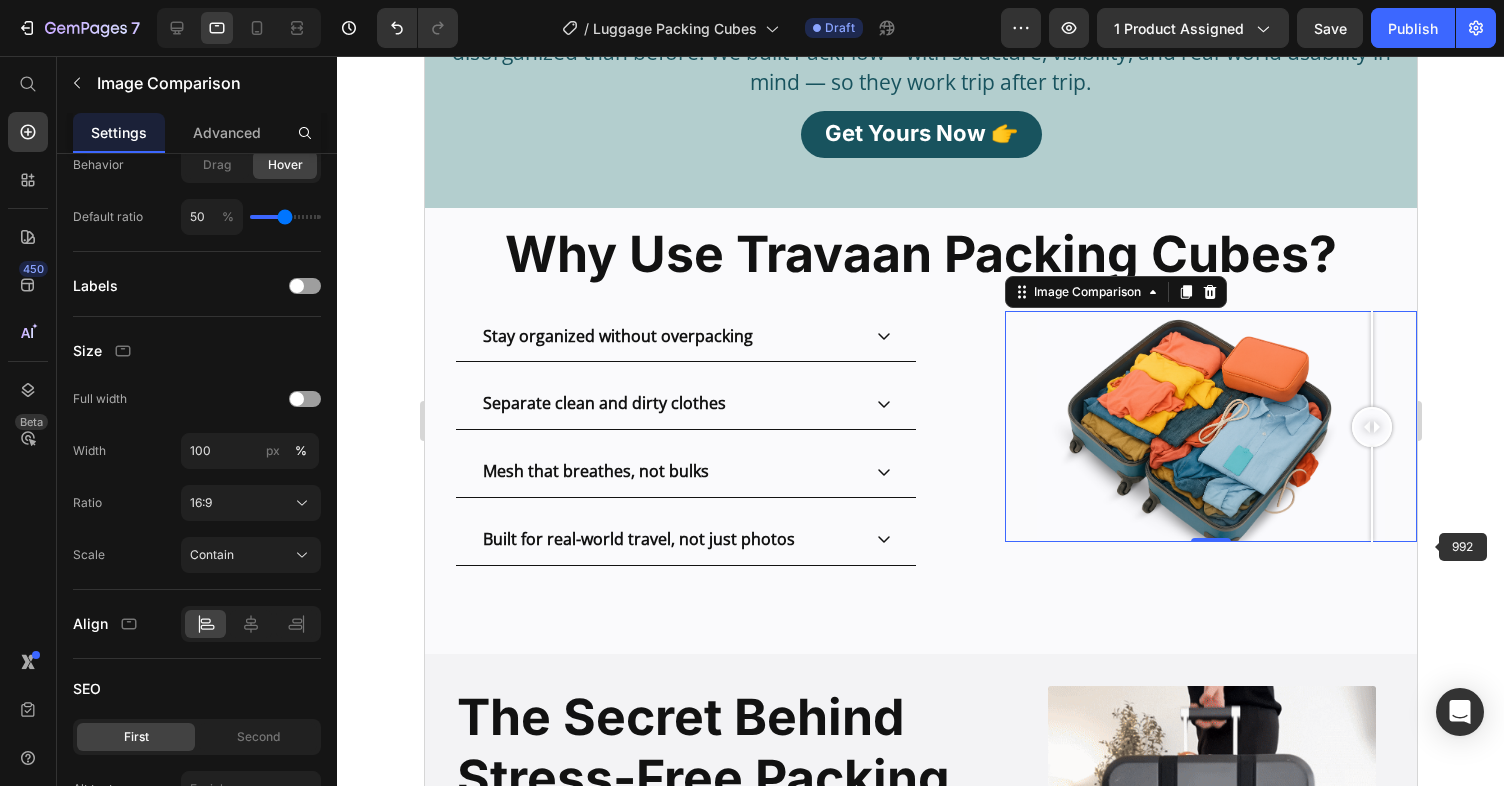 click 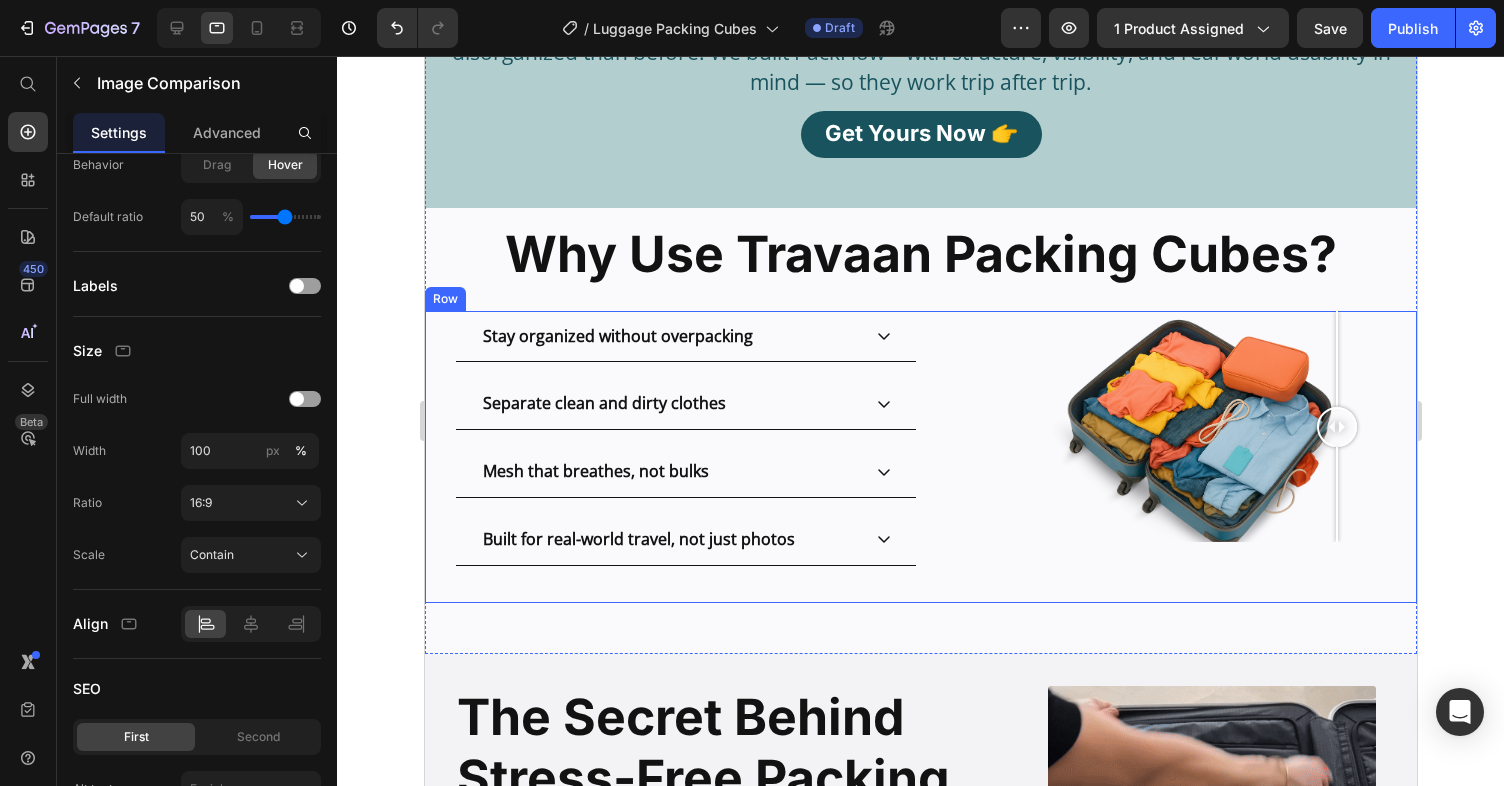 click at bounding box center [1336, 495] 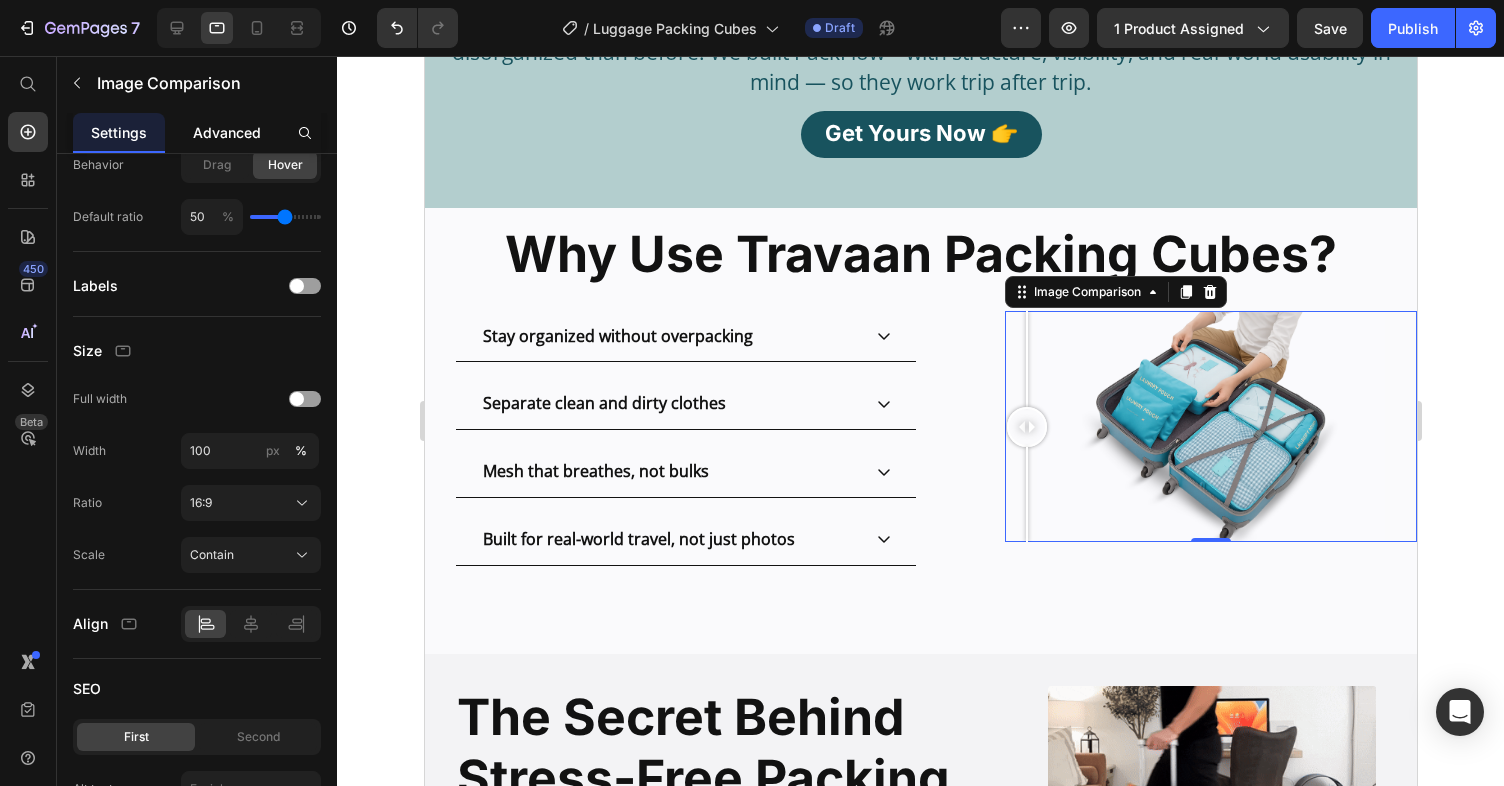 click on "Advanced" at bounding box center (227, 132) 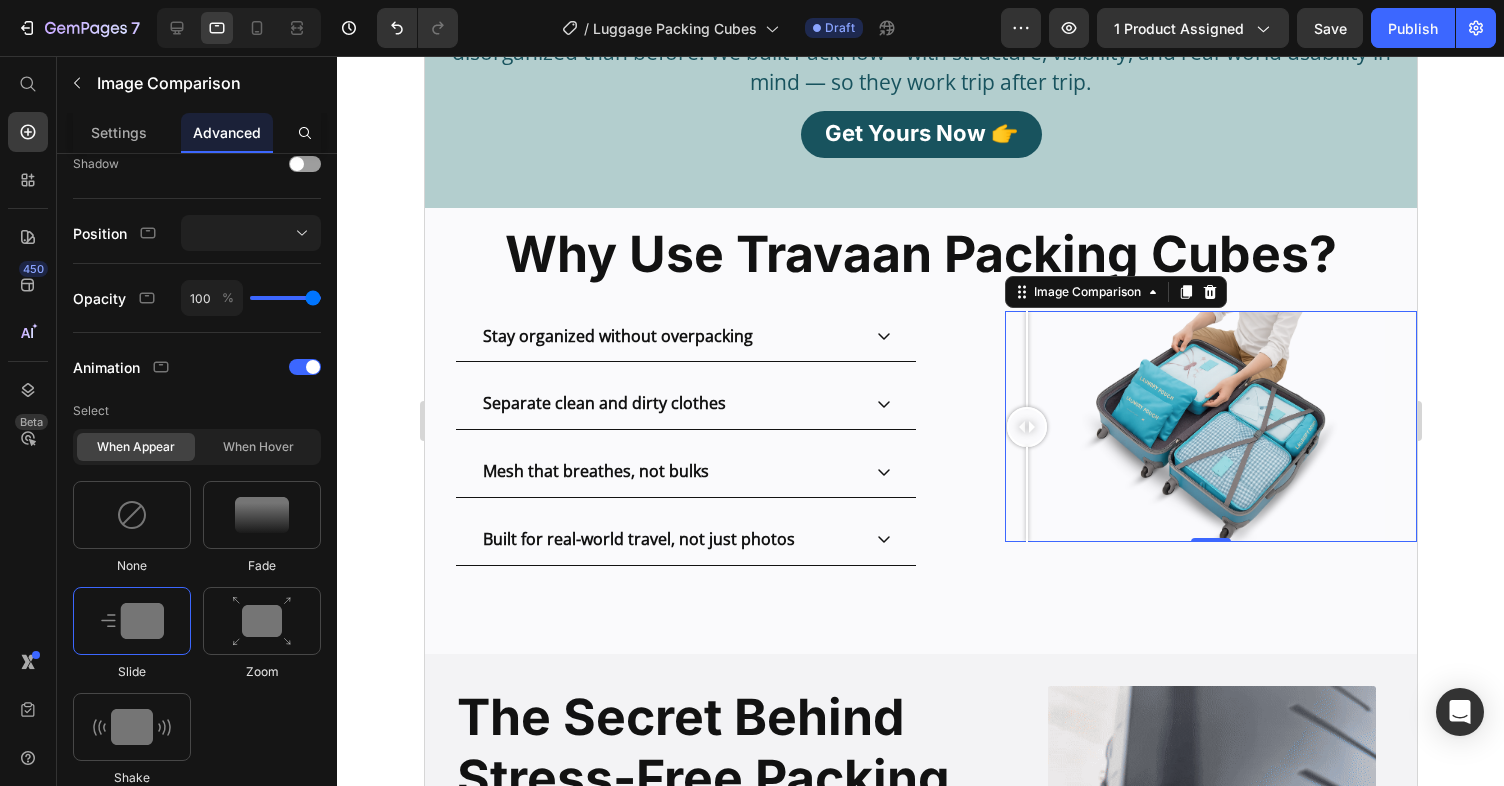 scroll, scrollTop: 0, scrollLeft: 0, axis: both 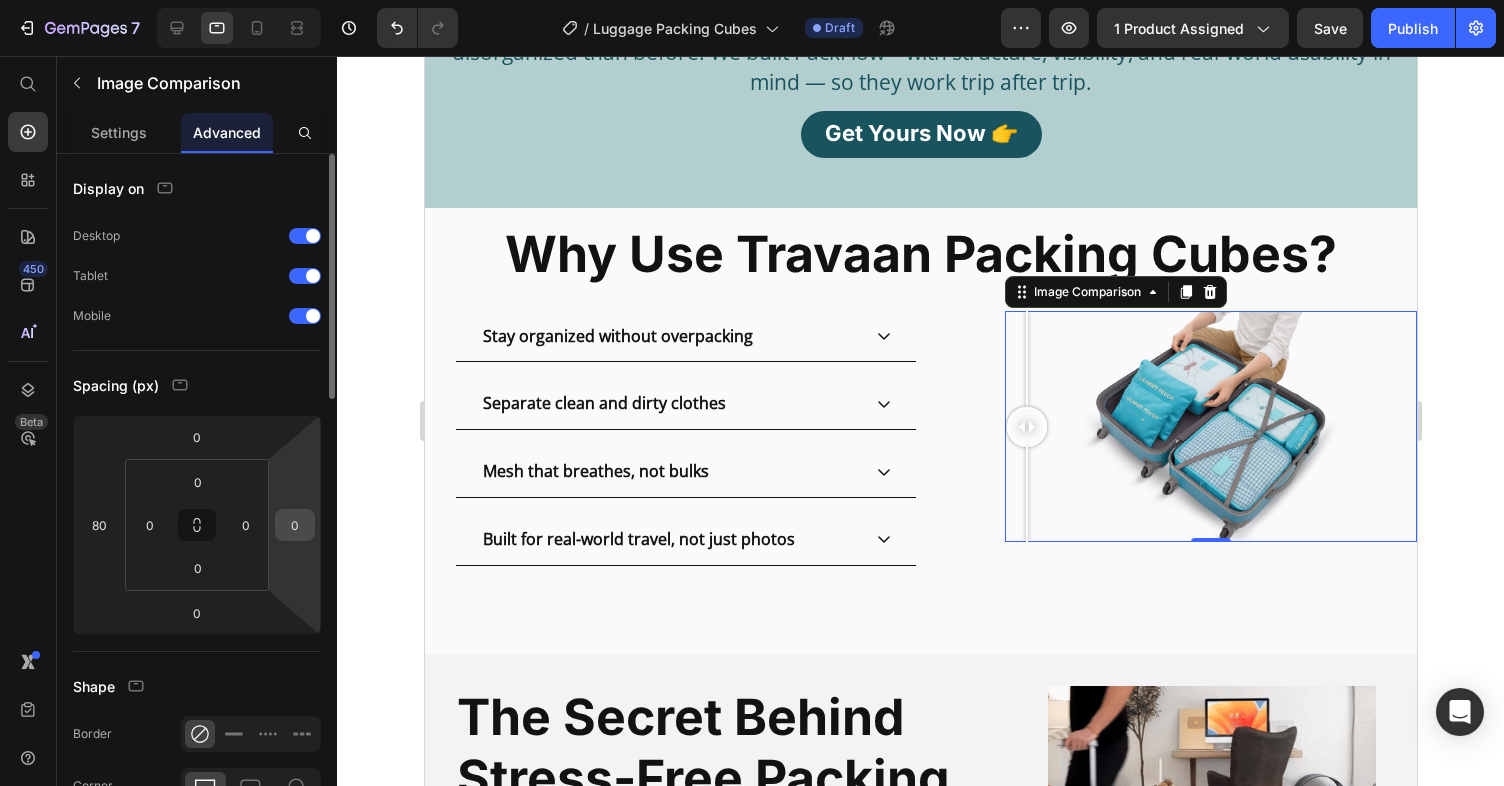 click on "0" at bounding box center (295, 525) 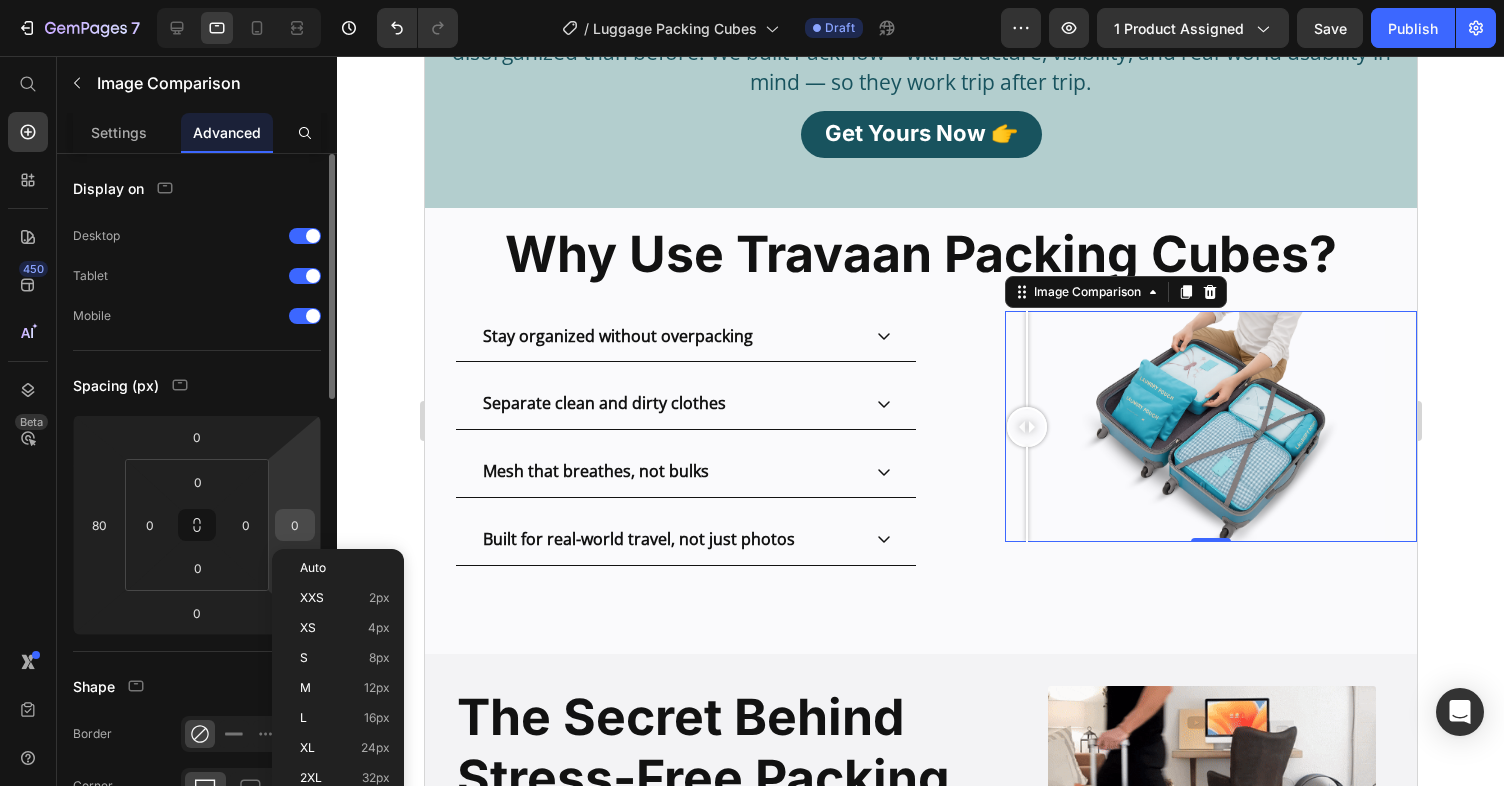 click on "0" at bounding box center (295, 525) 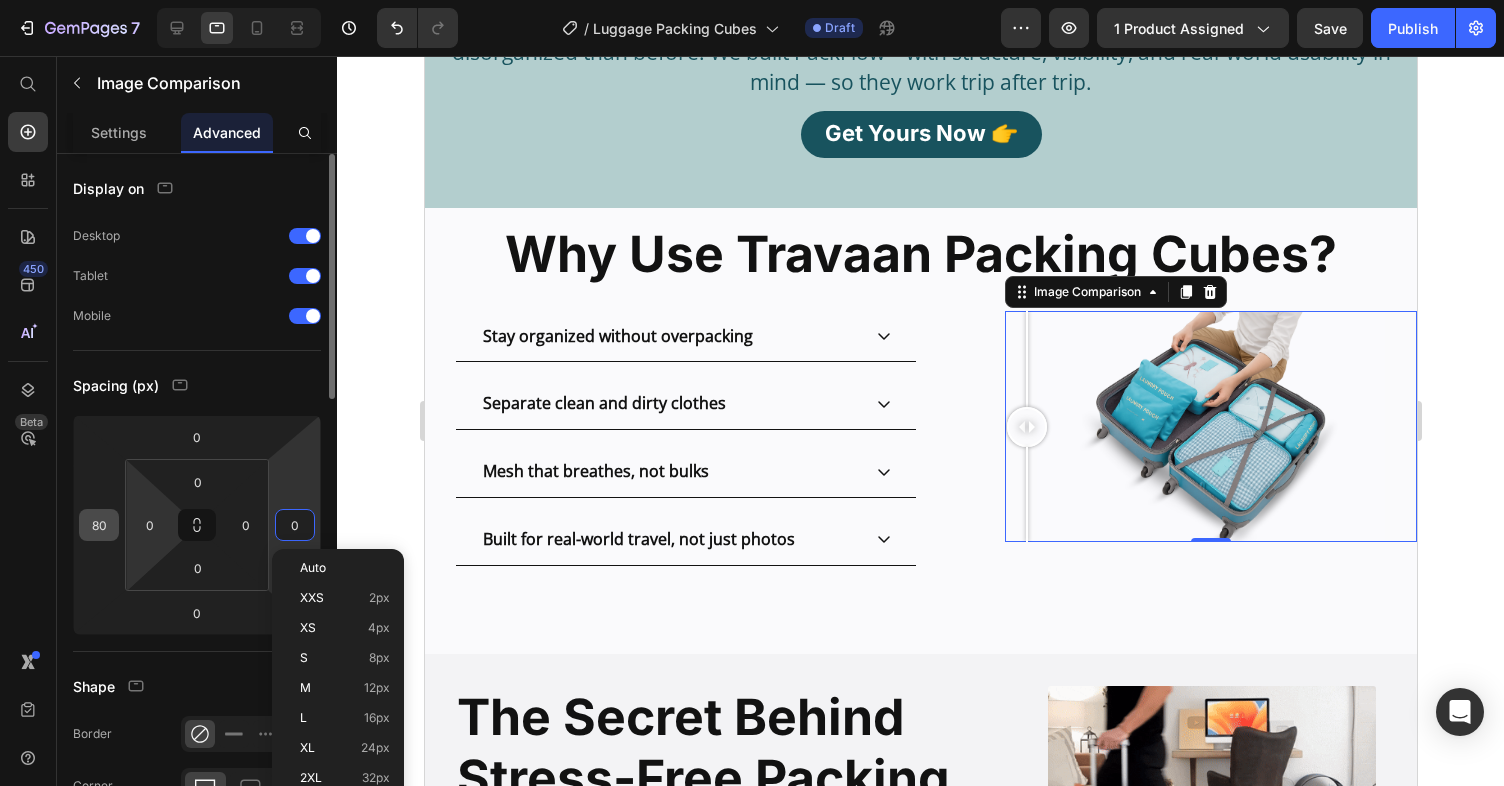 click on "80" at bounding box center [99, 525] 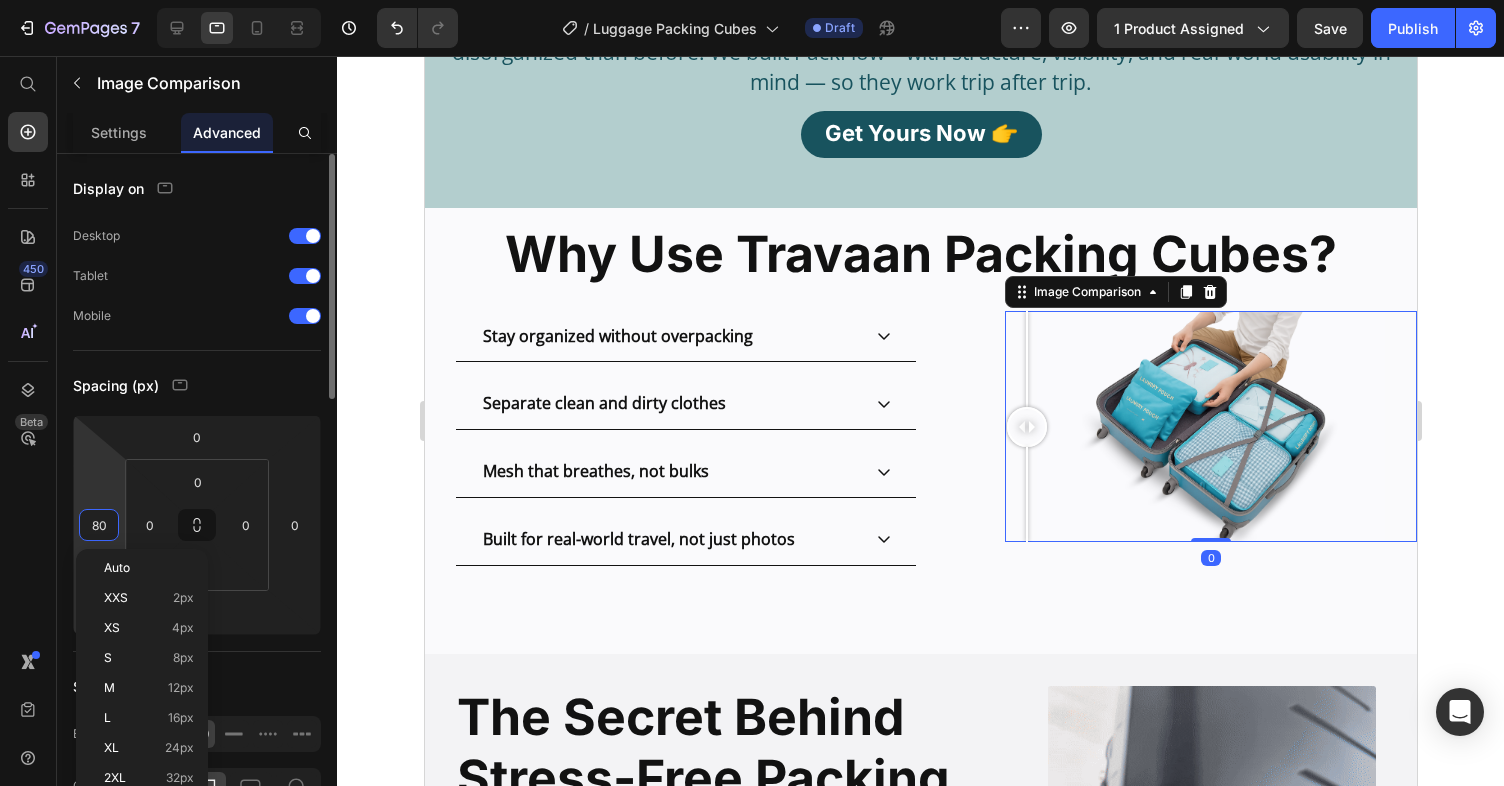 type 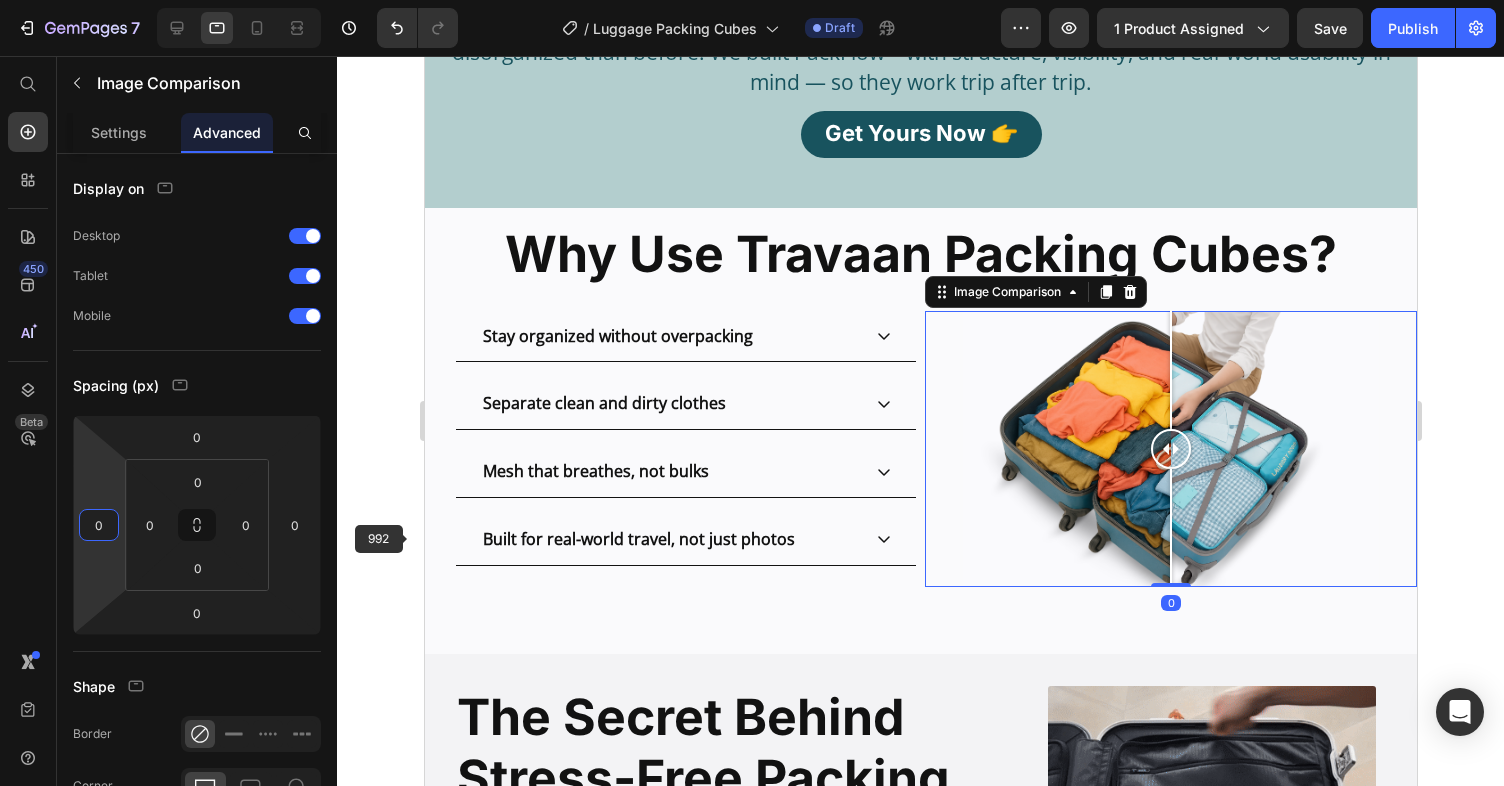 click 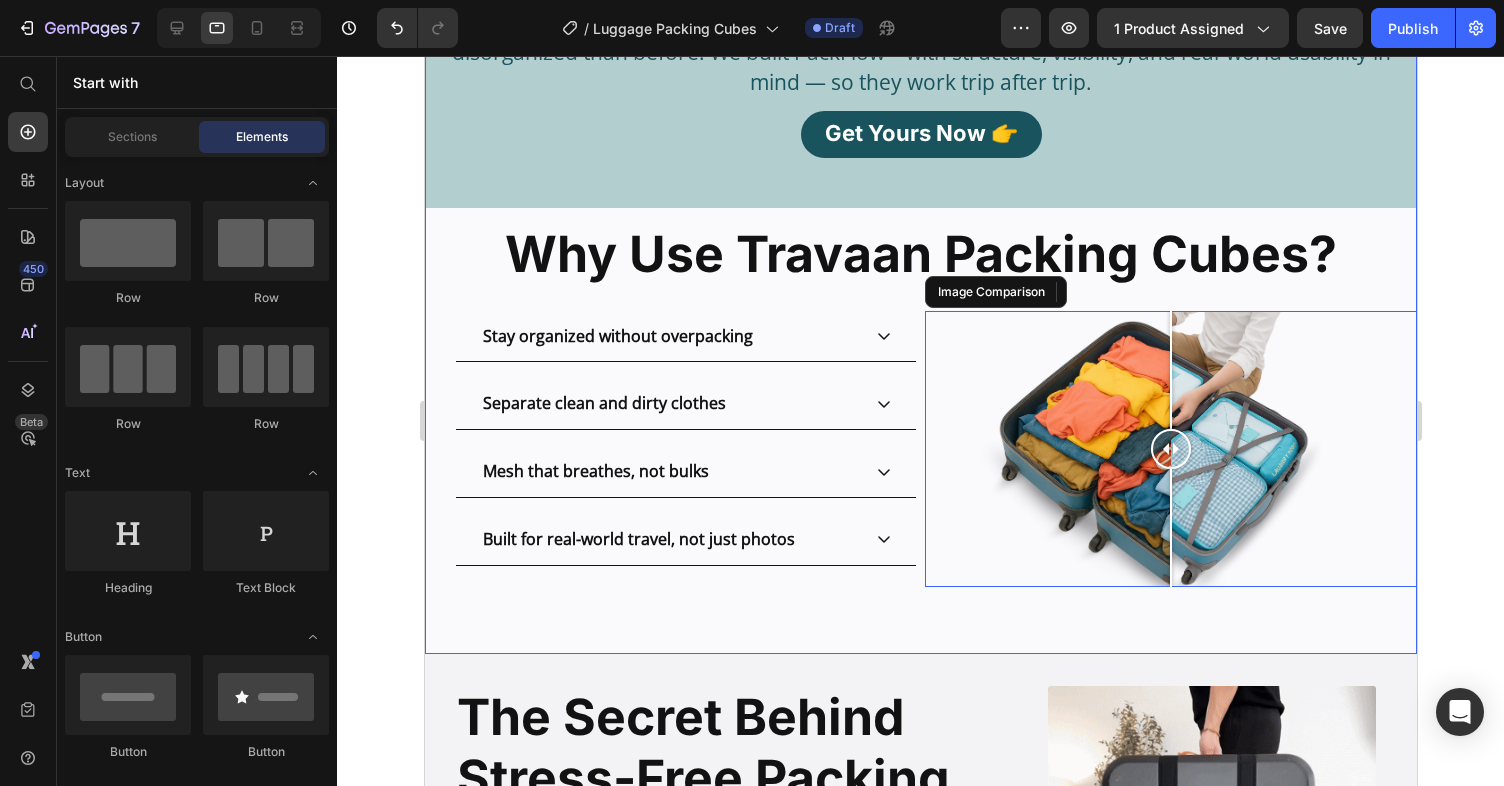 click on "Not All Packing Cubes Make Travel Easier. Ours Do. Heading Cheap sets end up flattening out, ripping at the seams, or making you feel even more disorganized than before. We built PackFlow™ with structure, visibility, and real-world usability in mind — so they work trip after trip. Text Block Get Yours Now 👉 Button Row Why Use Travaan Packing Cubes? Heading Why Use Travaan Packing Cubes? Heading Not All Packing Cubes Make Travel Easier. Ours Do.   Heading Cheap sets end up flattening out, ripping at the seams, or making you feel even more disorganized than before. We built PackFlow™ with structure, visibility, and real-world usability in mind — so they work trip after trip.   Text Block Get Yours Now 👉 Button Row Why Use Travaan Packing Cubes? Heading
Stay organized without overpacking
Separate clean and dirty clothes
Mesh that breathes, not bulks
Built for real-world travel, not just photos Accordion Image Comparison Row" at bounding box center [920, 277] 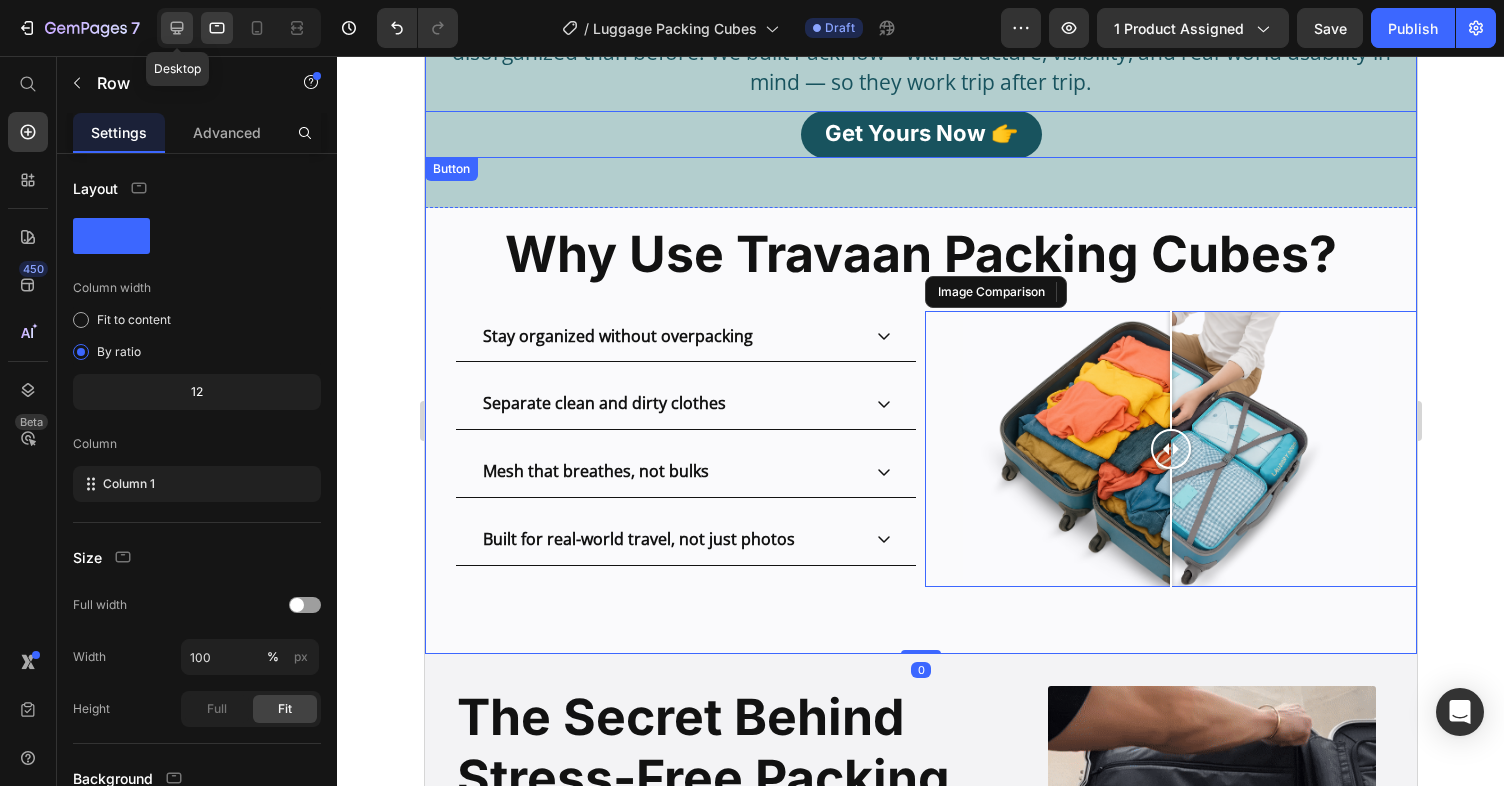 click 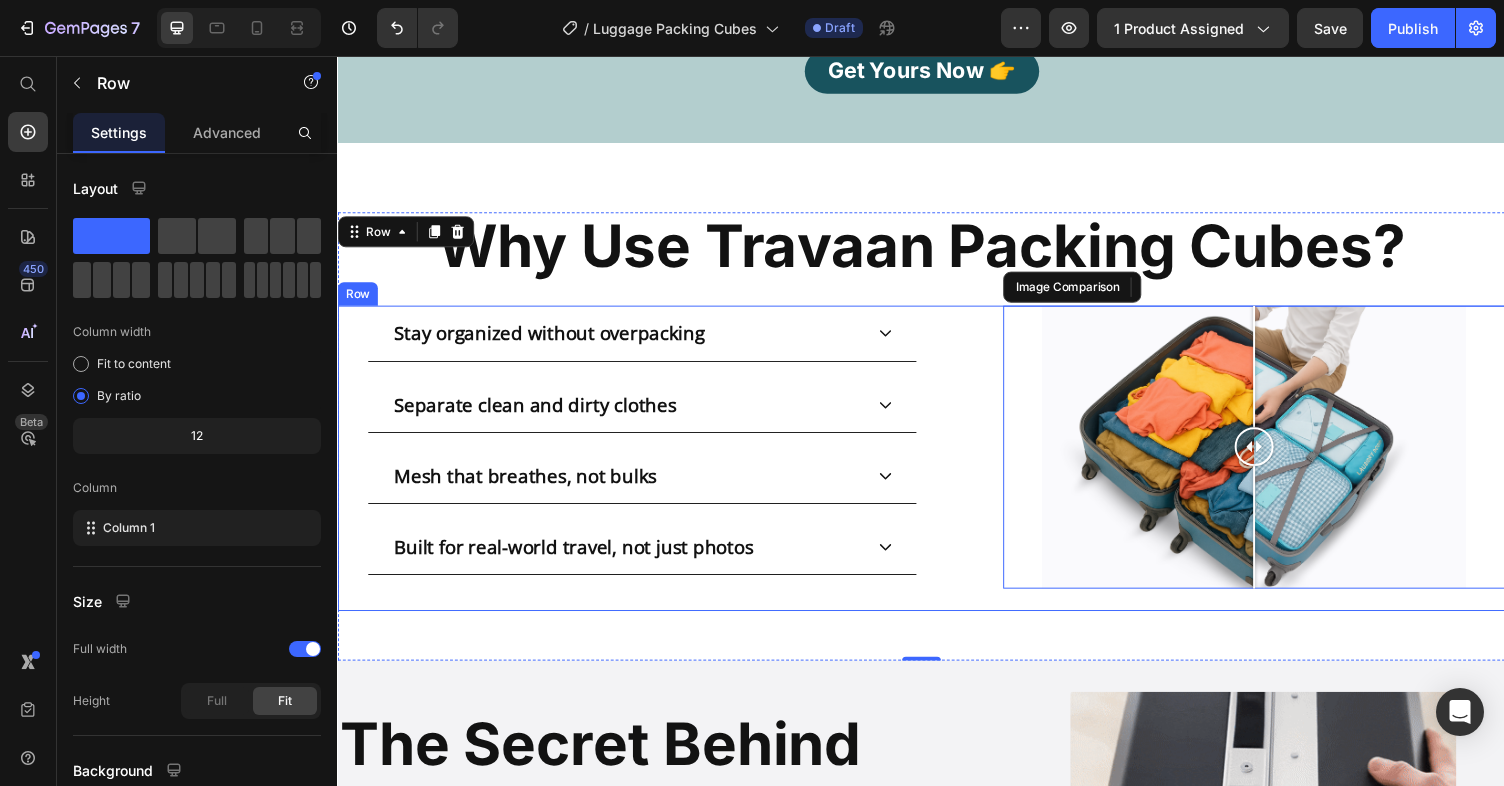 scroll, scrollTop: 1954, scrollLeft: 0, axis: vertical 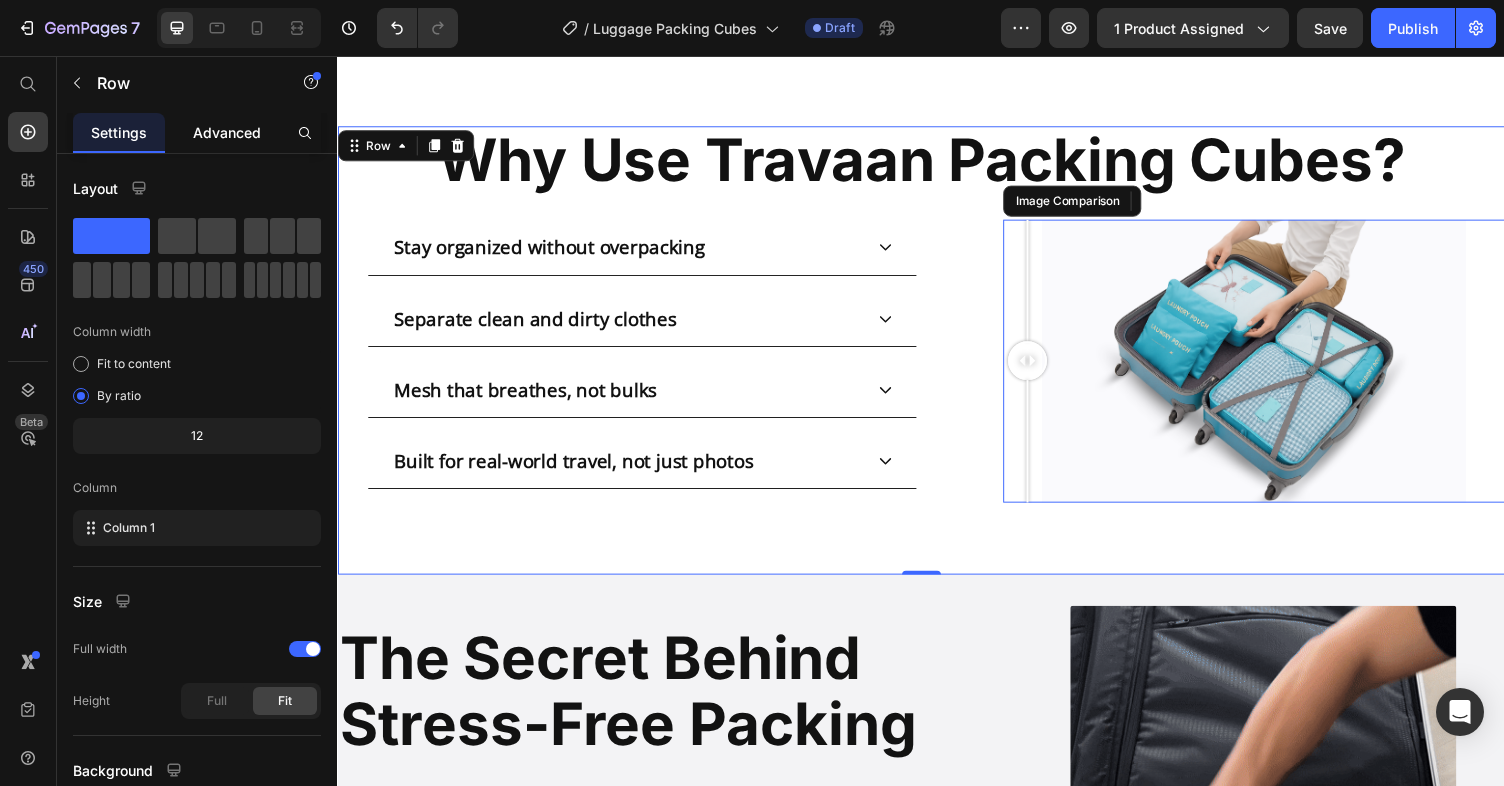 click on "Advanced" at bounding box center [227, 132] 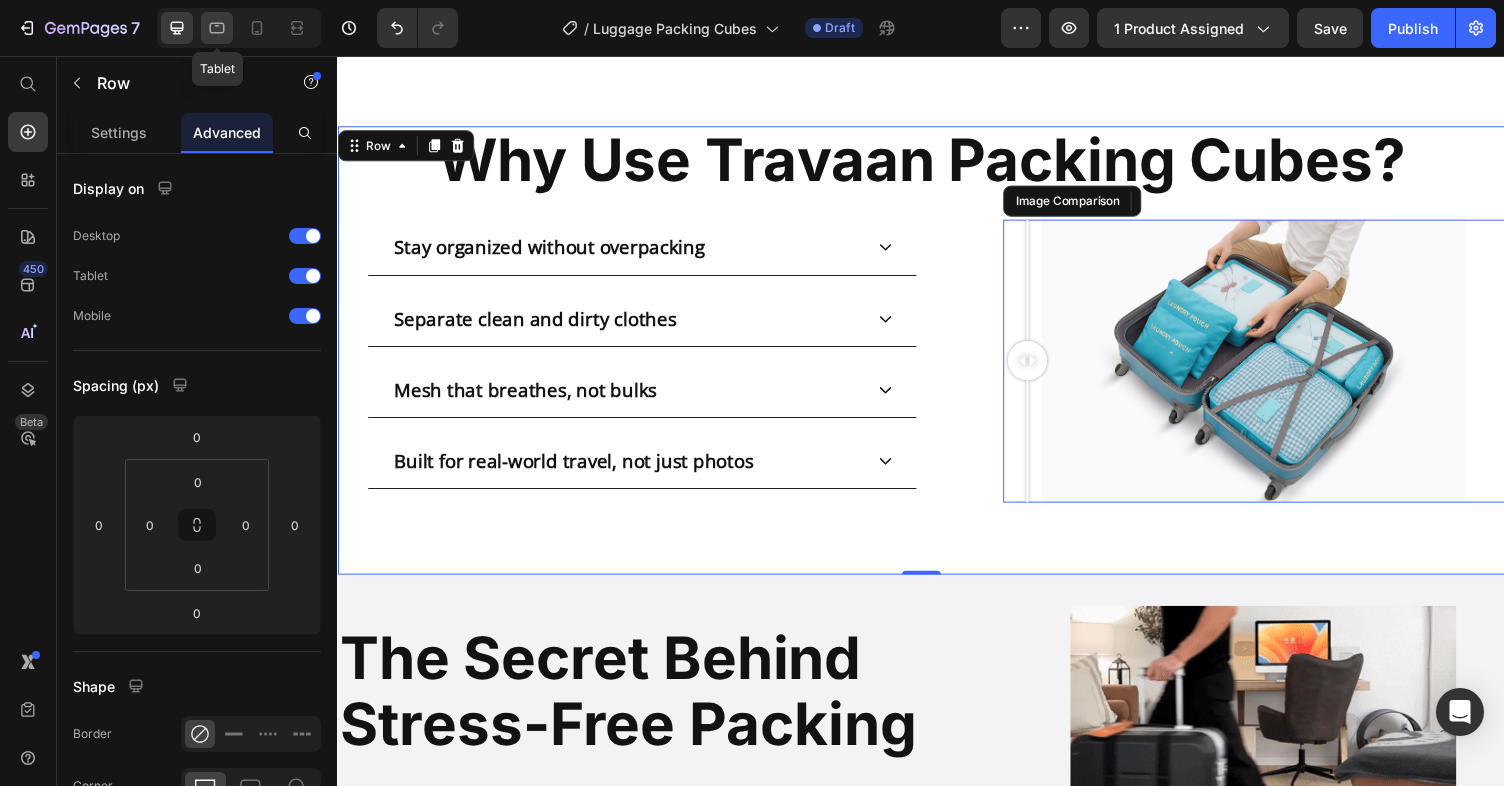 click 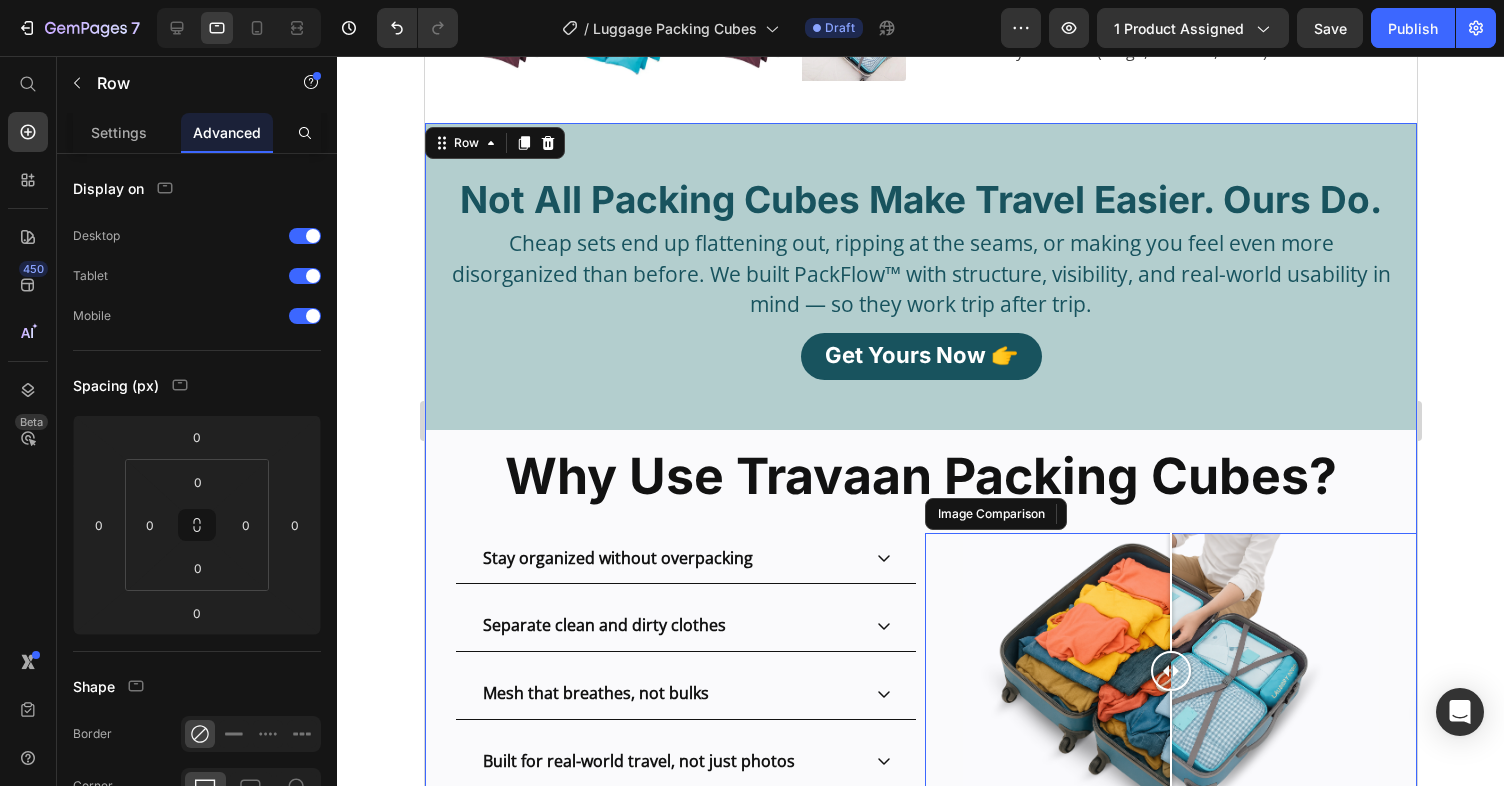 scroll, scrollTop: 1197, scrollLeft: 0, axis: vertical 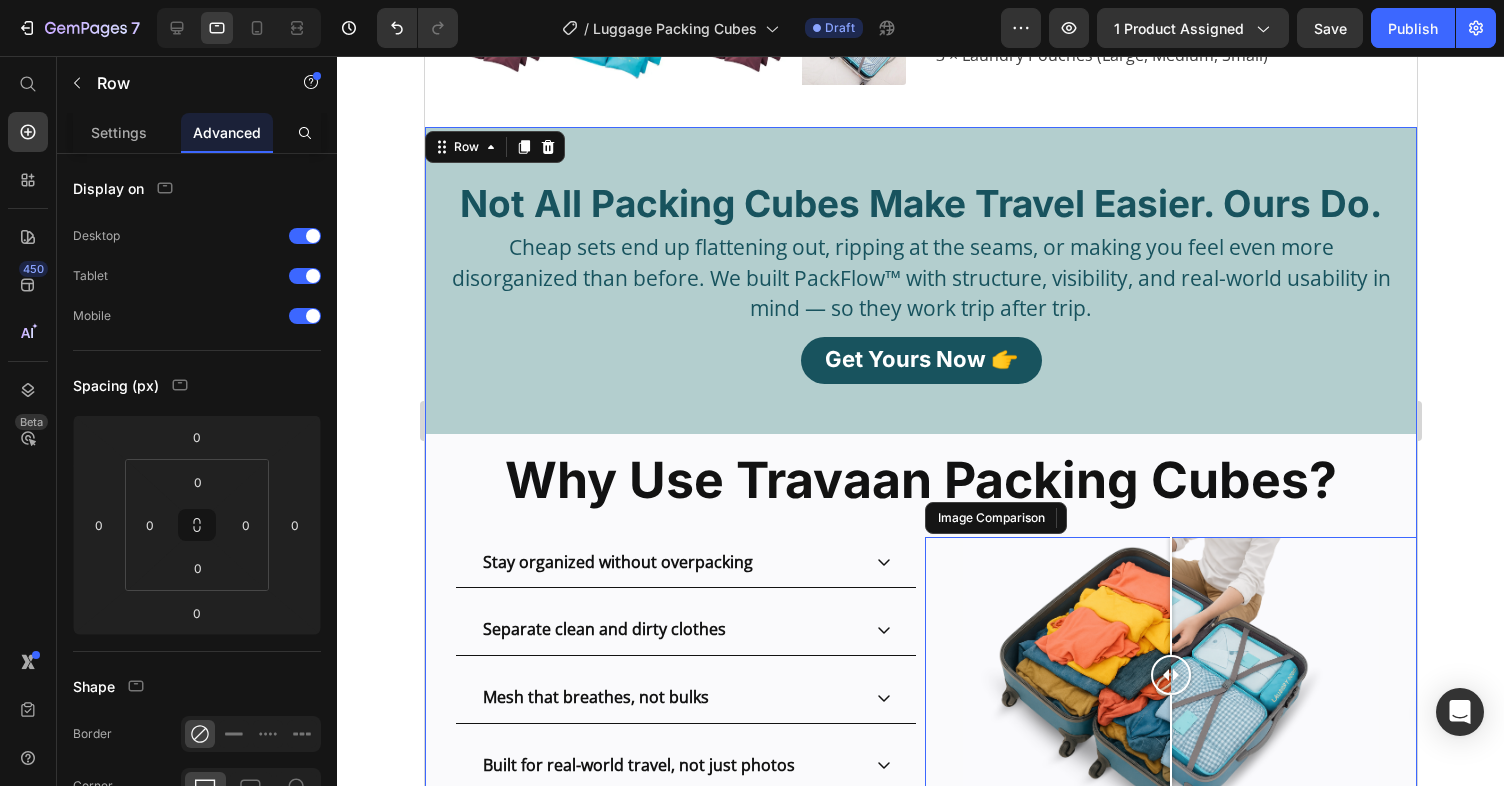click 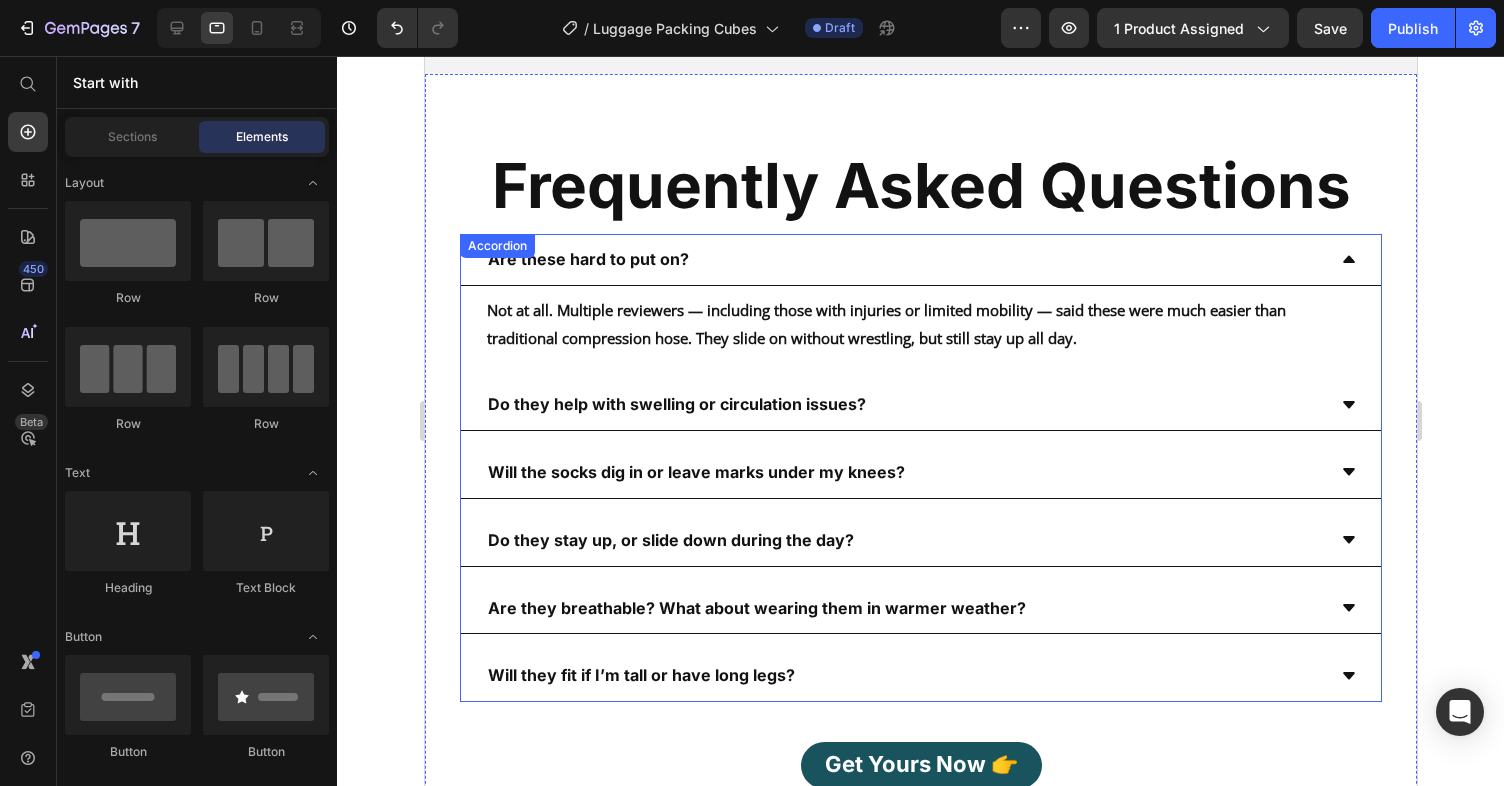scroll, scrollTop: 3777, scrollLeft: 0, axis: vertical 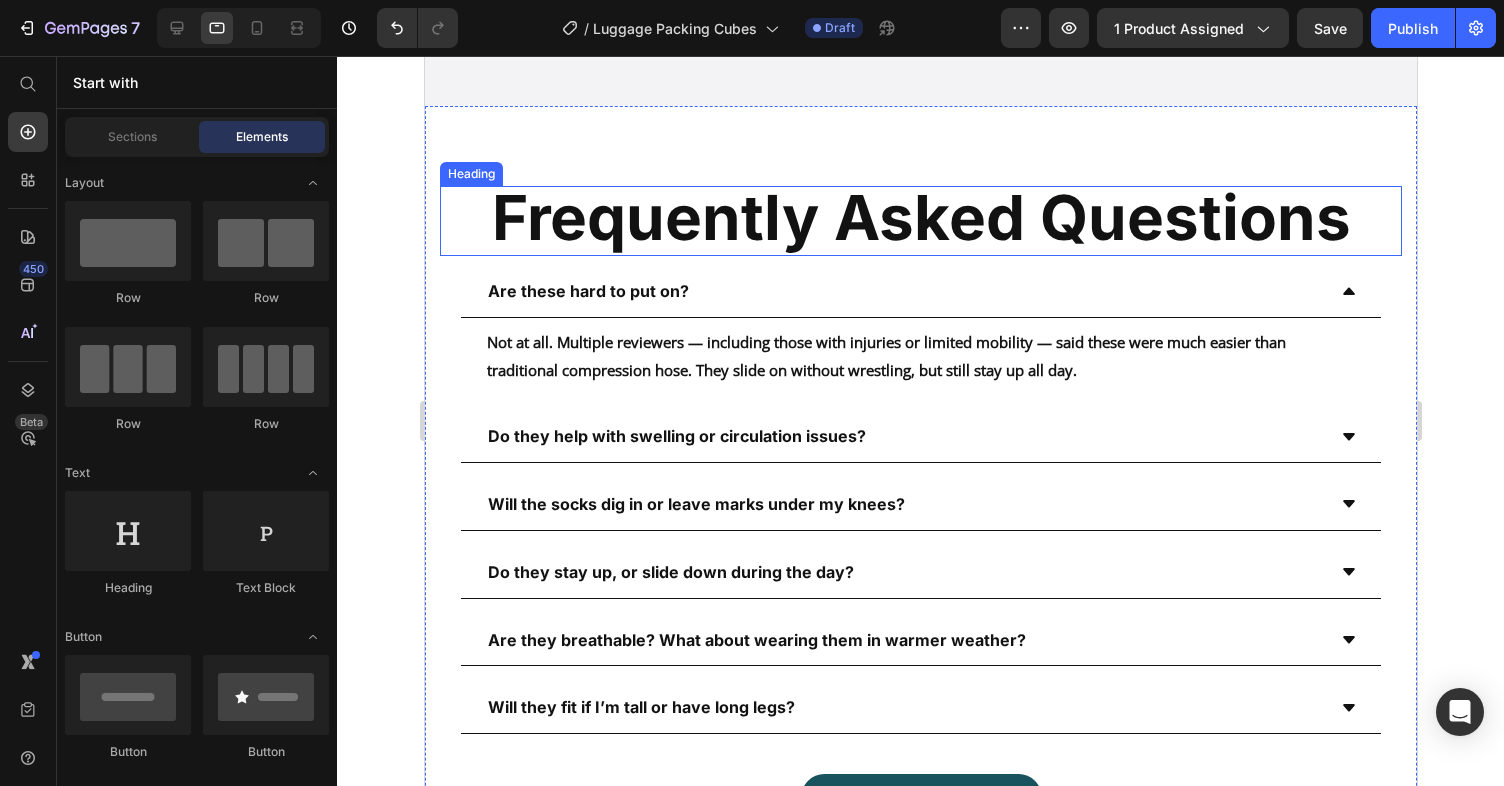 click on "Frequently Asked Questions Heading FAQs Heading
Are these hard to put on? Not at all. Multiple reviewers — including those with injuries or limited mobility — said these were much easier than traditional compression hose. They slide on without wrestling, but still stay up all day. Text Block
Do they help with swelling or circulation issues?
Will the socks dig in or leave marks under my knees?
Do they stay up, or slide down during the day?
Are they breathable? What about wearing them in warmer weather?
Will they fit if I’m tall or have long legs? Accordion Get Yours Now 👉 Button Section 8" at bounding box center [920, 503] 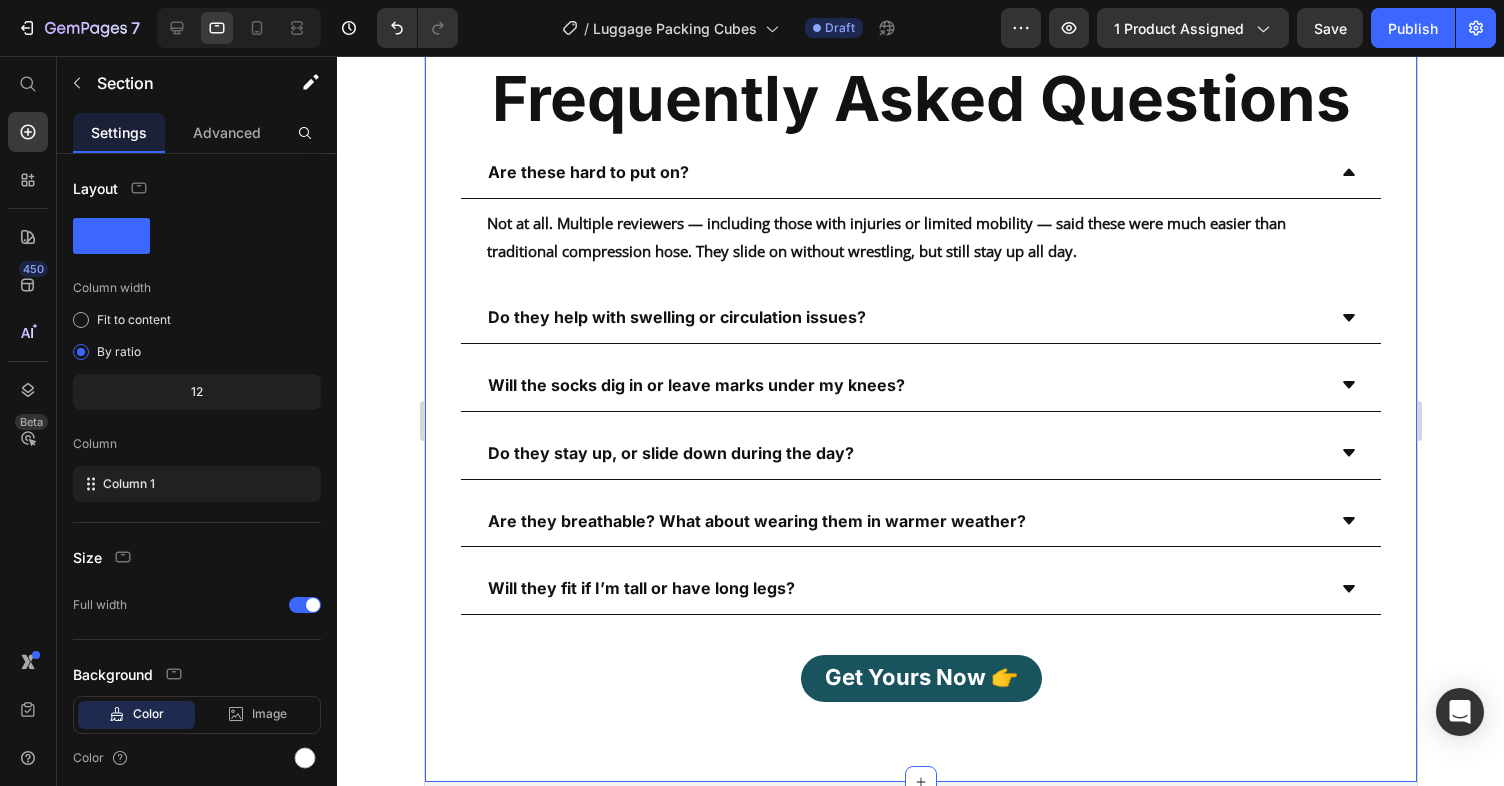 scroll, scrollTop: 3908, scrollLeft: 0, axis: vertical 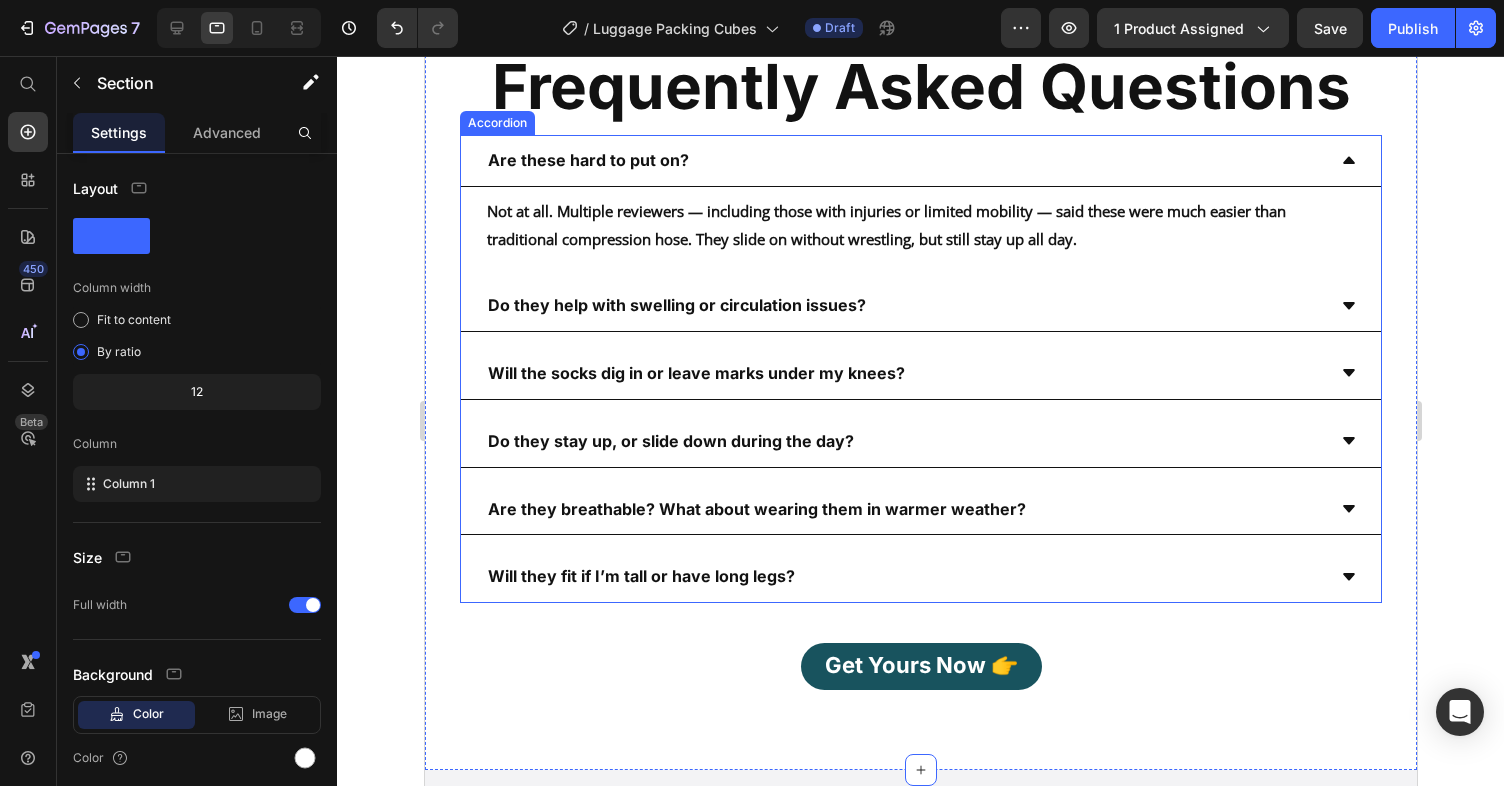 click 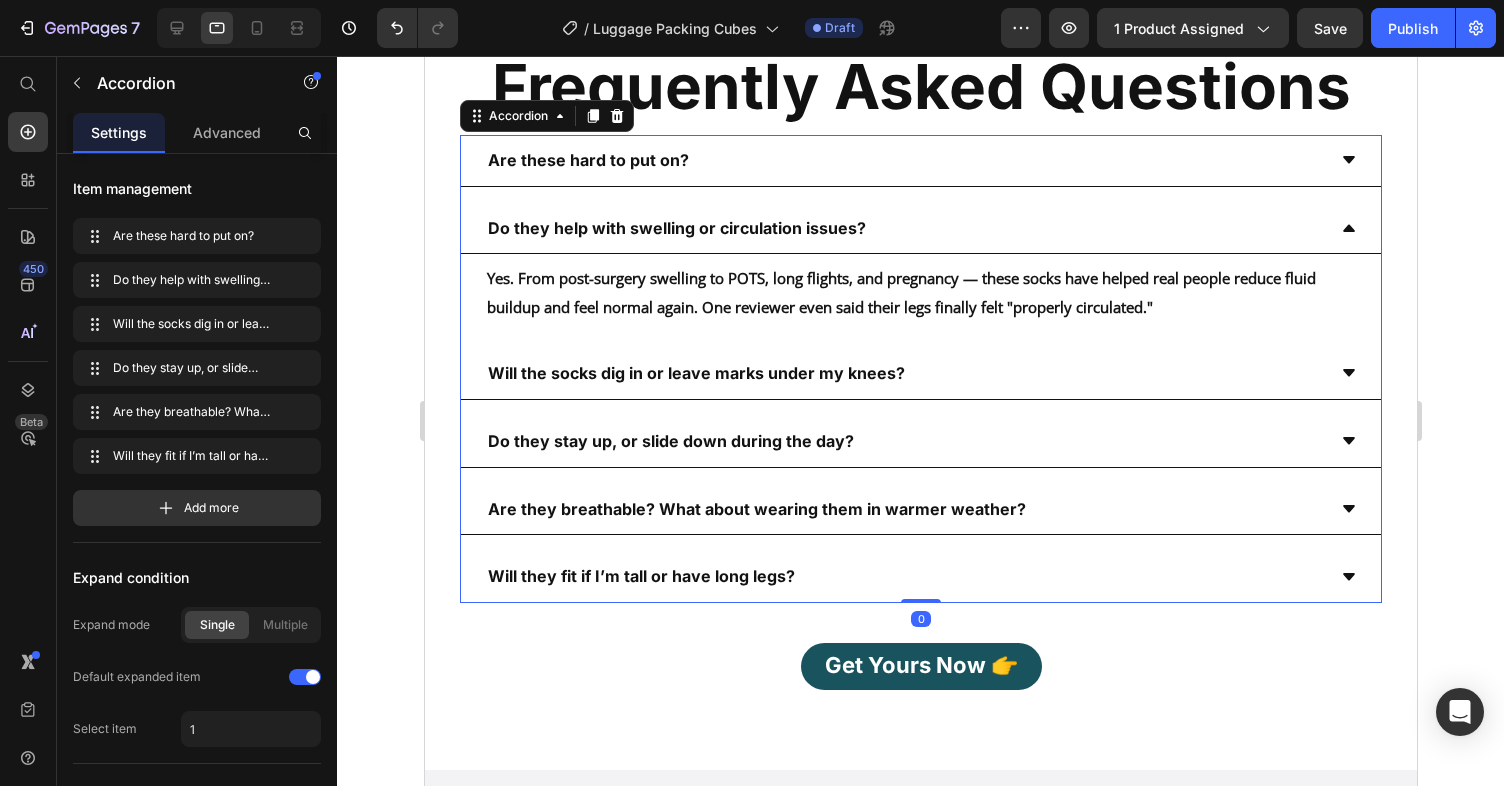 click 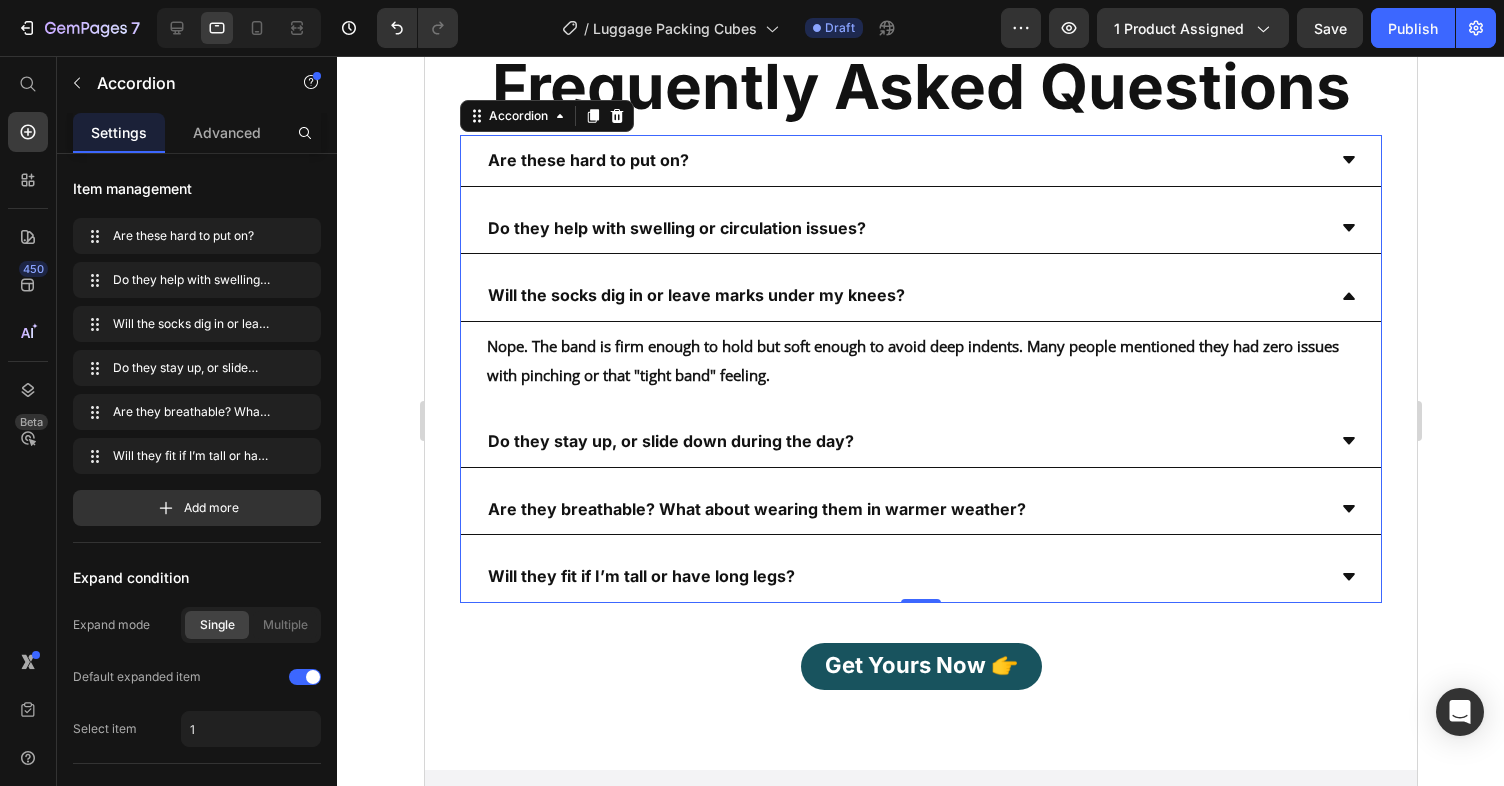 click 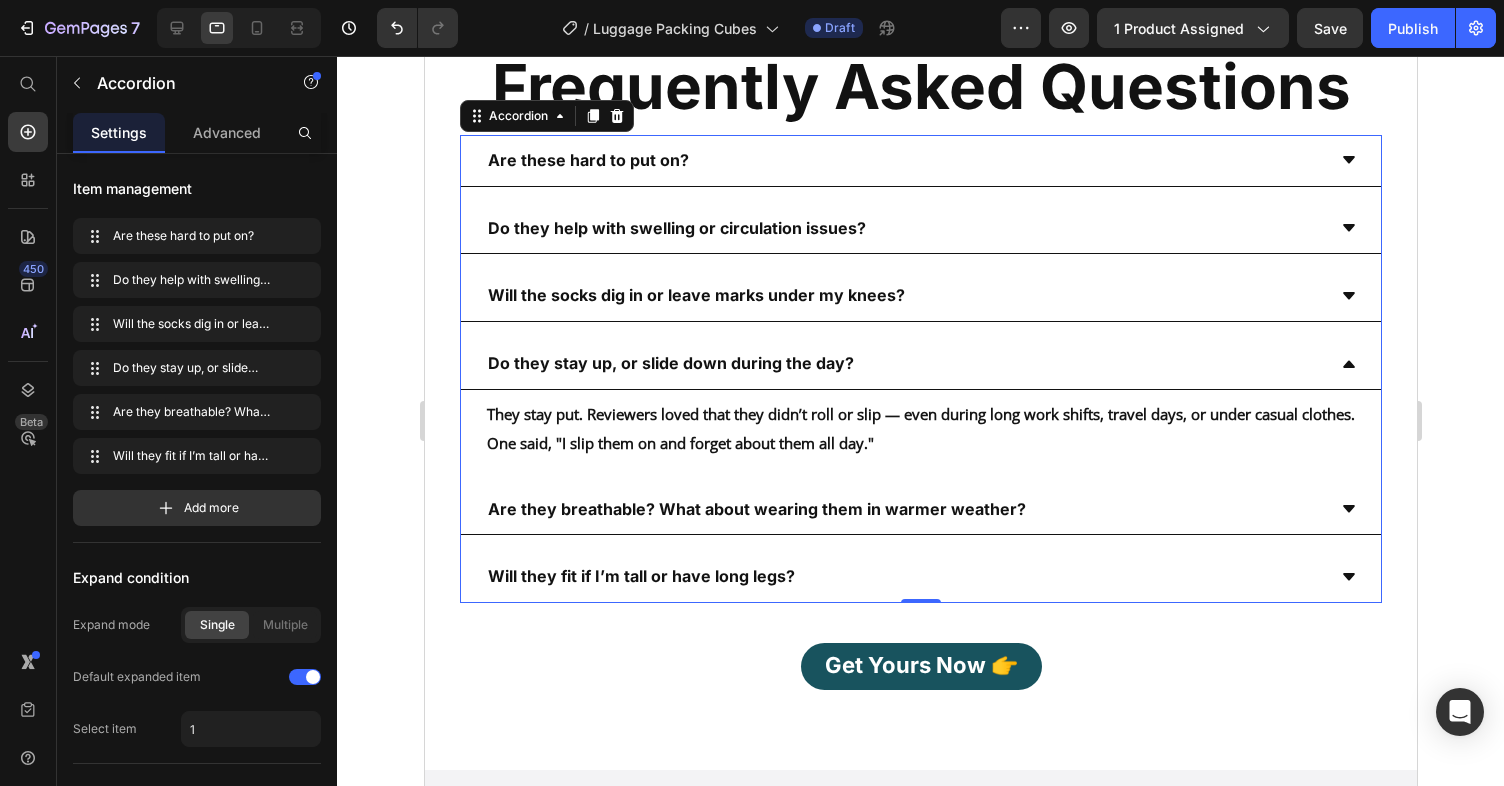 click on "Are they breathable? What about wearing them in warmer weather?" at bounding box center [920, 510] 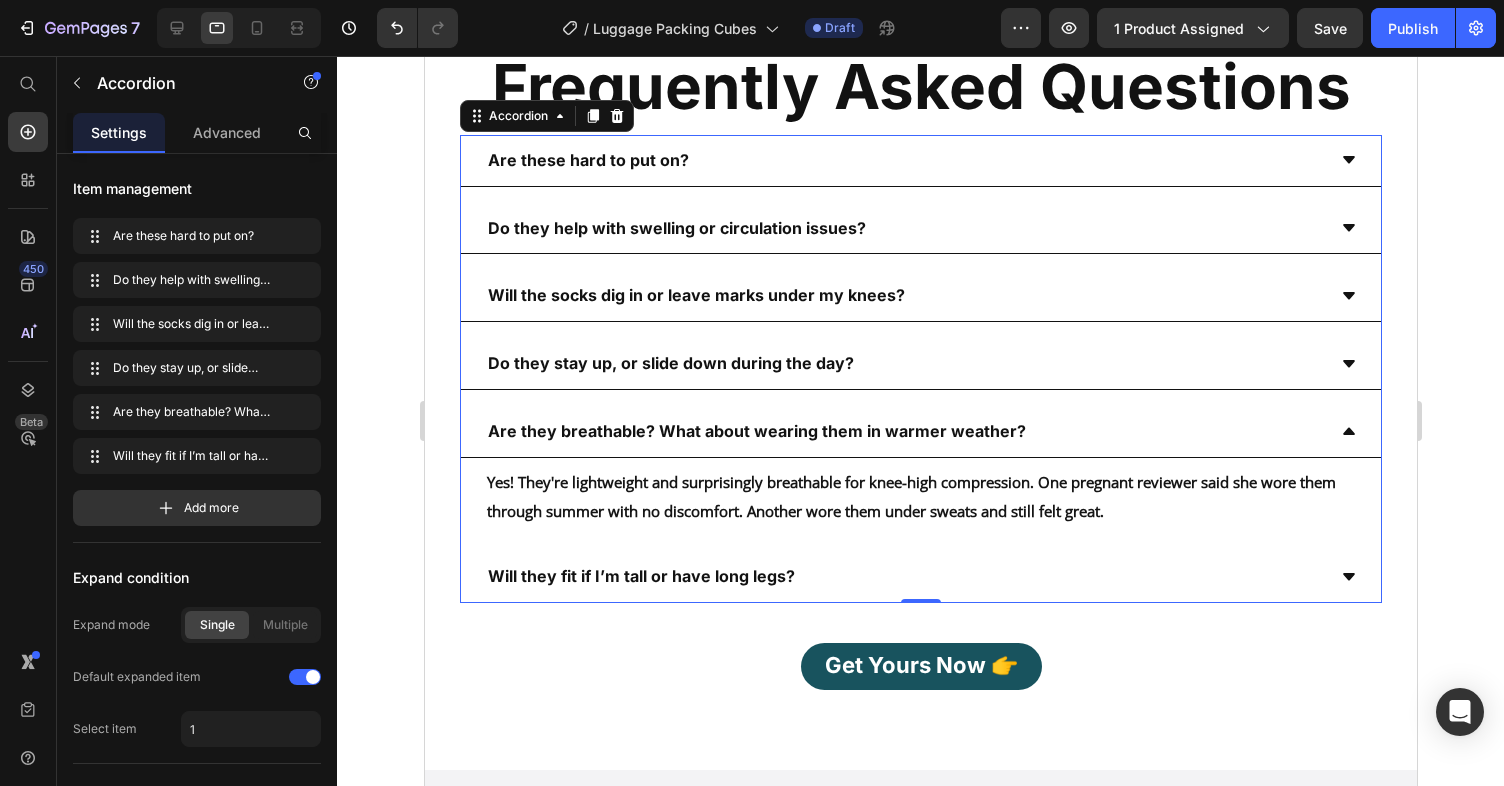 click on "Are these hard to put on?" at bounding box center (904, 160) 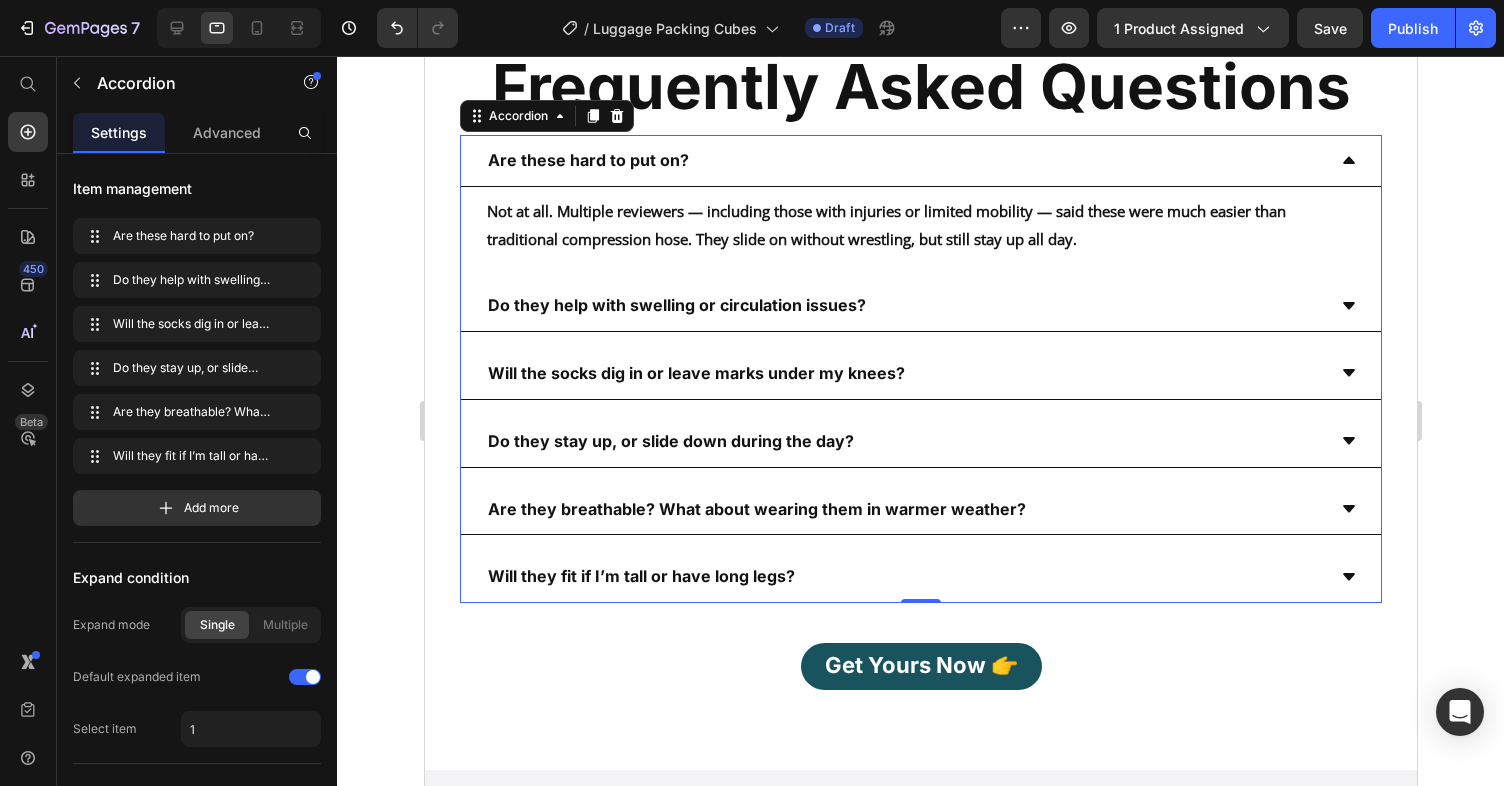 click on "Are these hard to put on?" at bounding box center [587, 160] 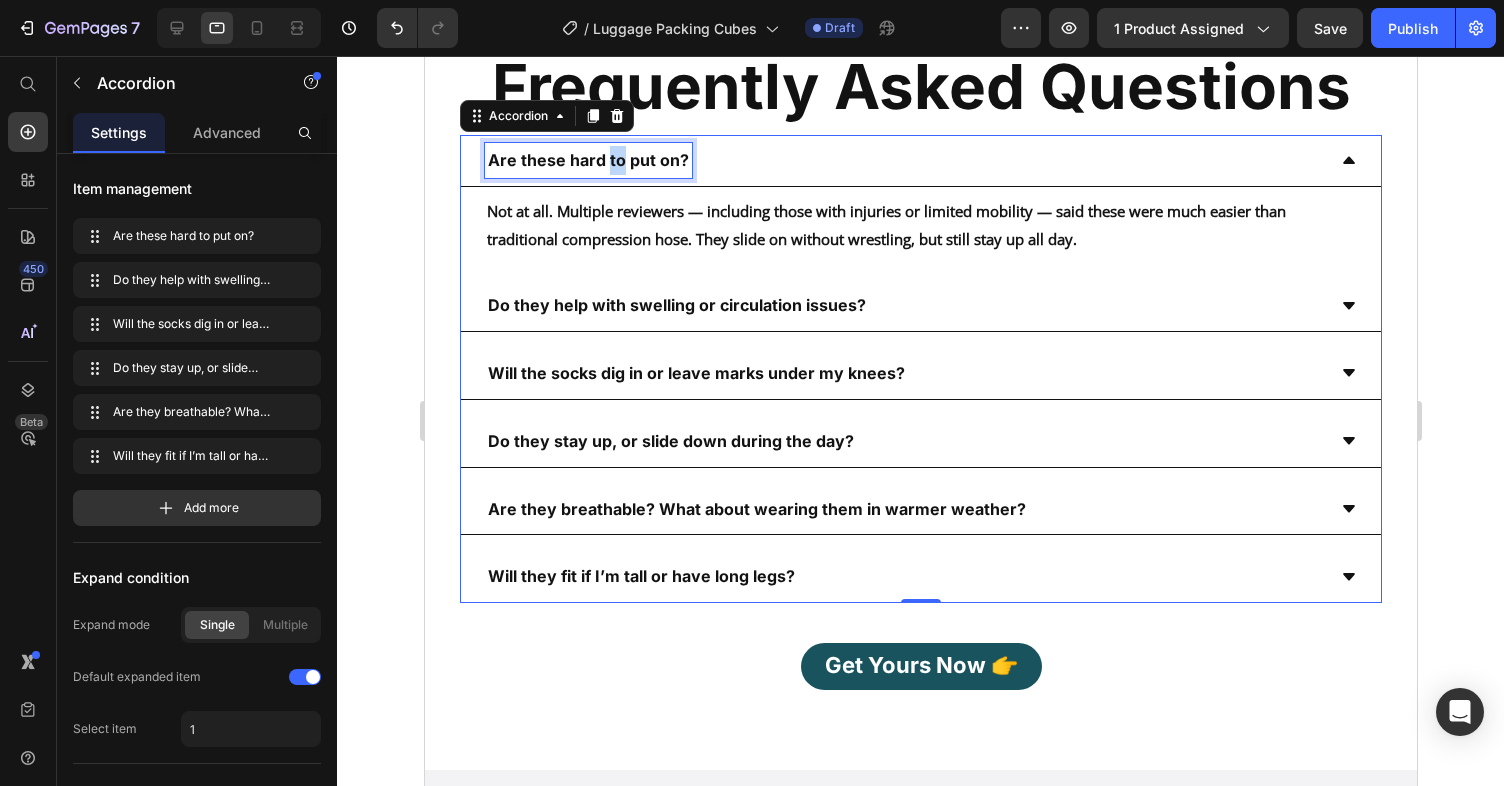 click on "Are these hard to put on?" at bounding box center [587, 160] 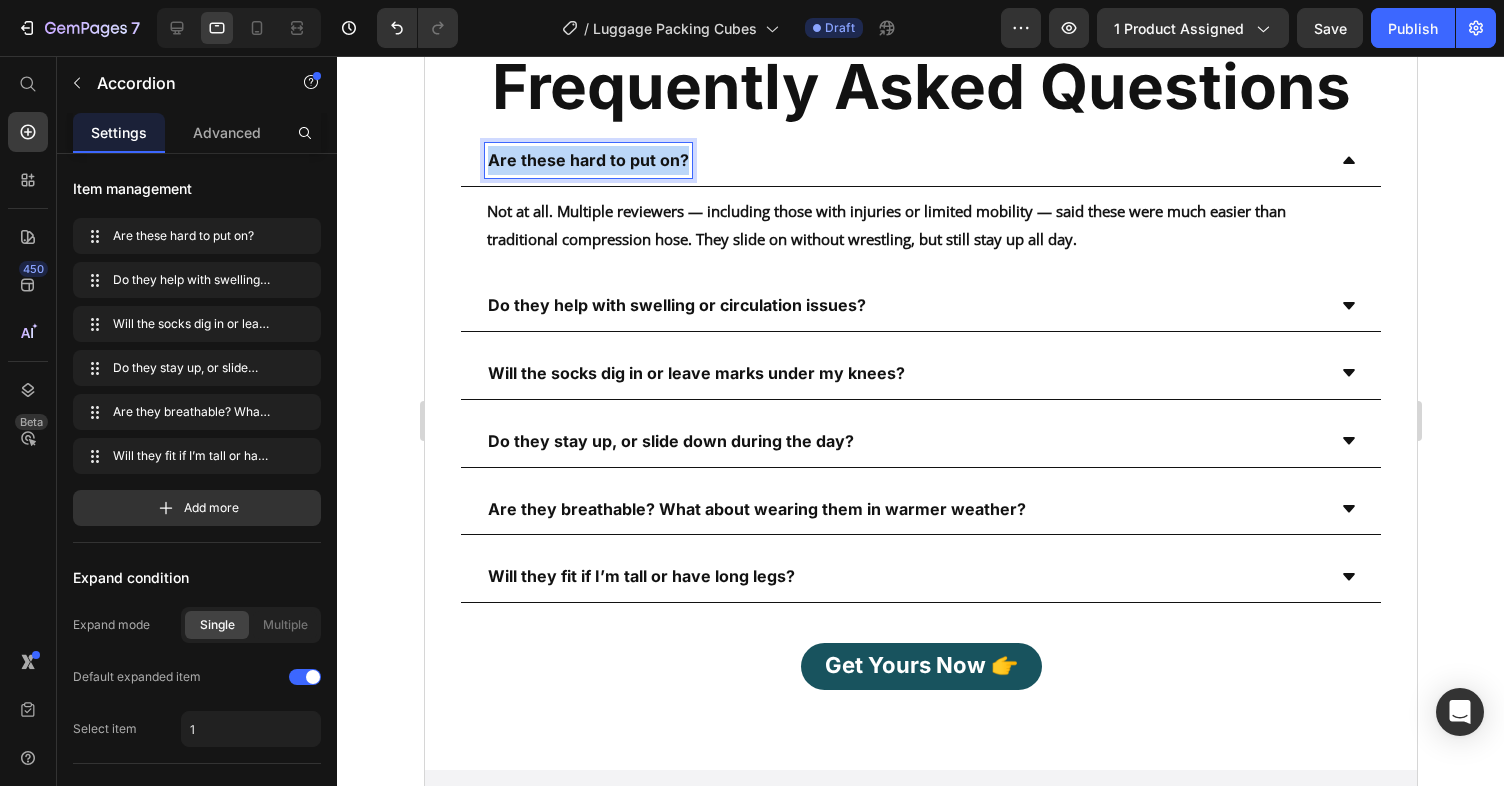 click on "Are these hard to put on?" at bounding box center [587, 160] 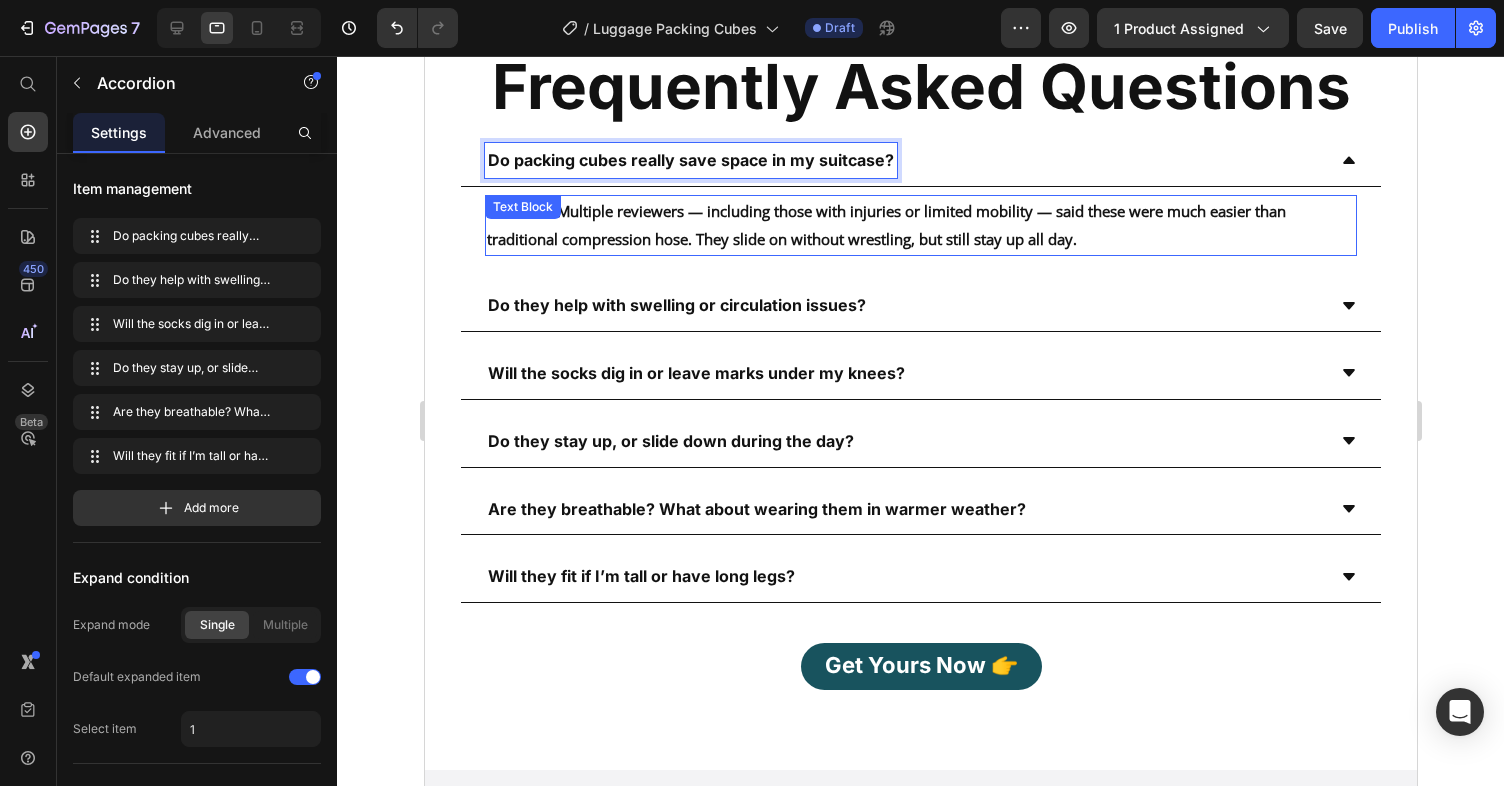 click on "Not at all. Multiple reviewers — including those with injuries or limited mobility — said these were much easier than traditional compression hose. They slide on without wrestling, but still stay up all day." at bounding box center (885, 225) 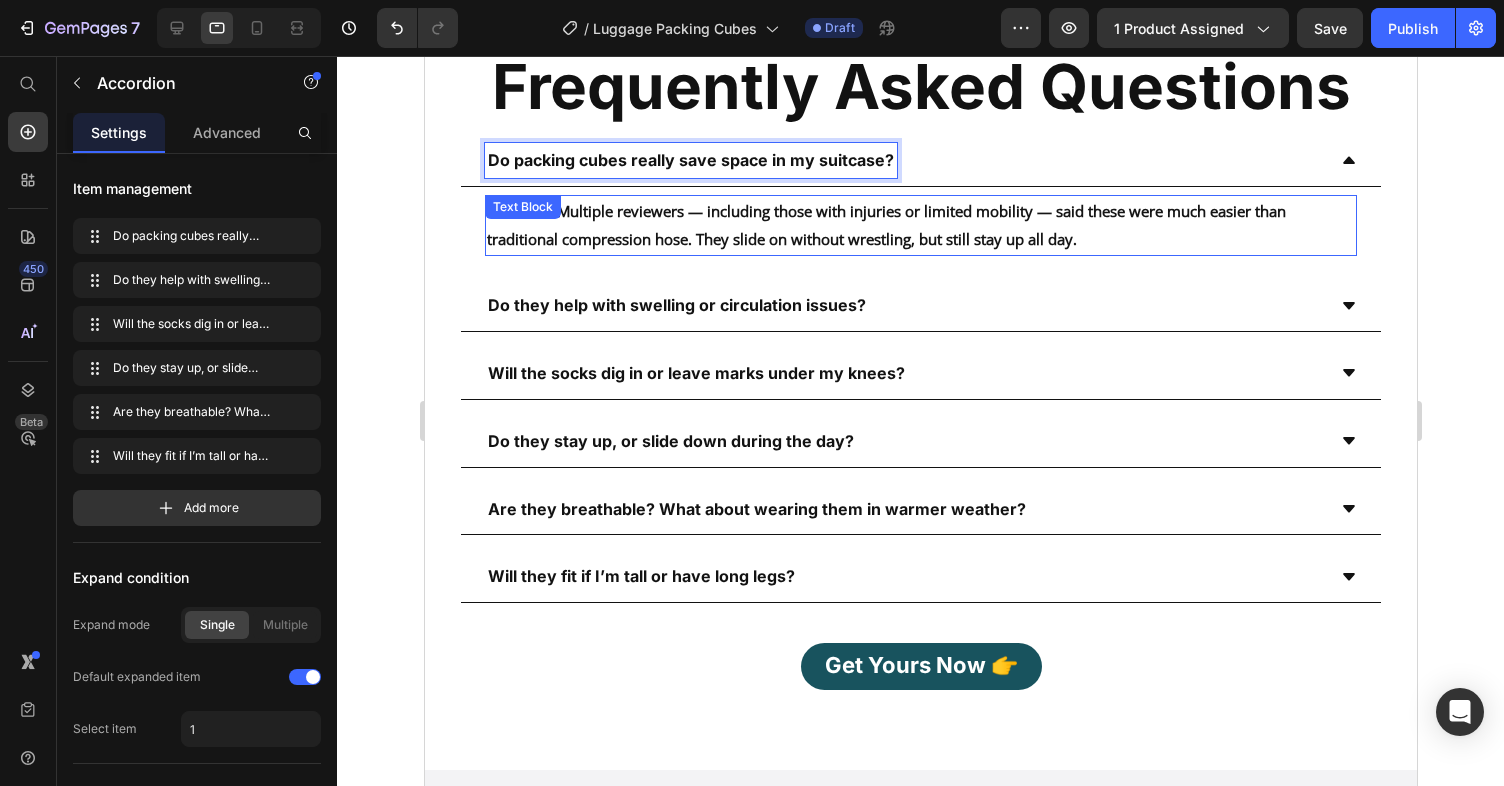 click on "Not at all. Multiple reviewers — including those with injuries or limited mobility — said these were much easier than traditional compression hose. They slide on without wrestling, but still stay up all day." at bounding box center (885, 225) 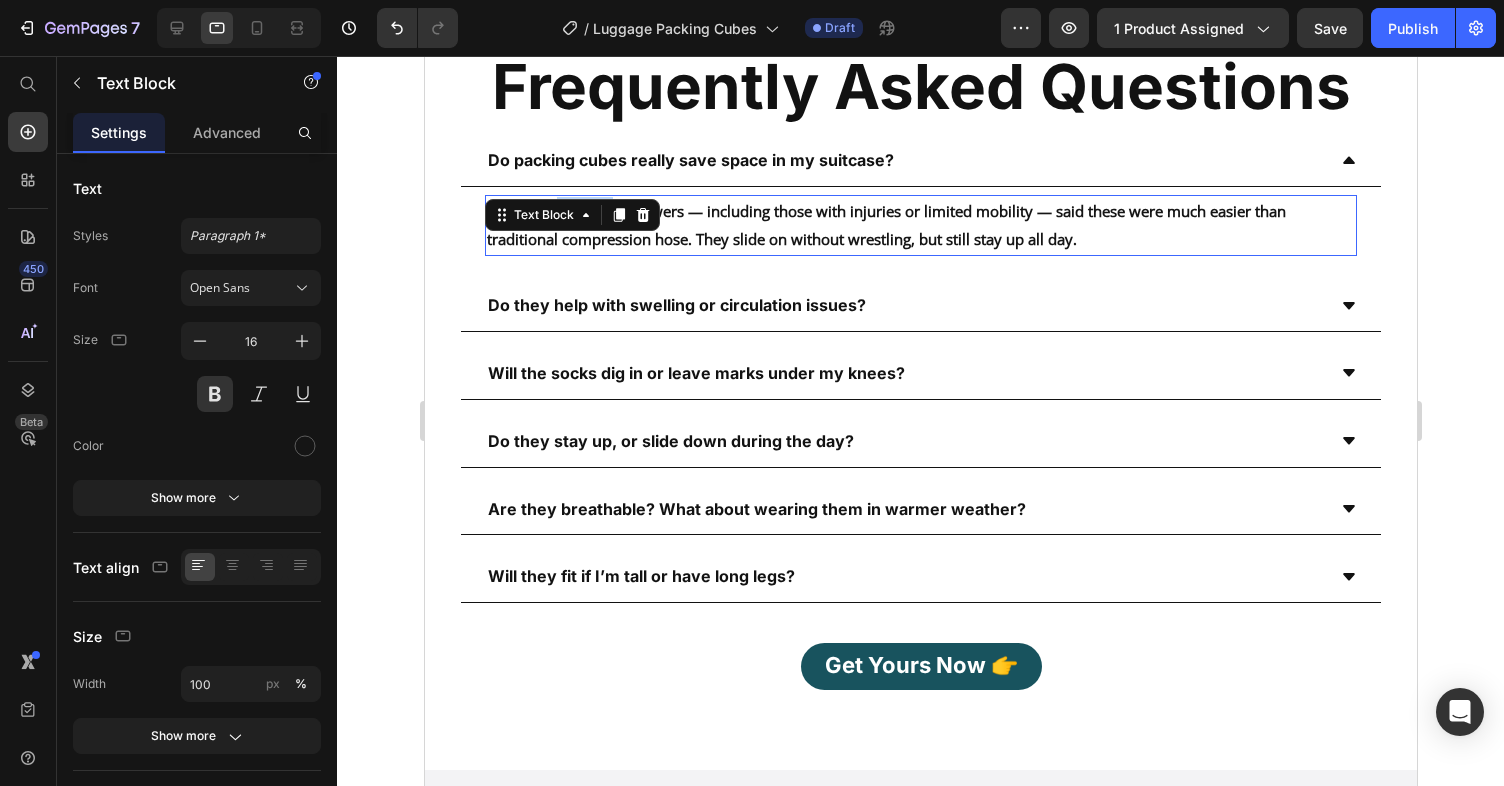 click 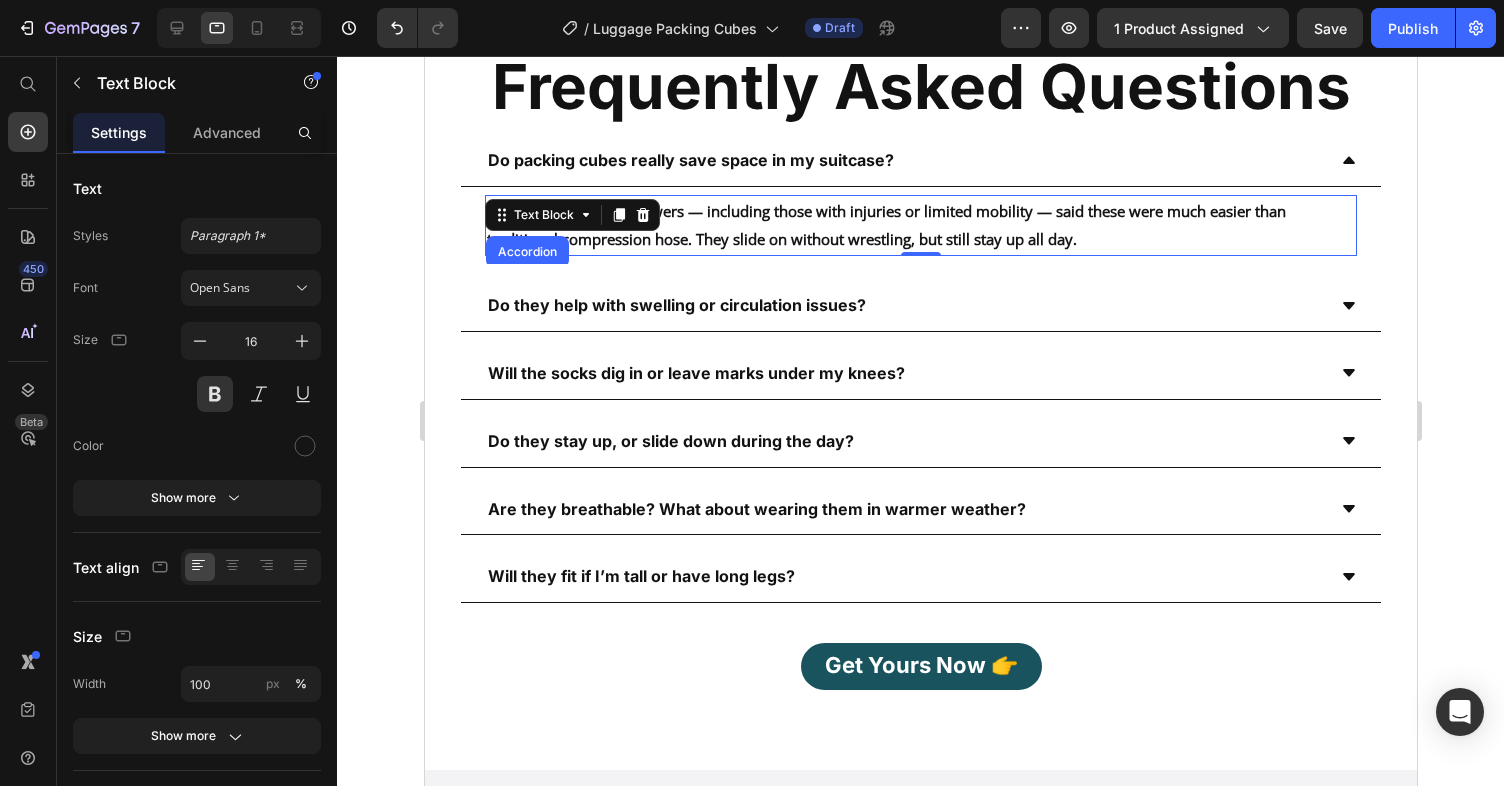 click on "Not at all. Multiple reviewers — including those with injuries or limited mobility — said these were much easier than traditional compression hose. They slide on without wrestling, but still stay up all day." at bounding box center (920, 226) 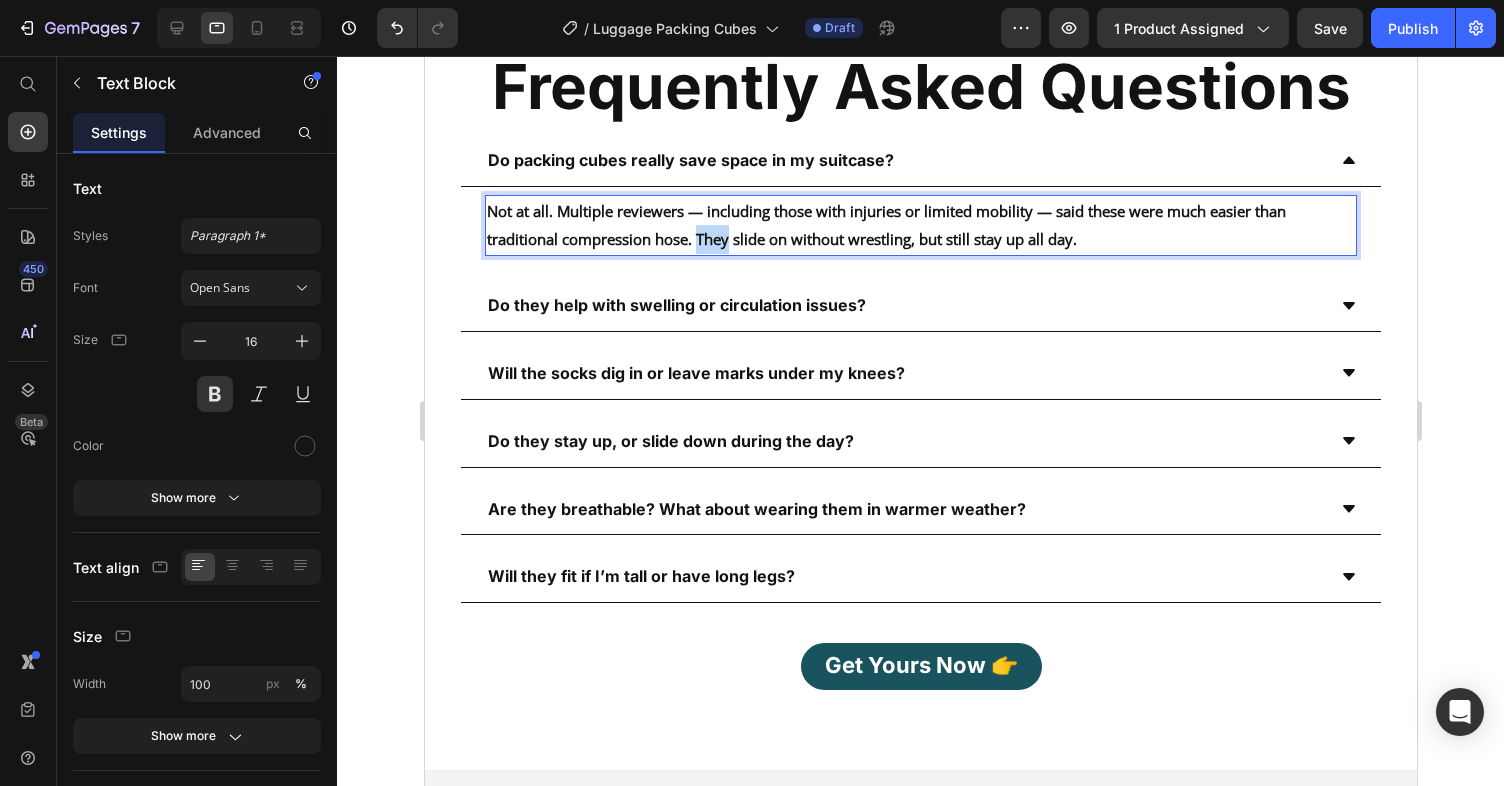 click on "Not at all. Multiple reviewers — including those with injuries or limited mobility — said these were much easier than traditional compression hose. They slide on without wrestling, but still stay up all day." at bounding box center (920, 226) 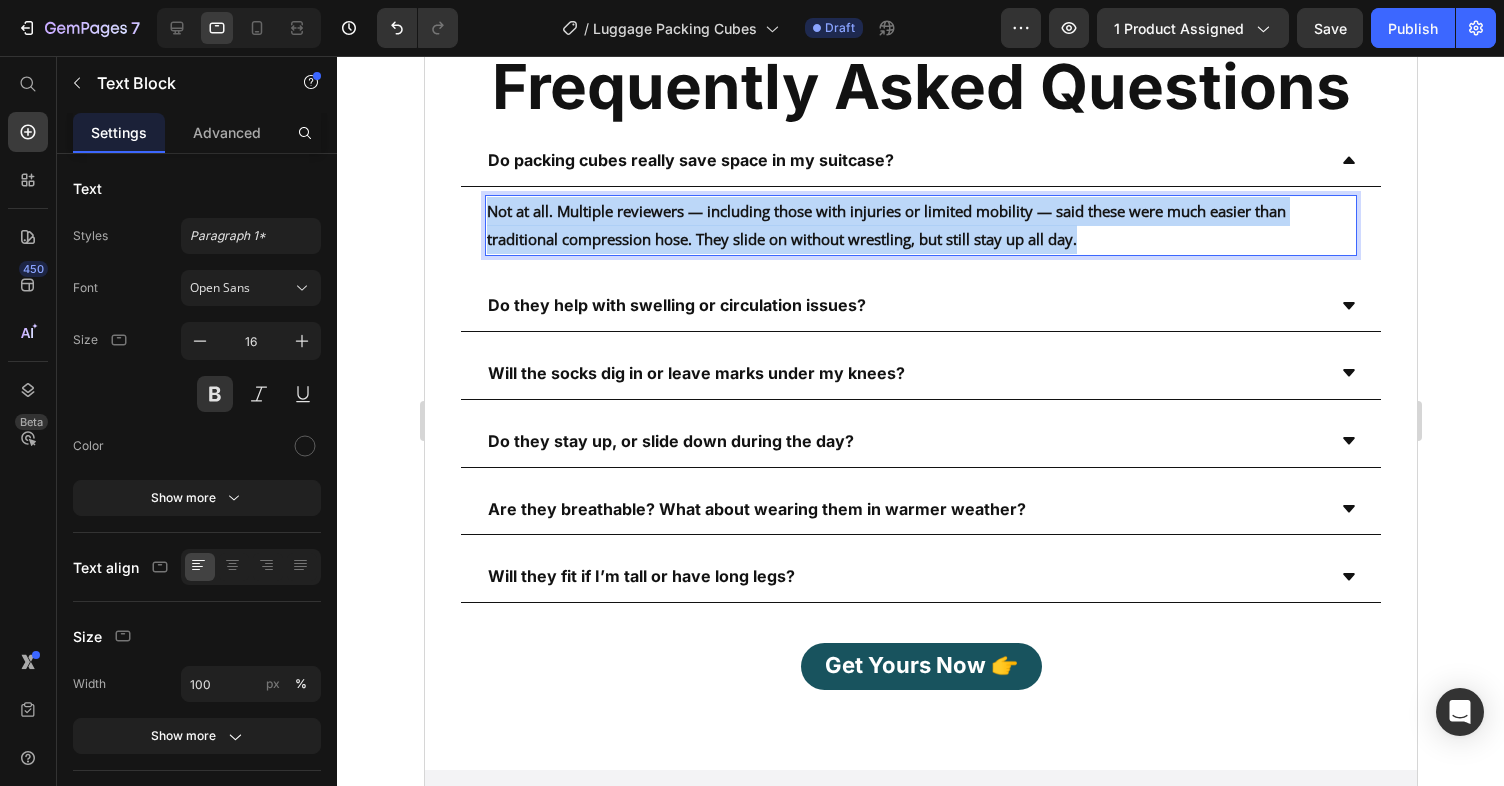 click on "Not at all. Multiple reviewers — including those with injuries or limited mobility — said these were much easier than traditional compression hose. They slide on without wrestling, but still stay up all day." at bounding box center (920, 226) 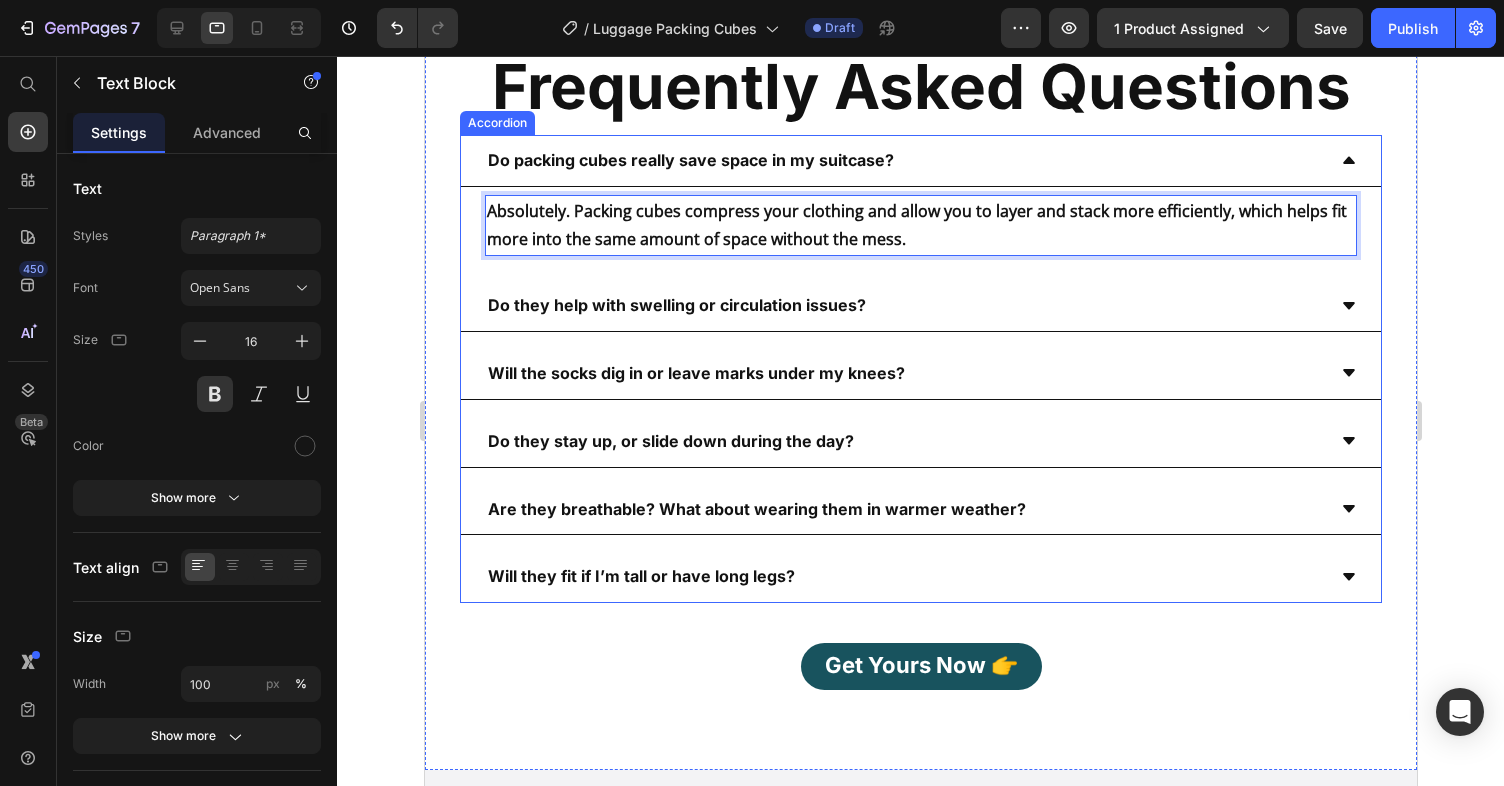 click on "Do they help with swelling or circulation issues?" at bounding box center [676, 305] 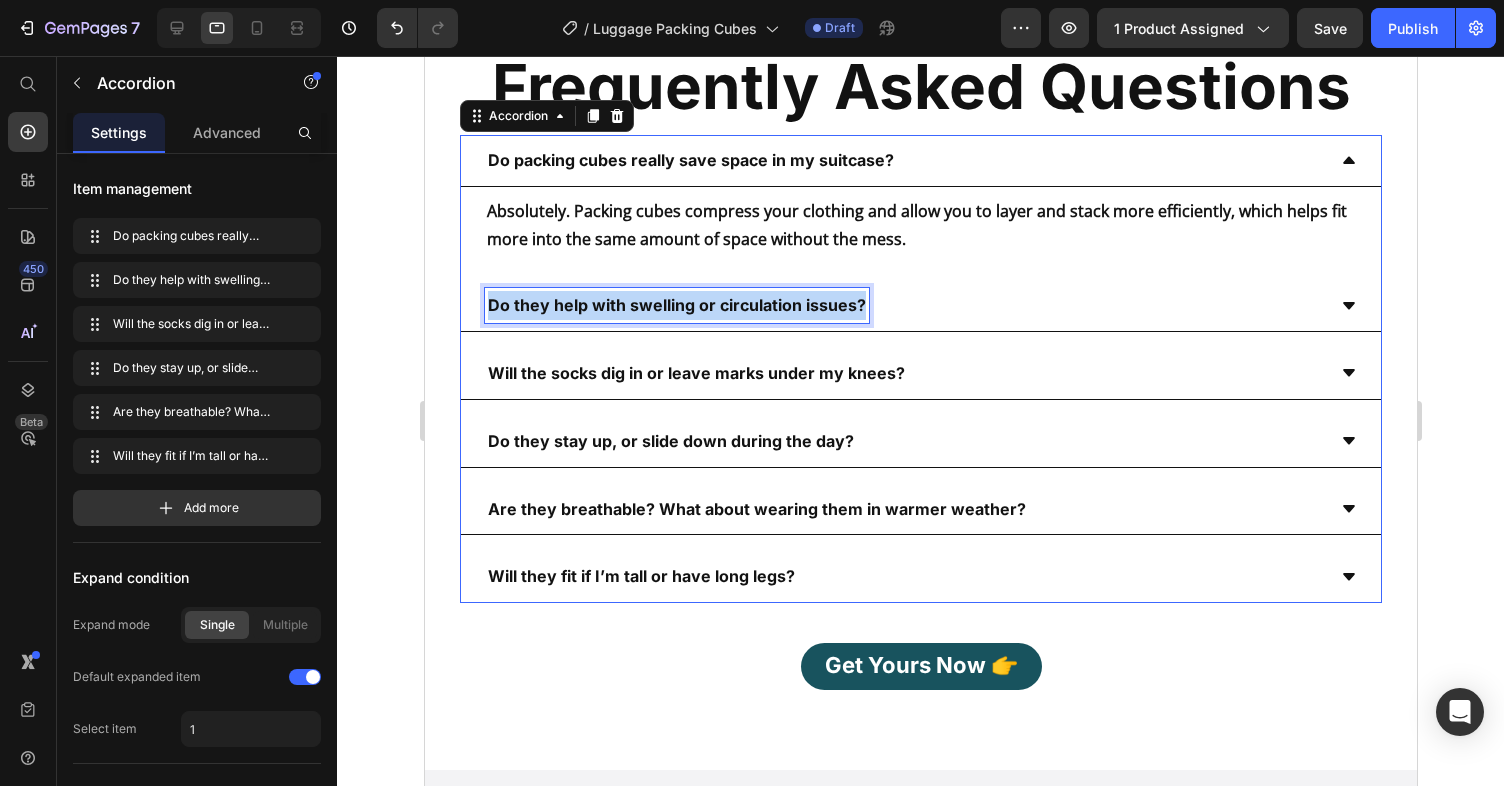click on "Do they help with swelling or circulation issues?" at bounding box center [676, 305] 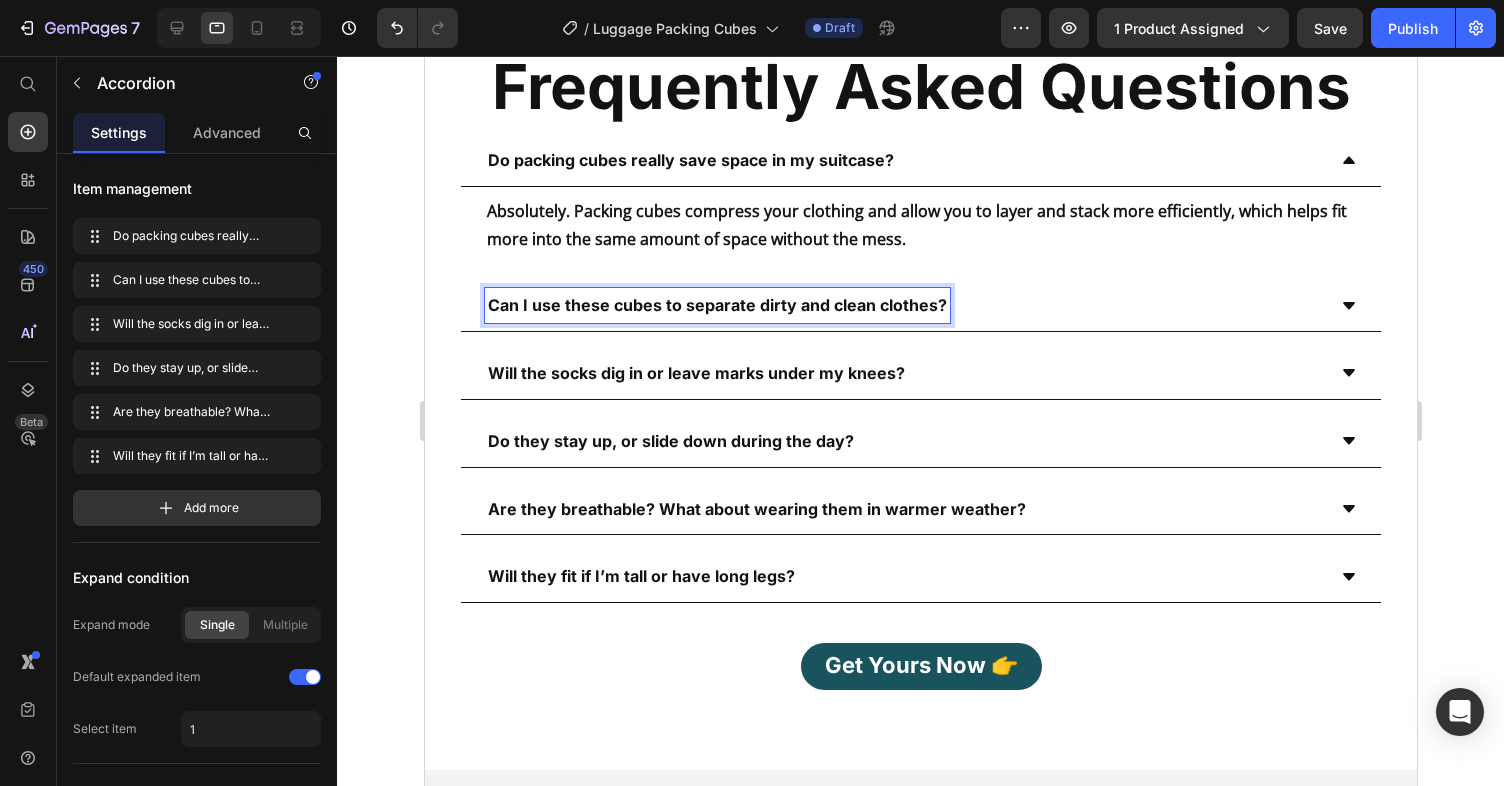 scroll, scrollTop: 4010, scrollLeft: 0, axis: vertical 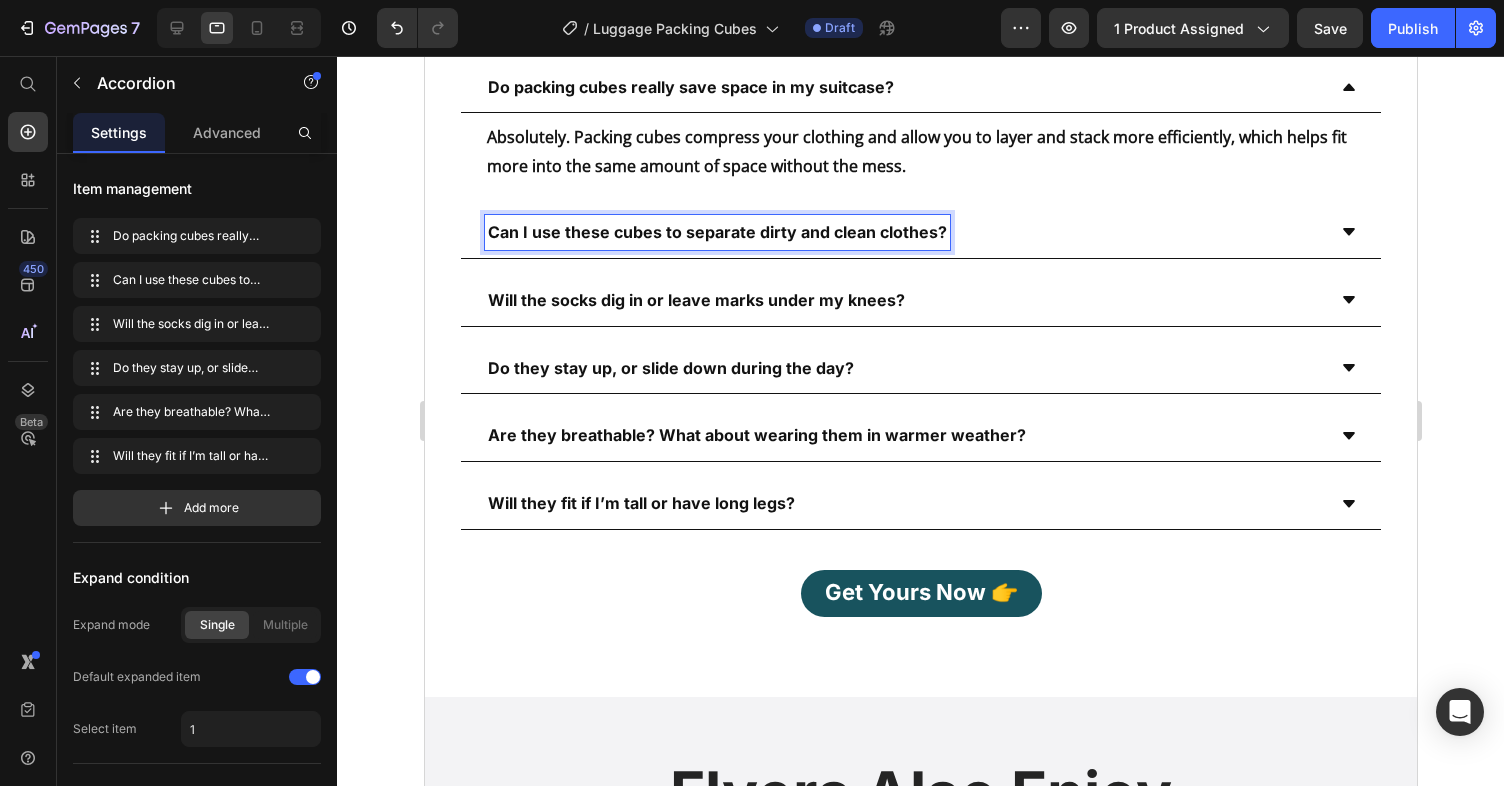 click on "Can I use these cubes to separate dirty and clean clothes?" at bounding box center [920, 233] 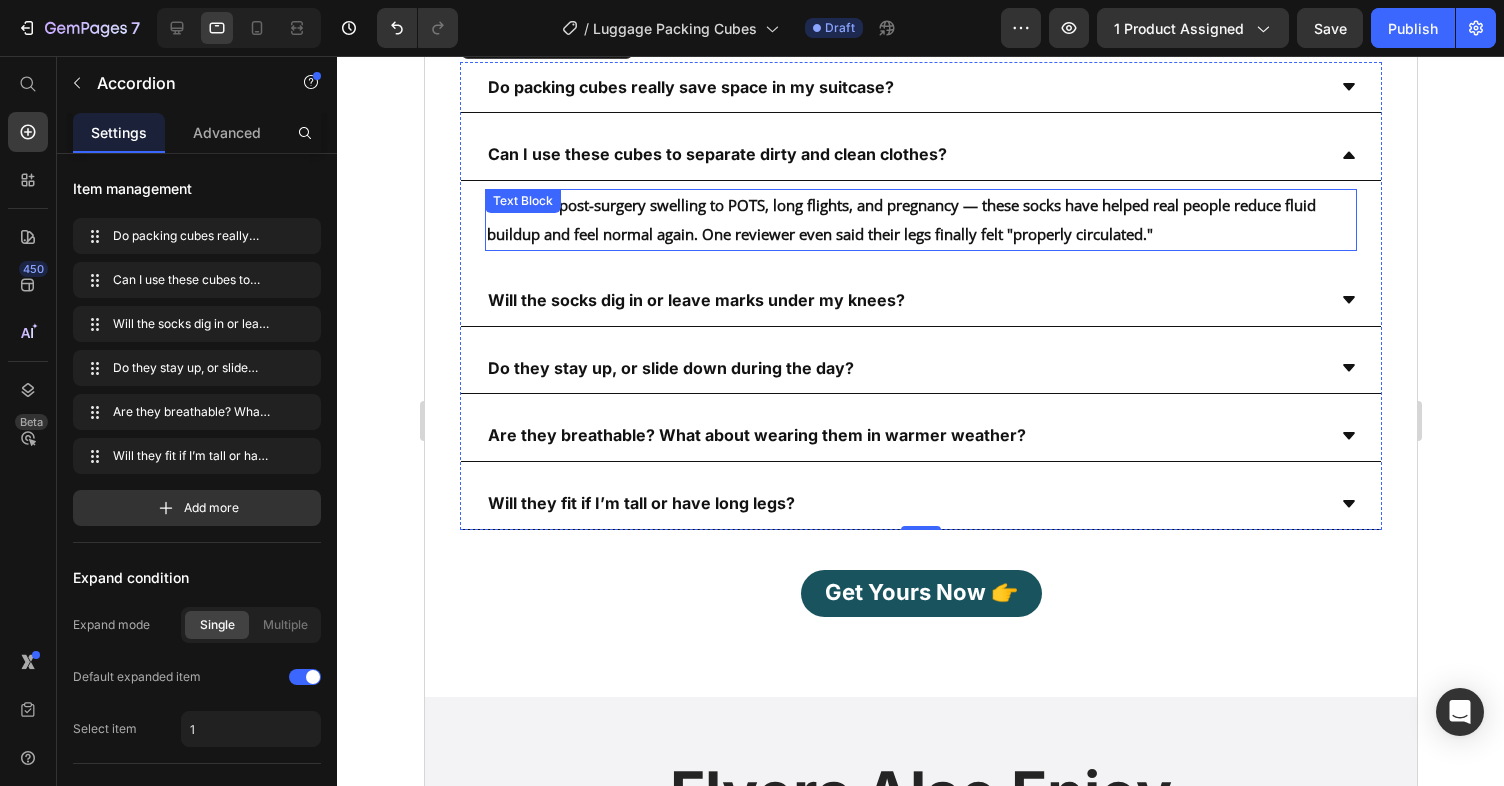 click on "Yes. From post-surgery swelling to POTS, long flights, and pregnancy — these socks have helped real people reduce fluid buildup and feel normal again. One reviewer even said their legs finally felt "properly circulated."" at bounding box center [900, 219] 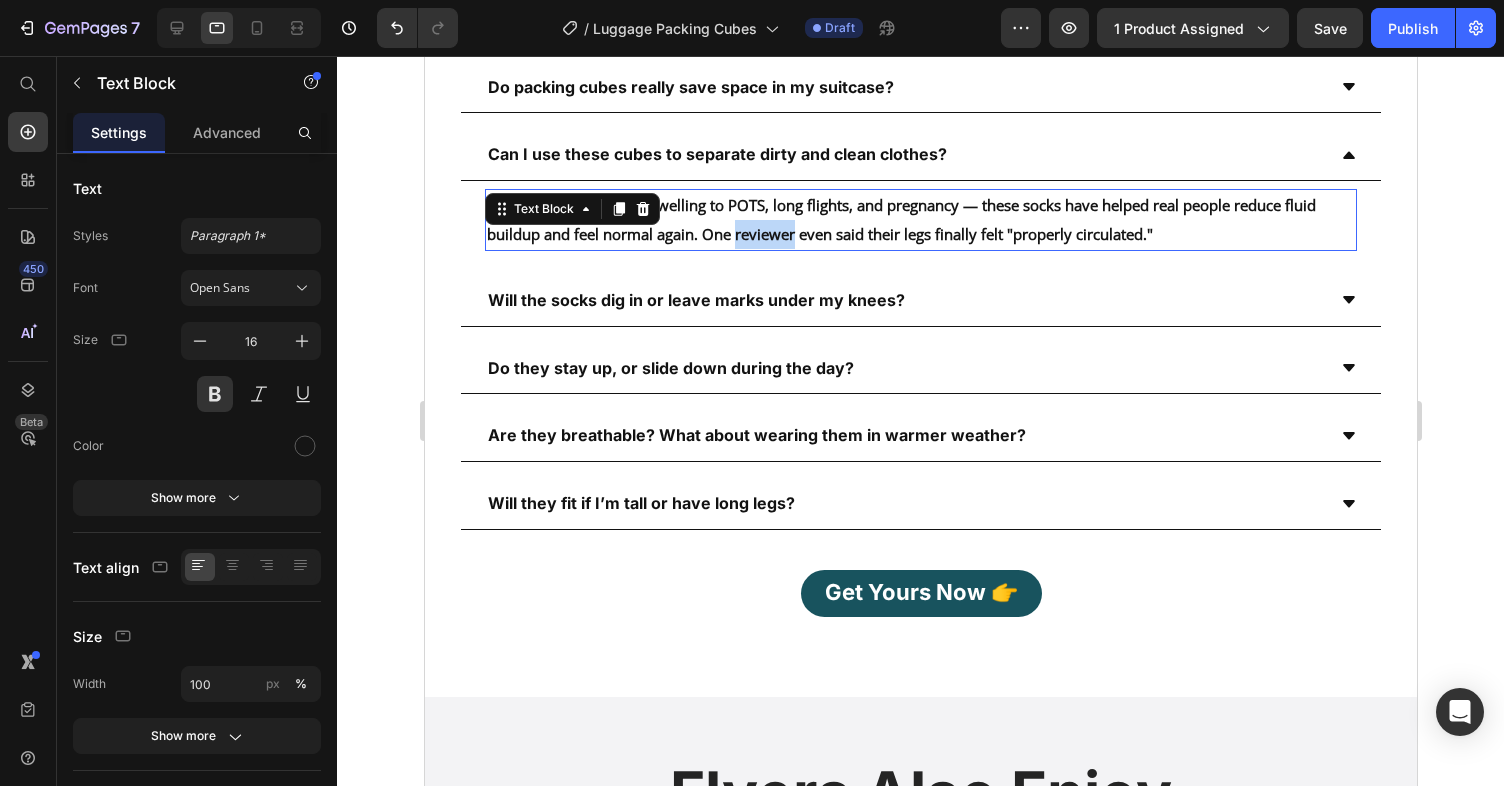 click on "Yes. From post-surgery swelling to POTS, long flights, and pregnancy — these socks have helped real people reduce fluid buildup and feel normal again. One reviewer even said their legs finally felt "properly circulated."" at bounding box center (900, 219) 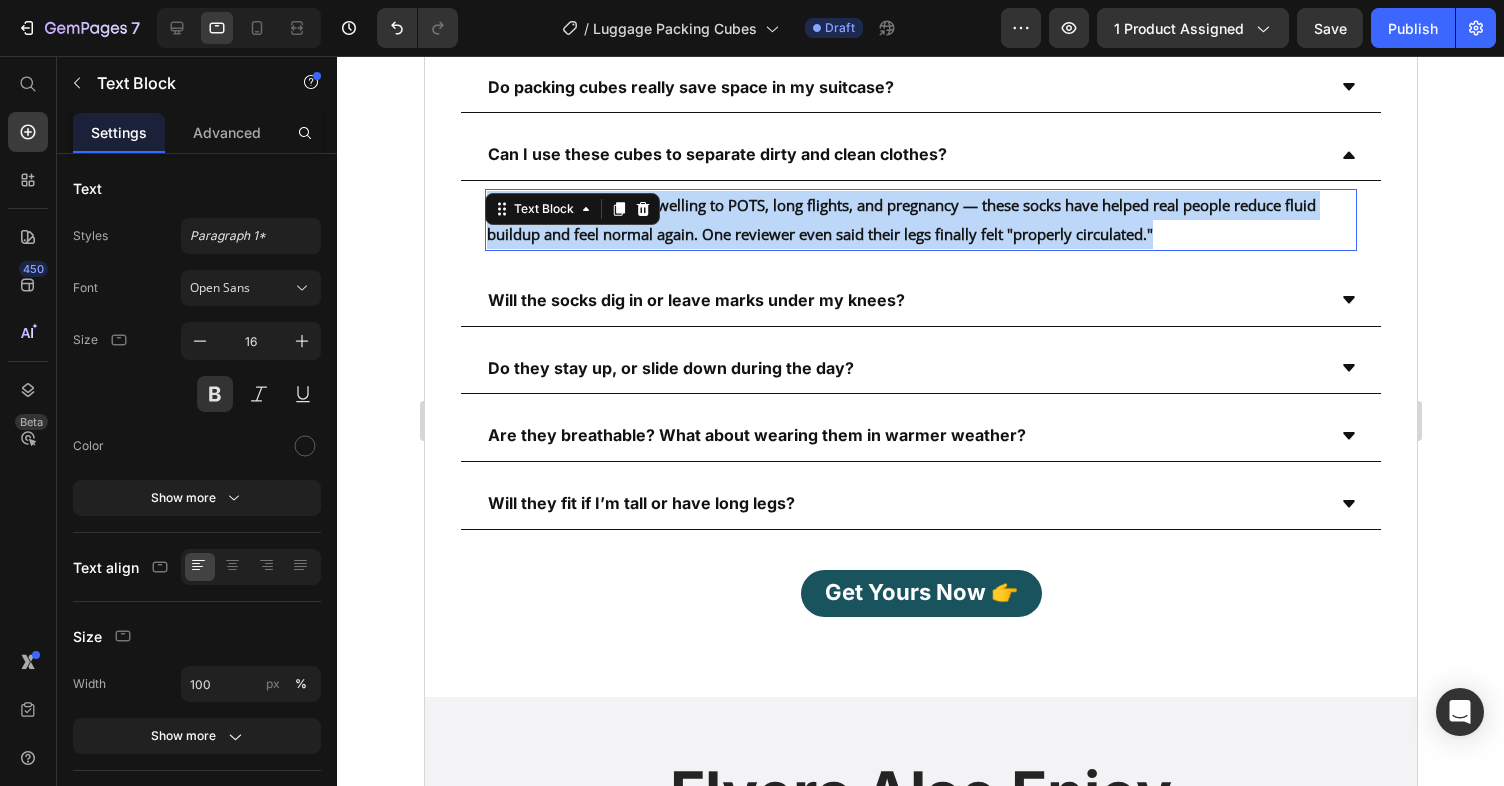 click on "Yes. From post-surgery swelling to POTS, long flights, and pregnancy — these socks have helped real people reduce fluid buildup and feel normal again. One reviewer even said their legs finally felt "properly circulated."" at bounding box center (900, 219) 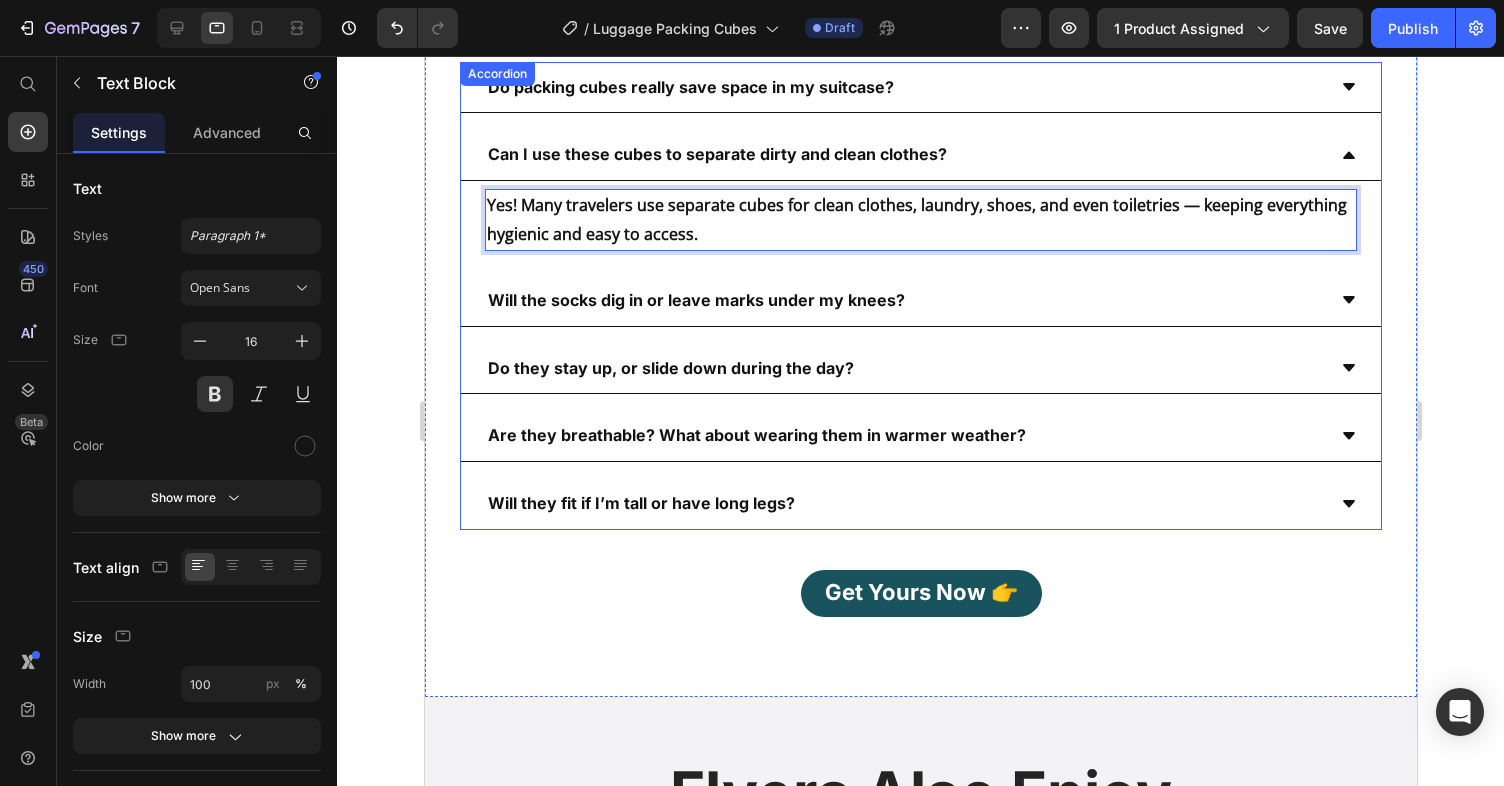 click on "Will the socks dig in or leave marks under my knees?" at bounding box center [695, 300] 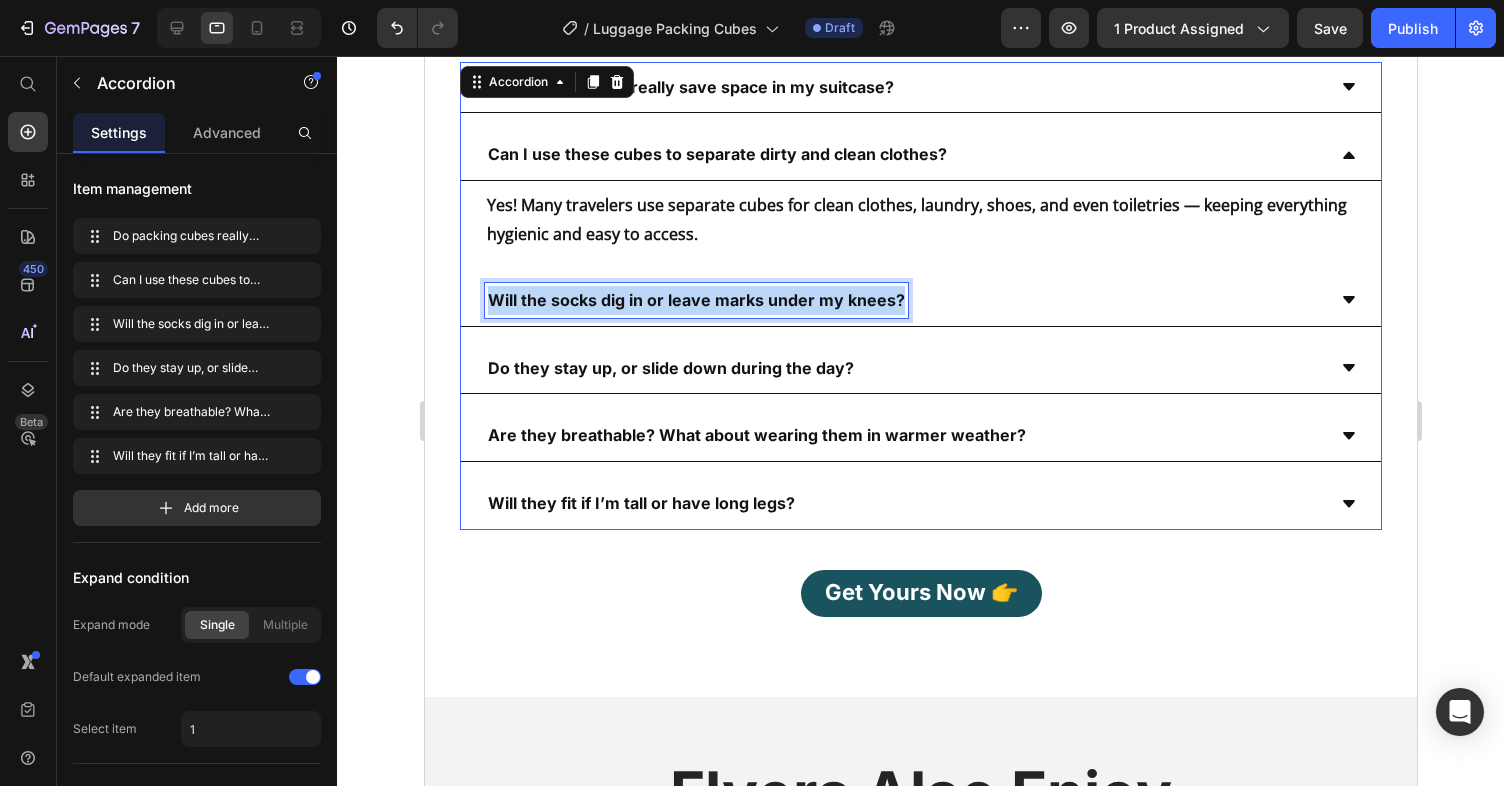 click on "Will the socks dig in or leave marks under my knees?" at bounding box center [695, 300] 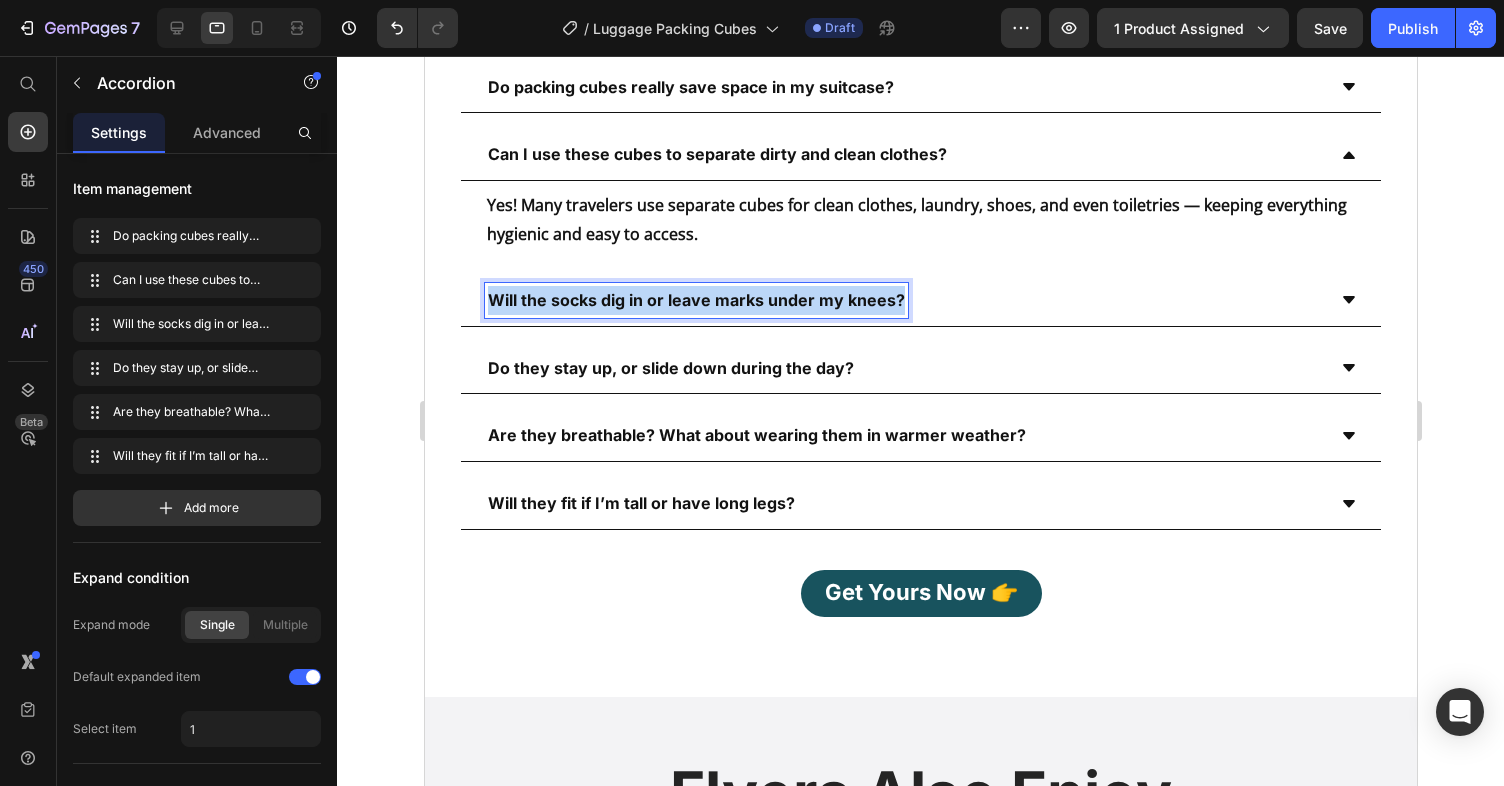 click on "Will the socks dig in or leave marks under my knees?" at bounding box center (695, 300) 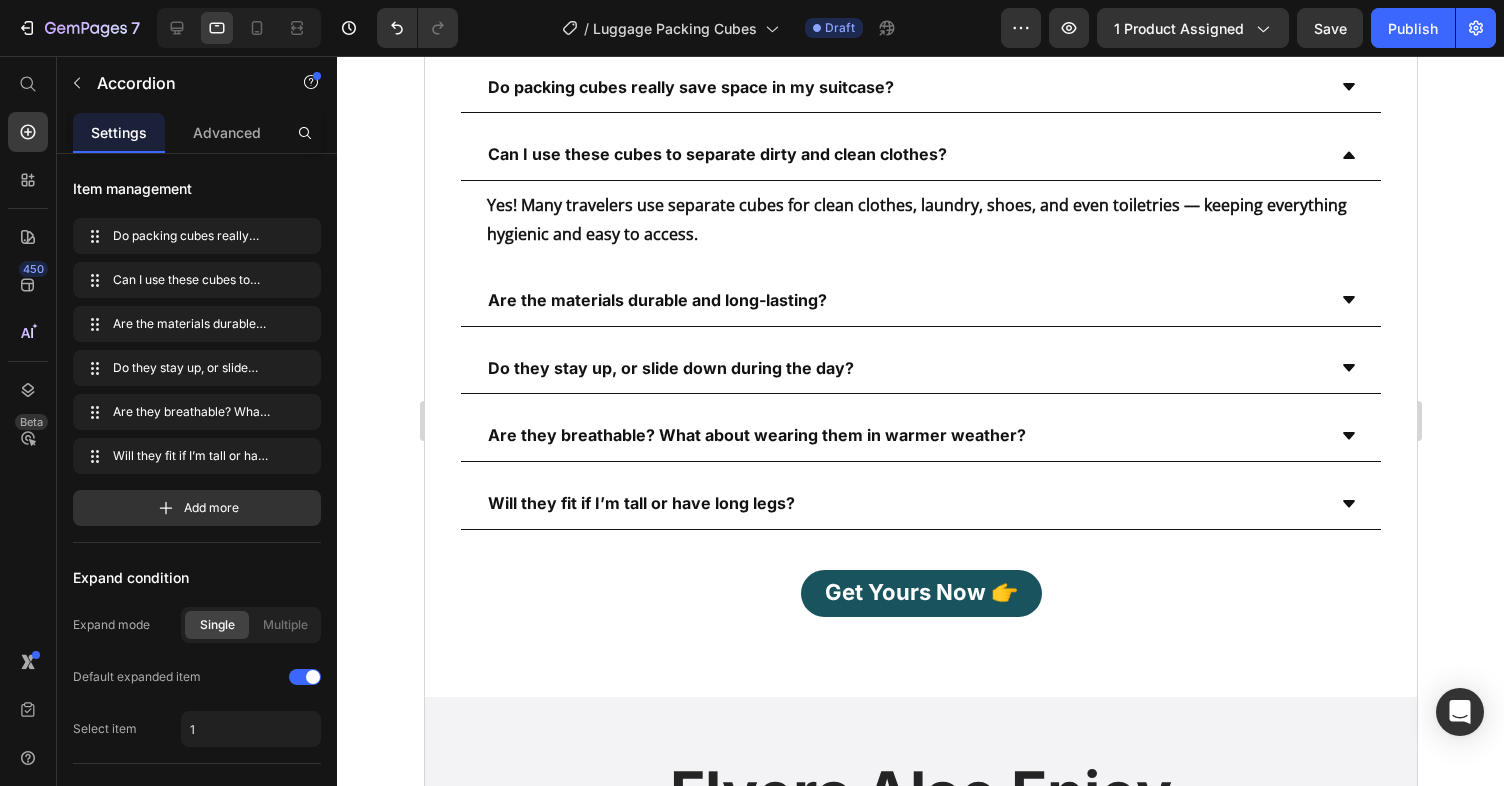 click on "Are the materials durable and long-lasting?" at bounding box center [904, 300] 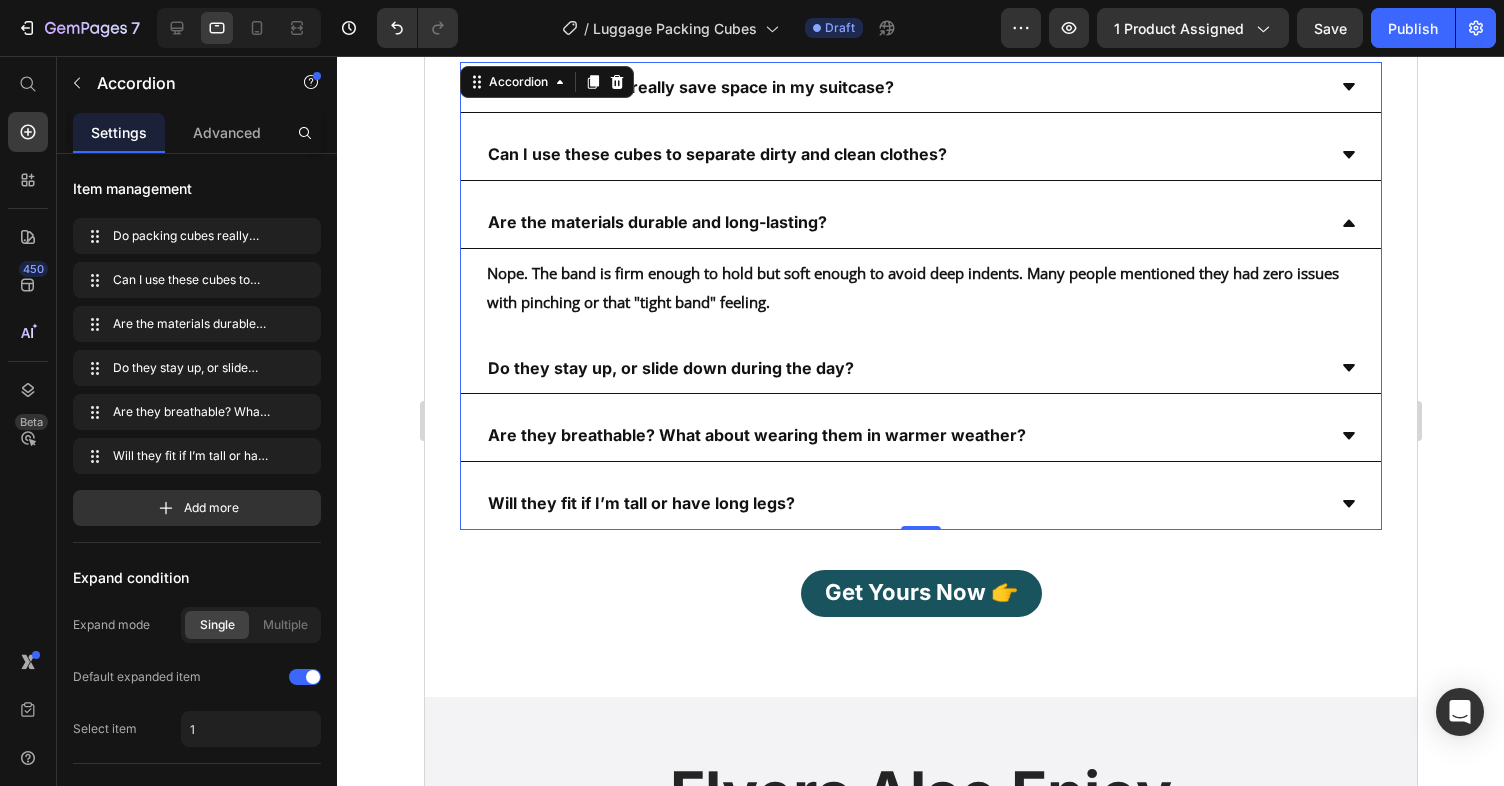 click on "Nope. The band is firm enough to hold but soft enough to avoid deep indents. Many people mentioned they had zero issues with pinching or that "tight band" feeling." at bounding box center (912, 287) 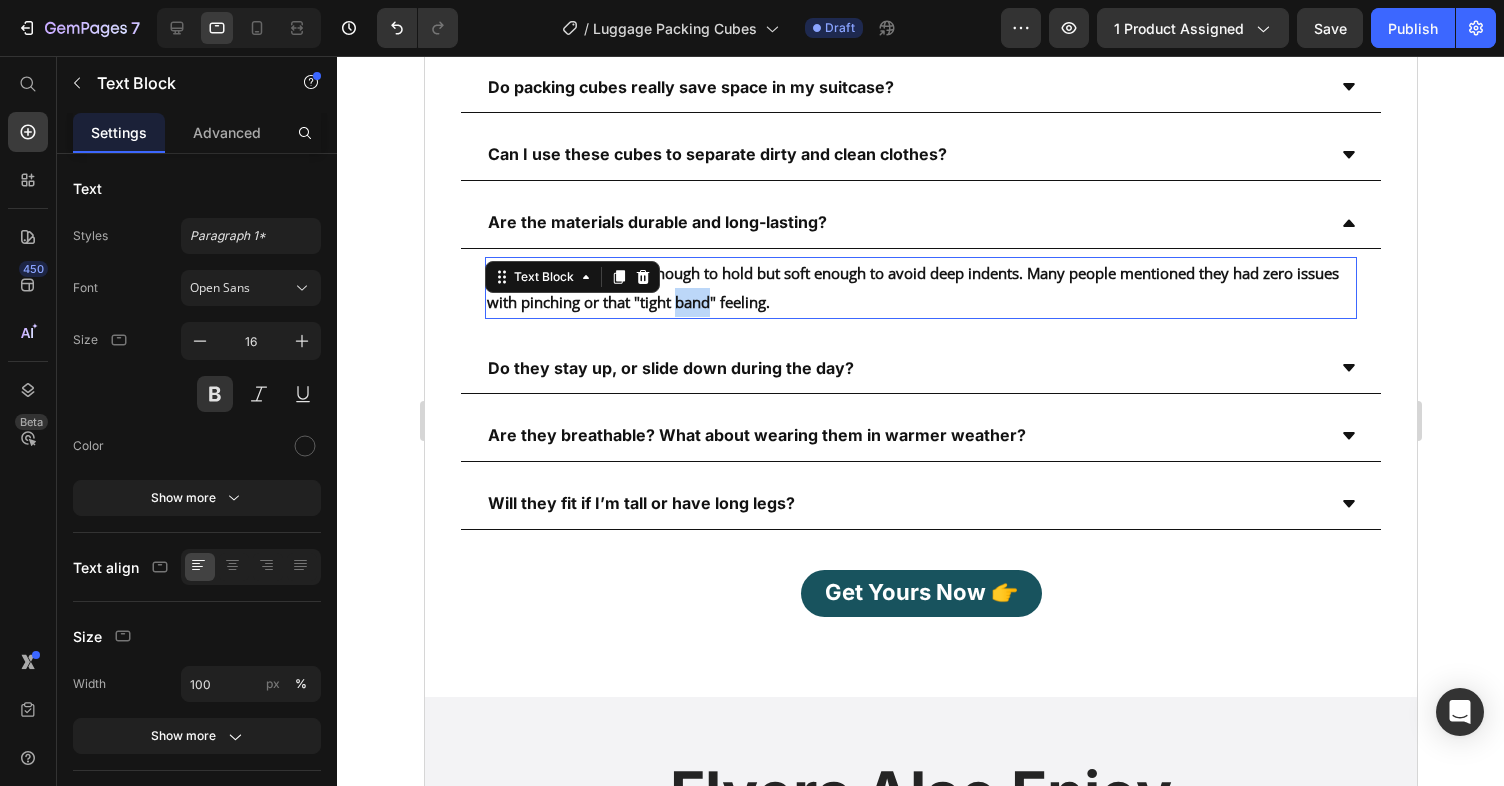 click on "Nope. The band is firm enough to hold but soft enough to avoid deep indents. Many people mentioned they had zero issues with pinching or that "tight band" feeling." at bounding box center [912, 287] 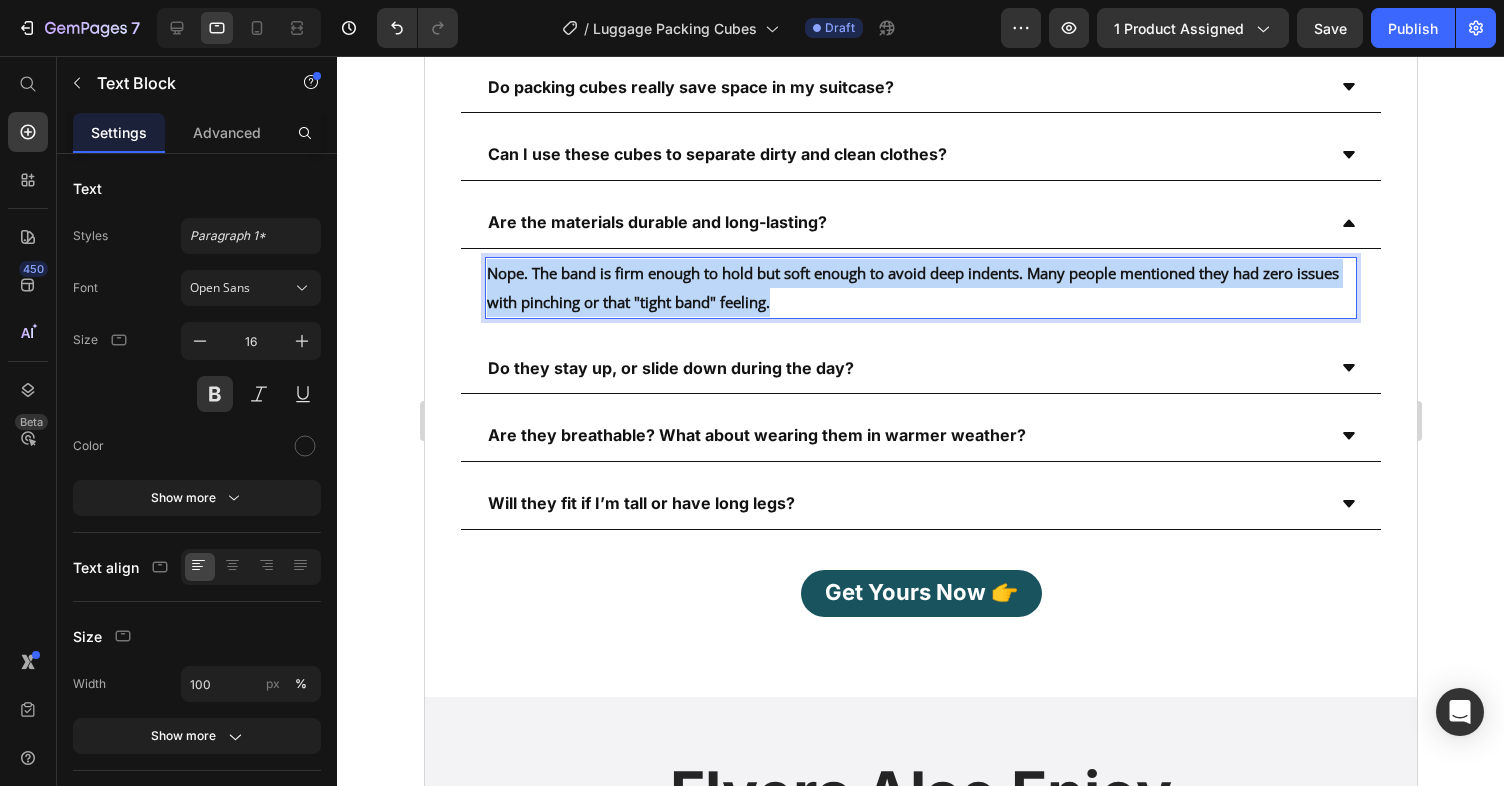 click on "Nope. The band is firm enough to hold but soft enough to avoid deep indents. Many people mentioned they had zero issues with pinching or that "tight band" feeling." at bounding box center [912, 287] 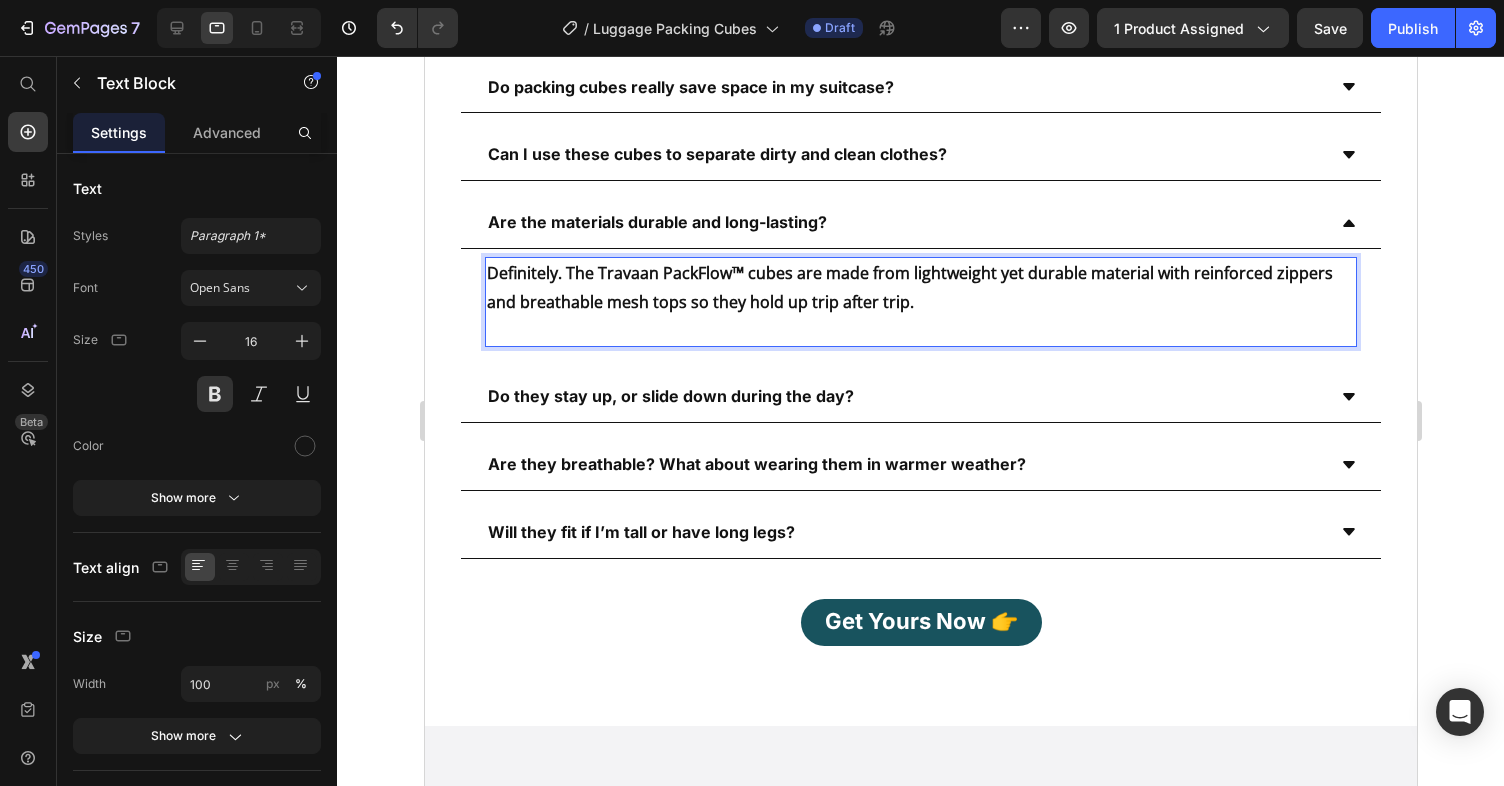 scroll, scrollTop: 4045, scrollLeft: 0, axis: vertical 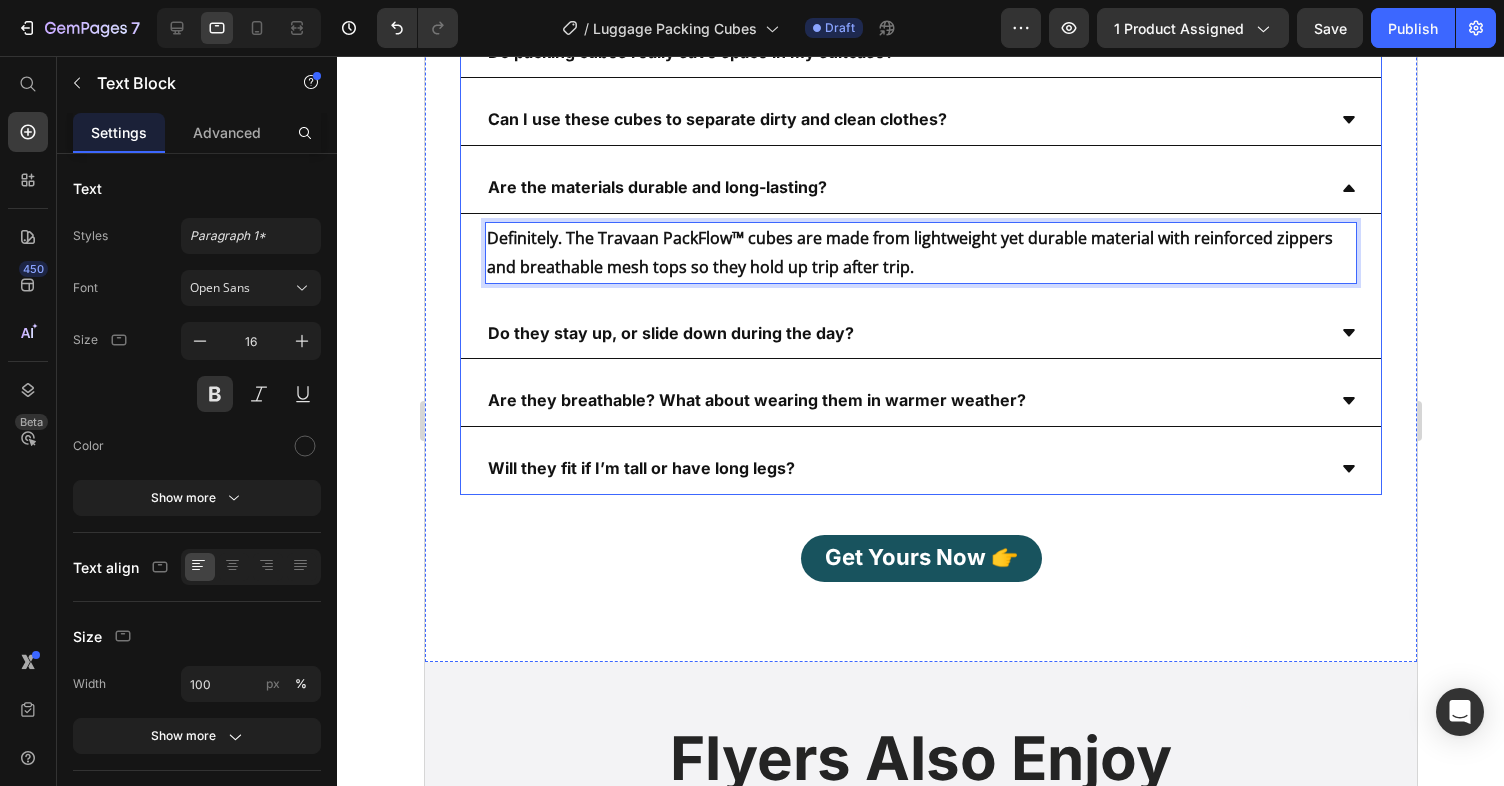 click on "Are the materials durable and long-lasting?" at bounding box center (920, 188) 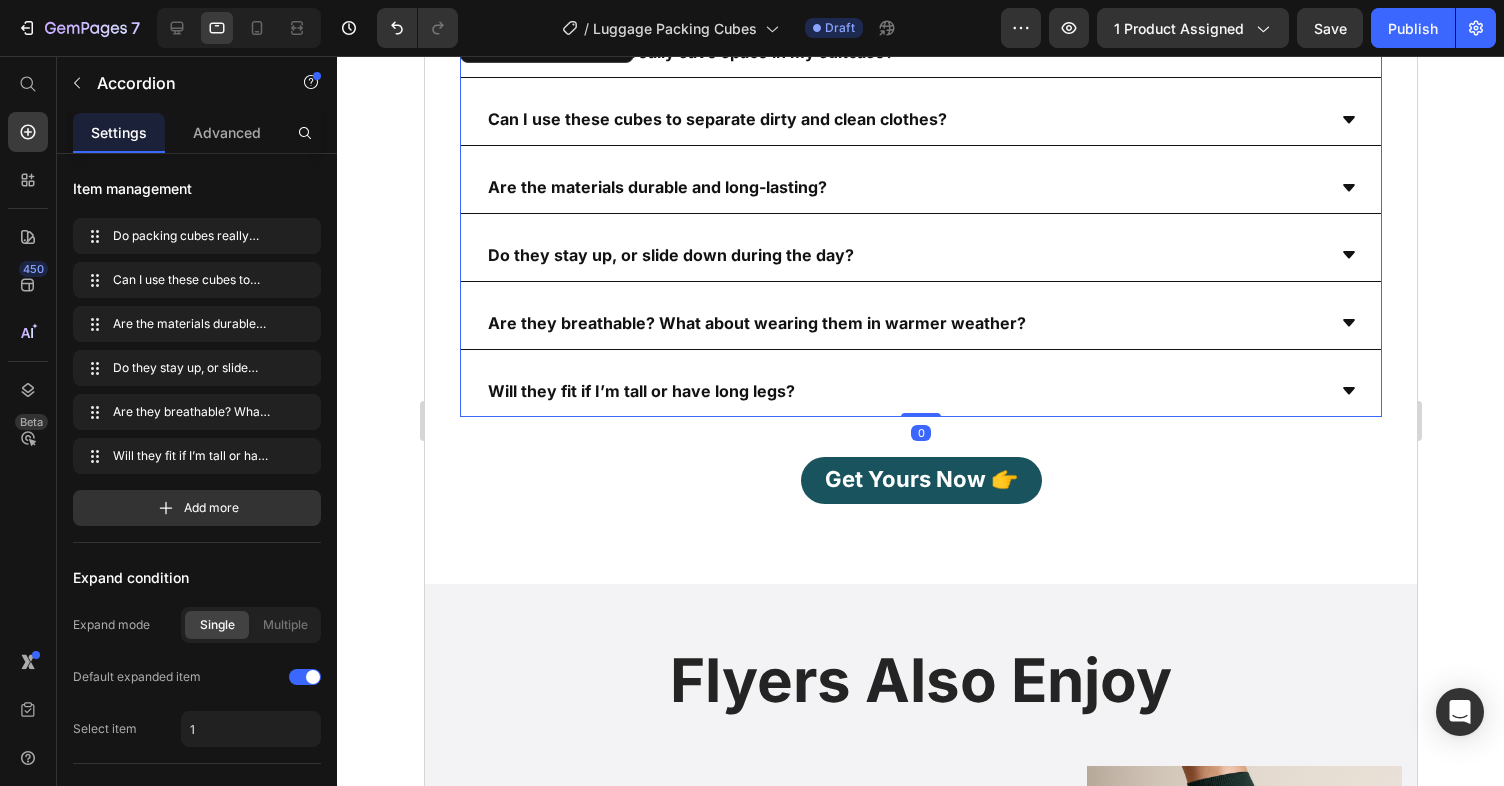 click on "Do they stay up, or slide down during the day?" at bounding box center (904, 255) 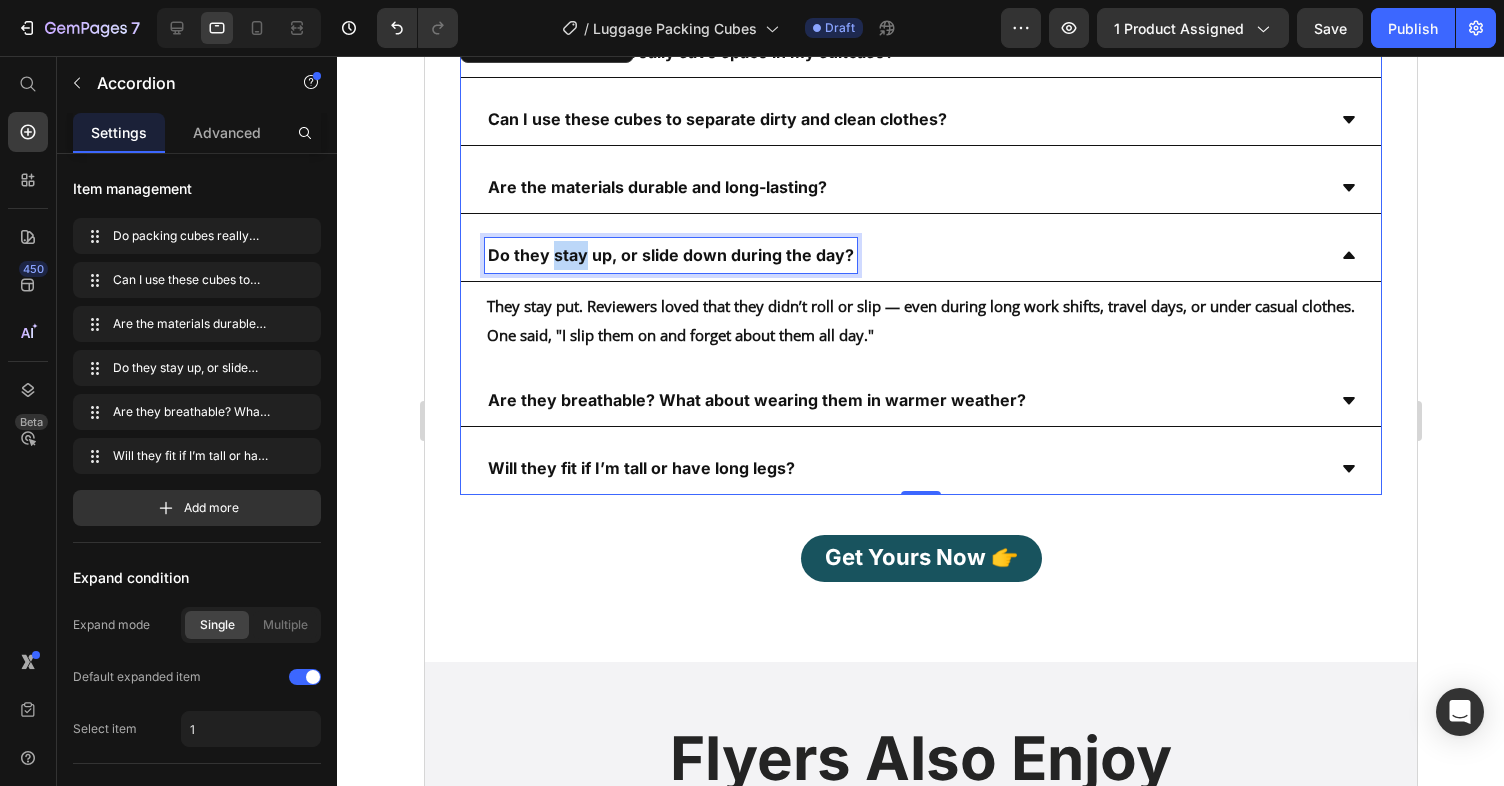 click on "Do they stay up, or slide down during the day?" at bounding box center [670, 255] 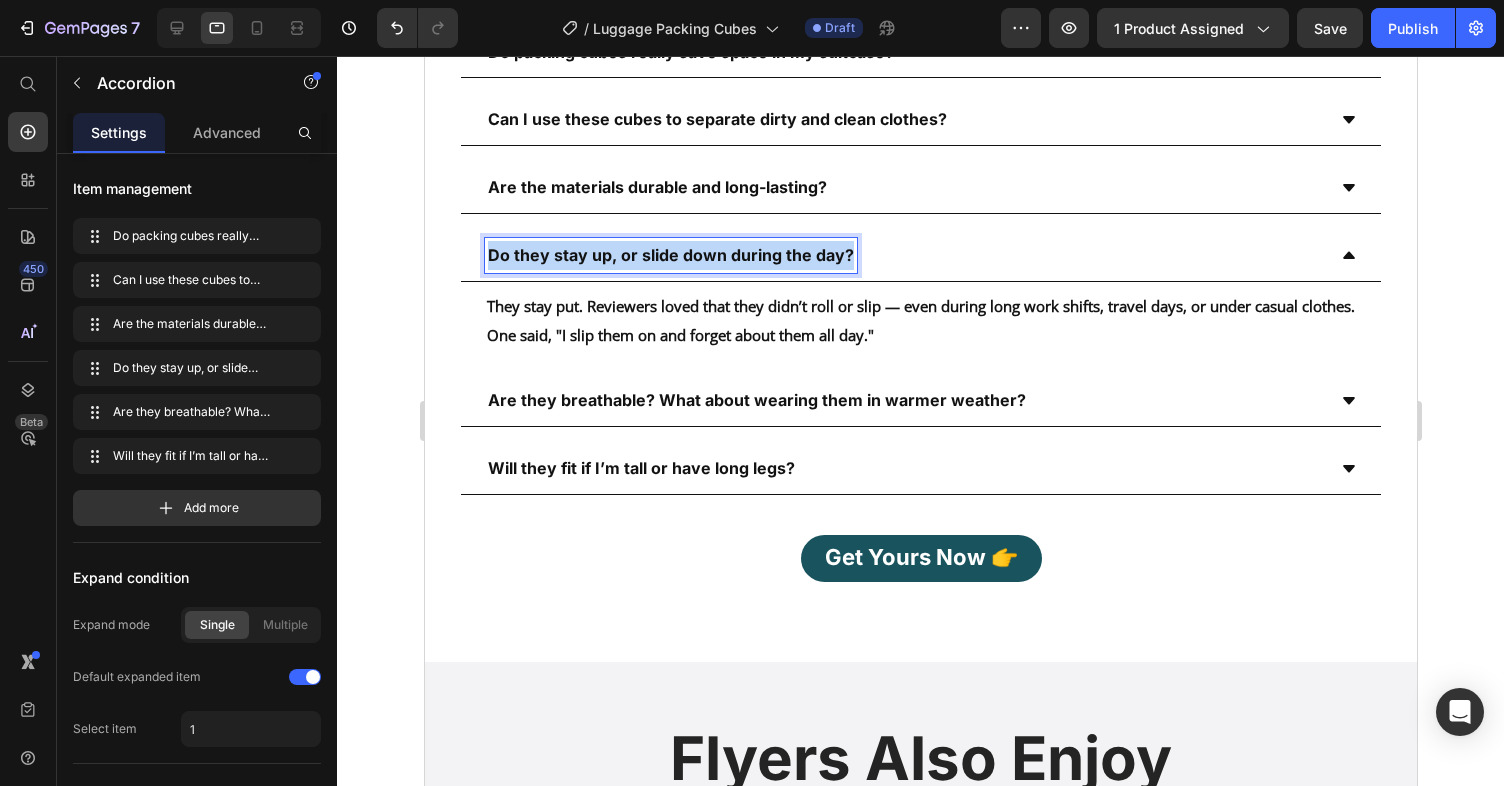 click on "Do they stay up, or slide down during the day?" at bounding box center (670, 255) 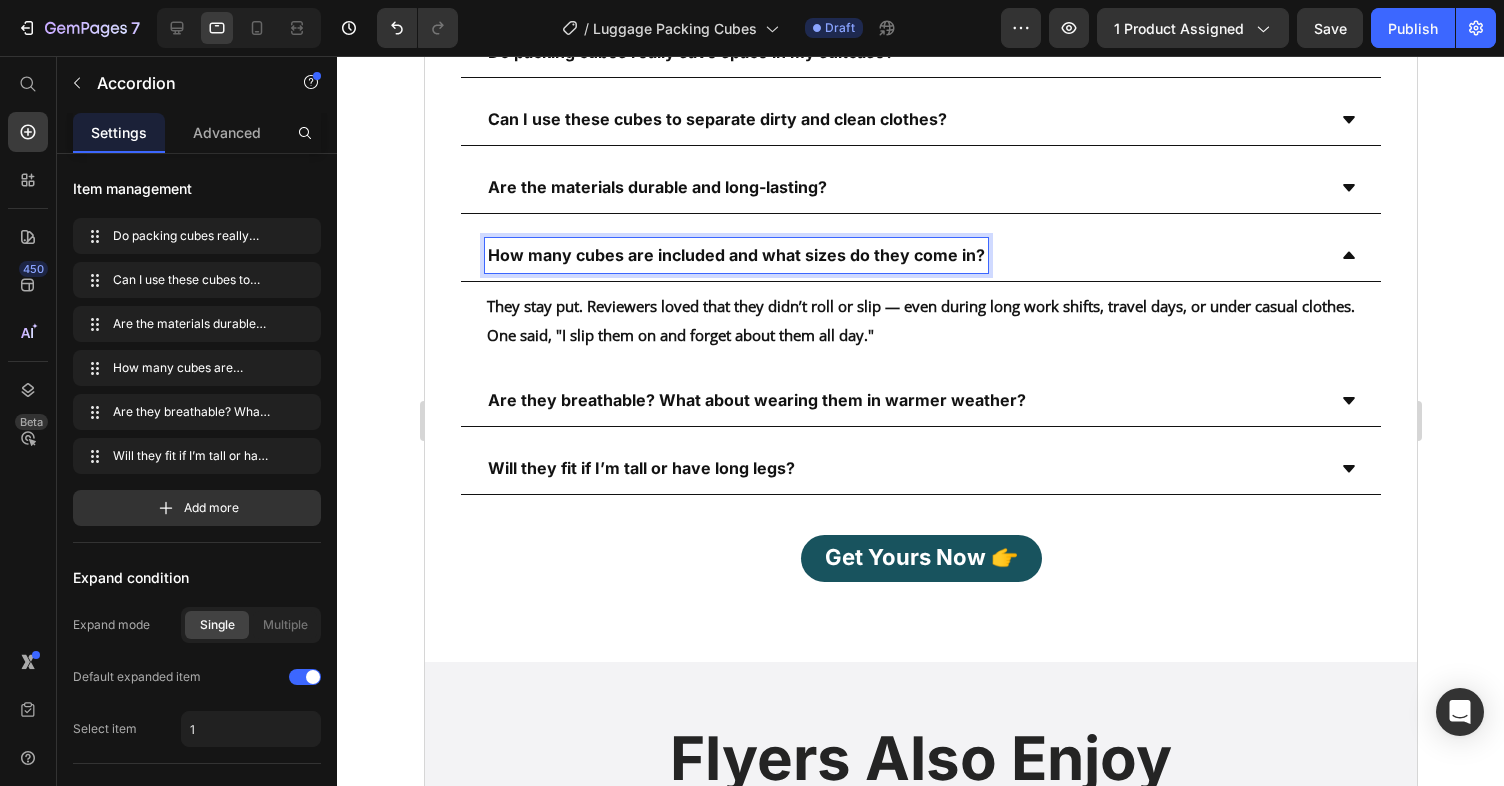 click on "They stay put. Reviewers loved that they didn’t roll or slip — even during long work shifts, travel days, or under casual clothes. One said, "I slip them on and forget about them all day."" at bounding box center (920, 321) 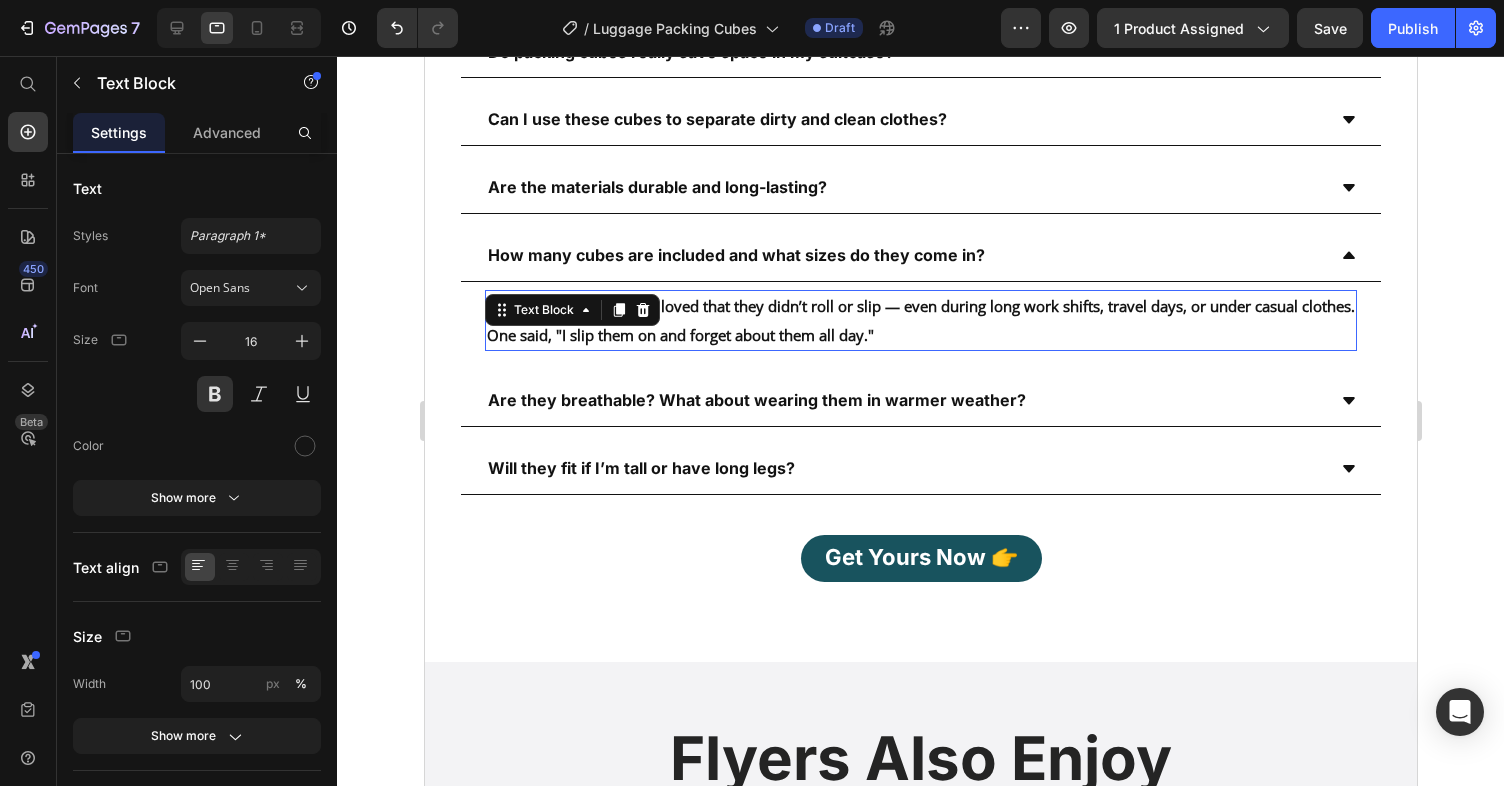 click at bounding box center [618, 310] 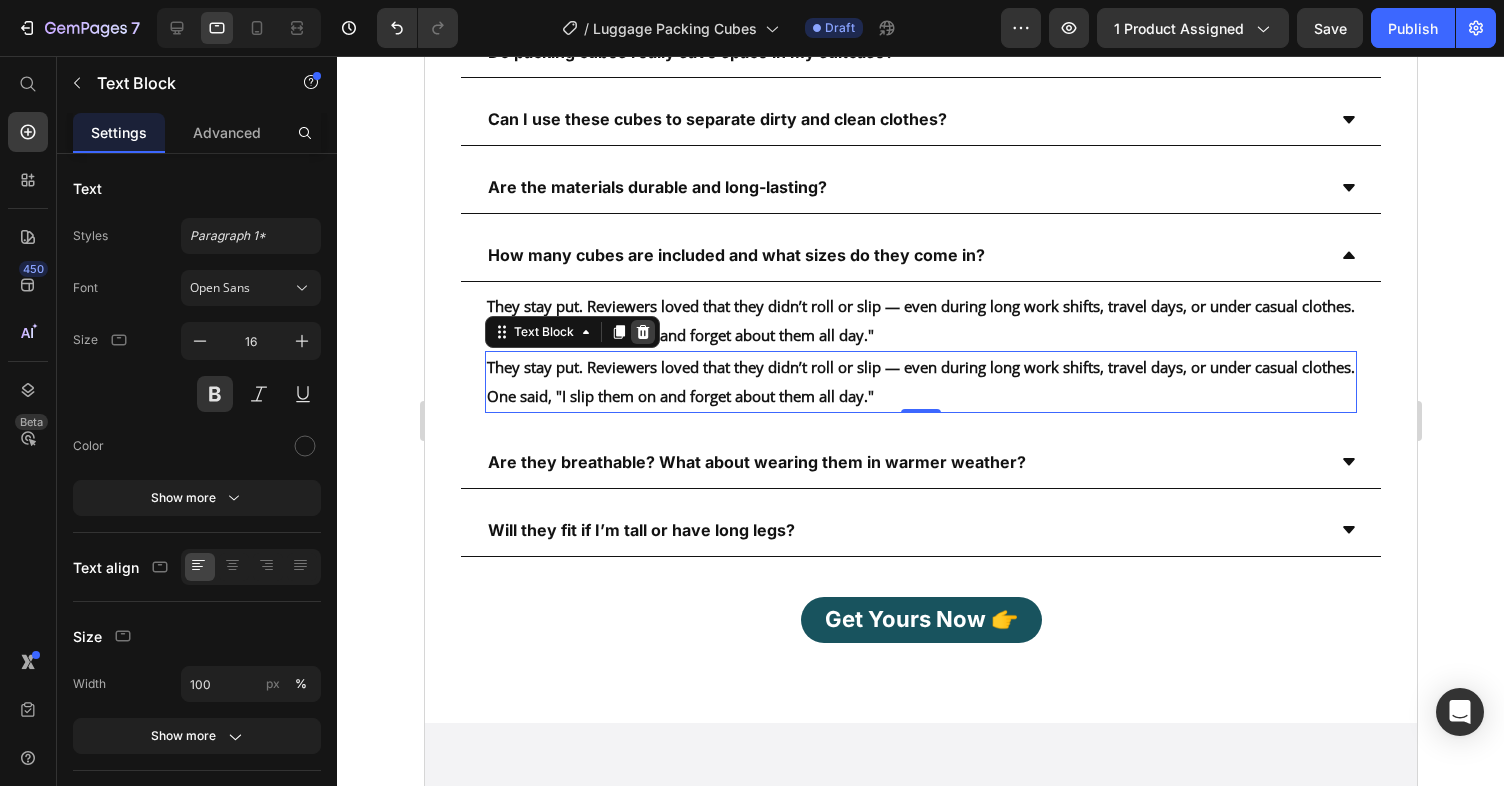 click 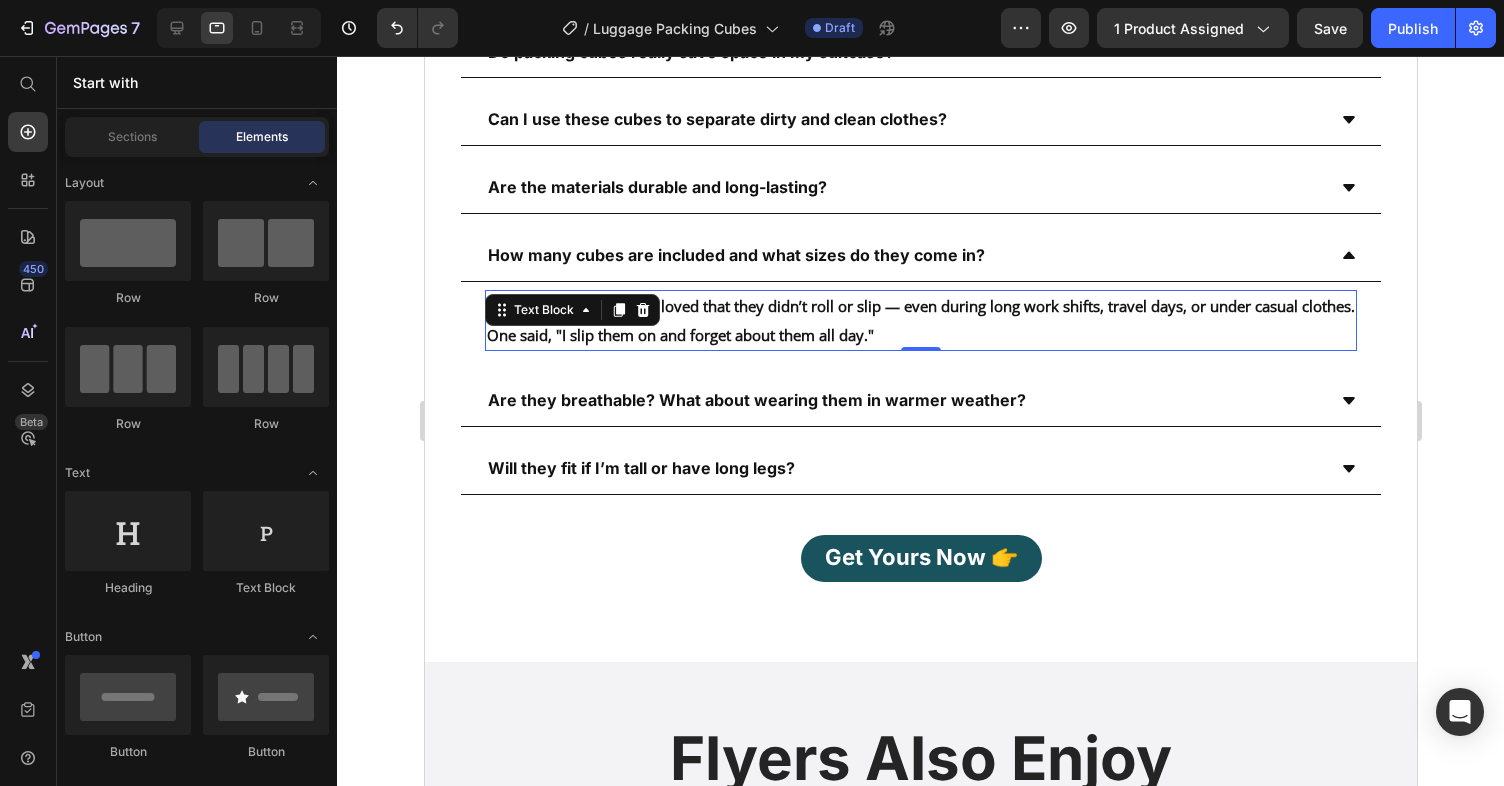 click on "They stay put. Reviewers loved that they didn’t roll or slip — even during long work shifts, travel days, or under casual clothes. One said, "I slip them on and forget about them all day."" at bounding box center [920, 320] 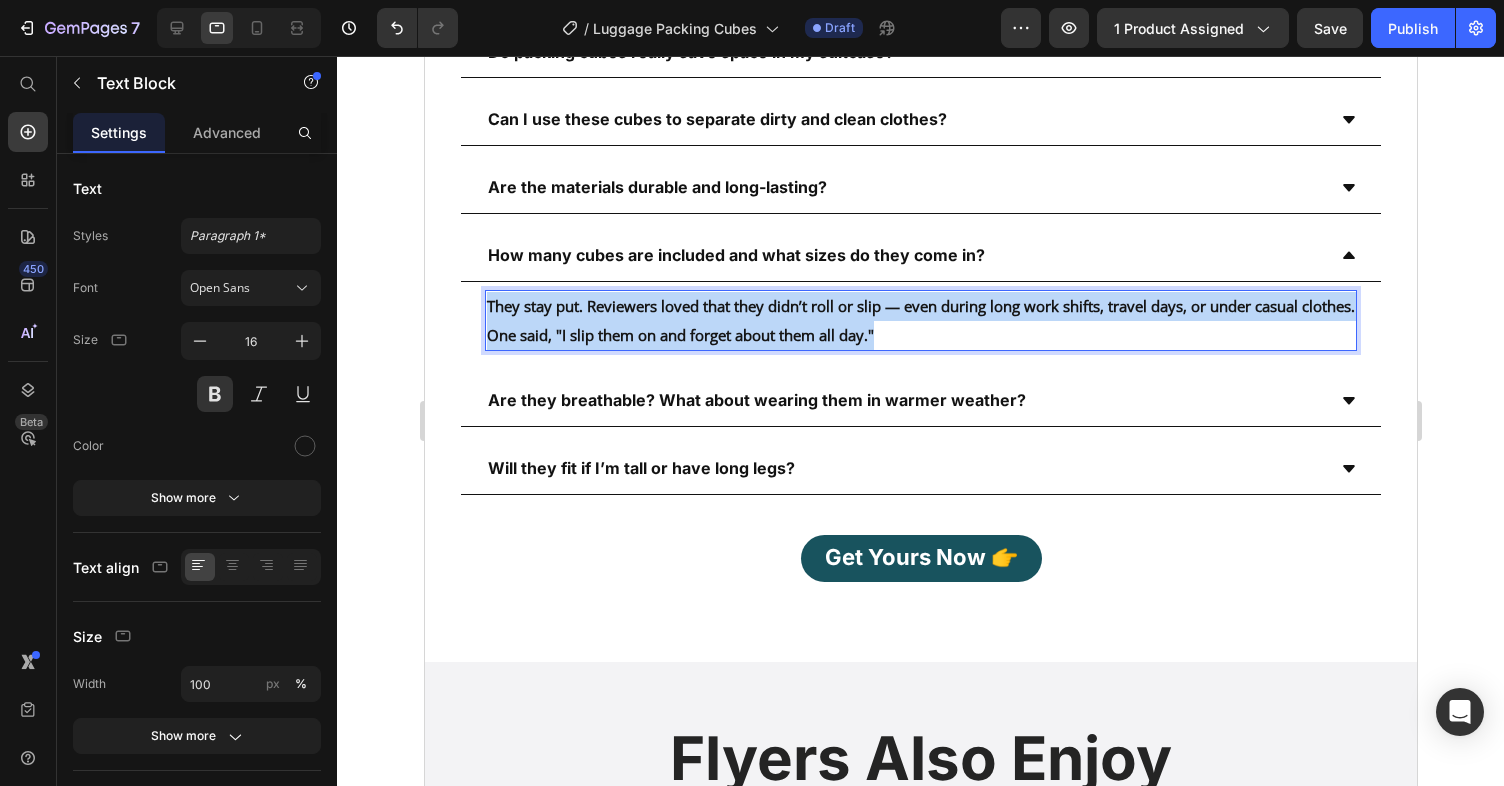 click on "They stay put. Reviewers loved that they didn’t roll or slip — even during long work shifts, travel days, or under casual clothes. One said, "I slip them on and forget about them all day."" at bounding box center (920, 320) 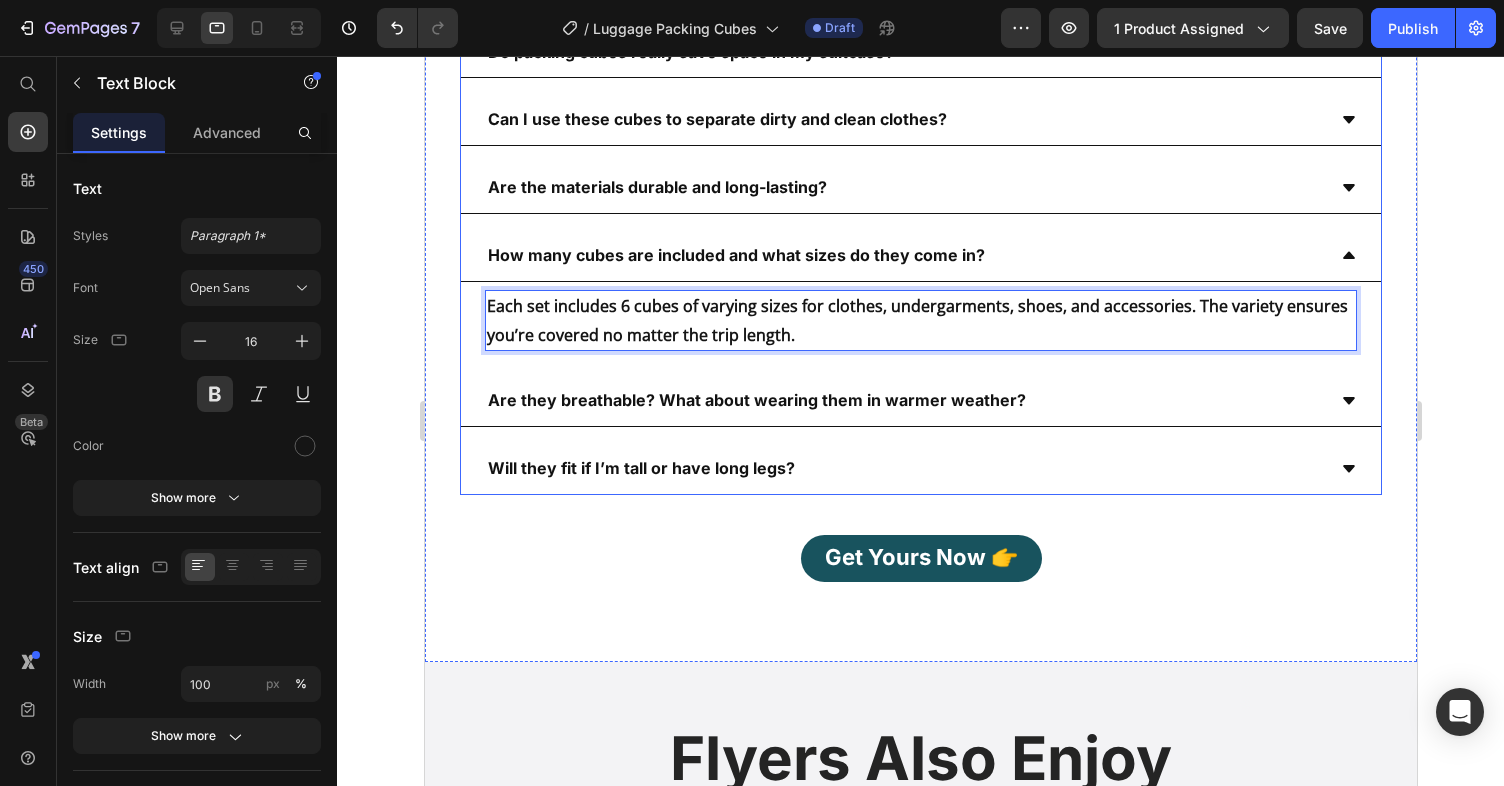 click on "Are they breathable? What about wearing them in warmer weather?" at bounding box center (756, 400) 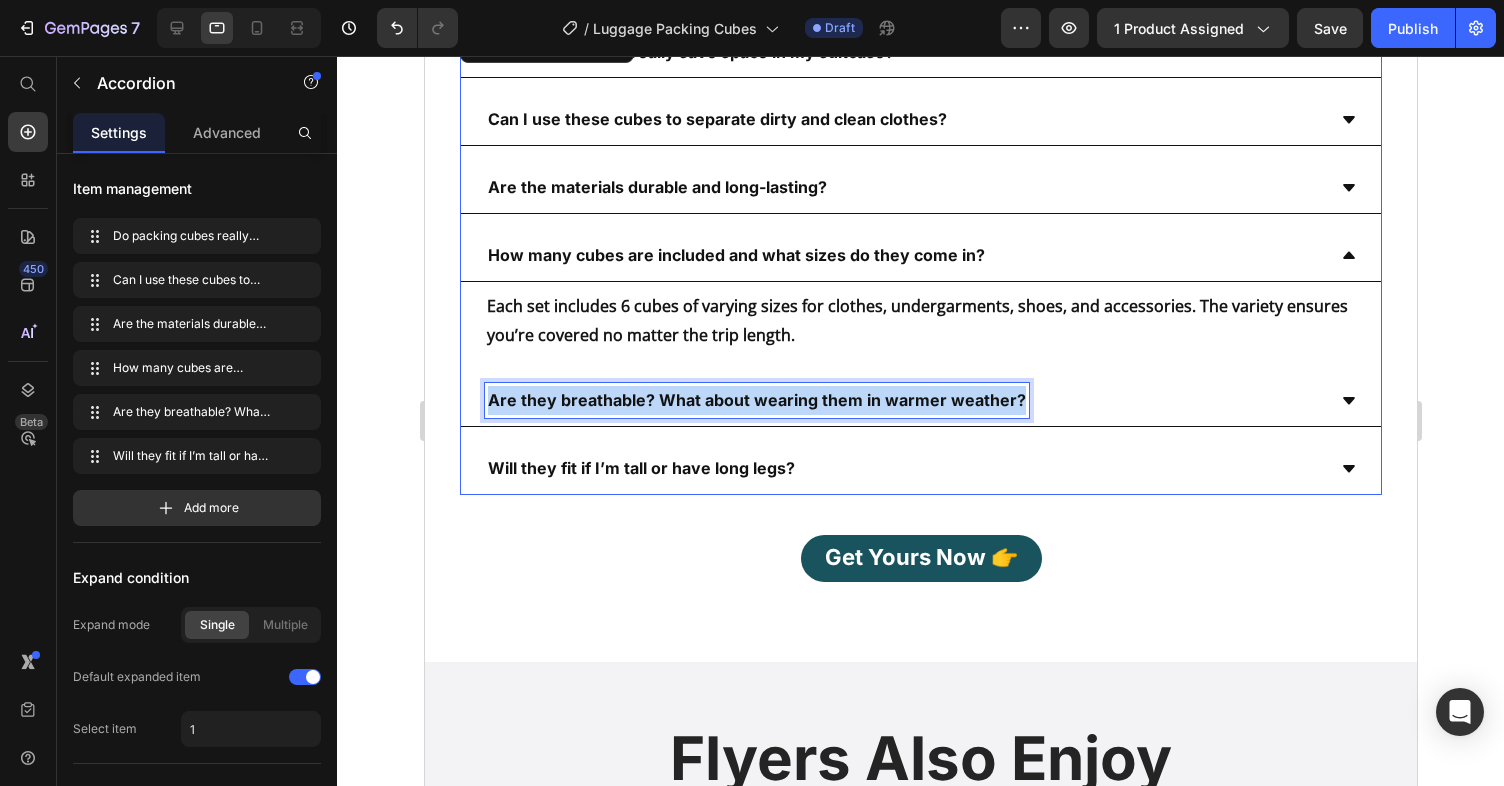 click on "Are they breathable? What about wearing them in warmer weather?" at bounding box center (756, 400) 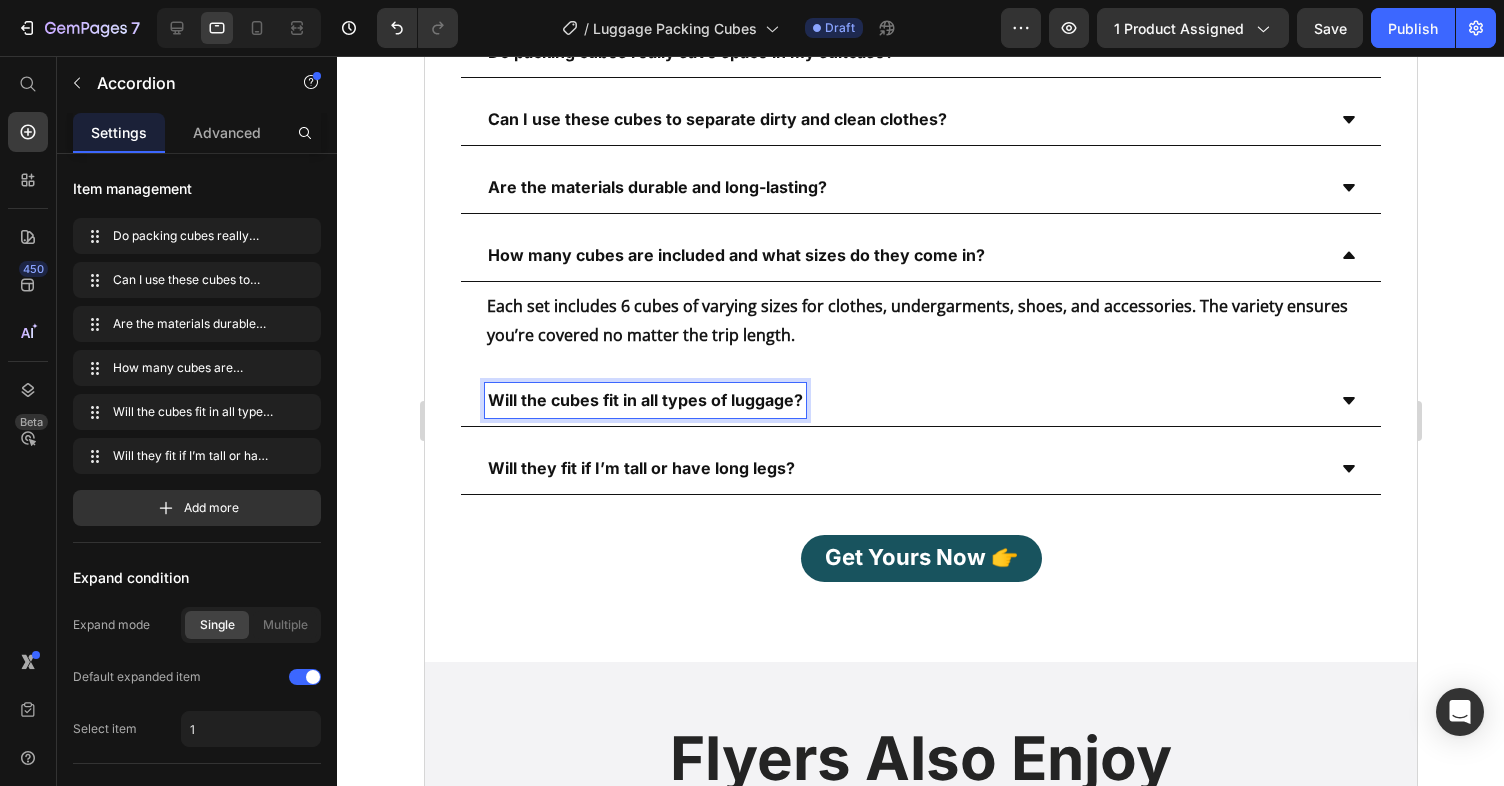 click on "Will the cubes fit in all types of luggage?" at bounding box center (904, 400) 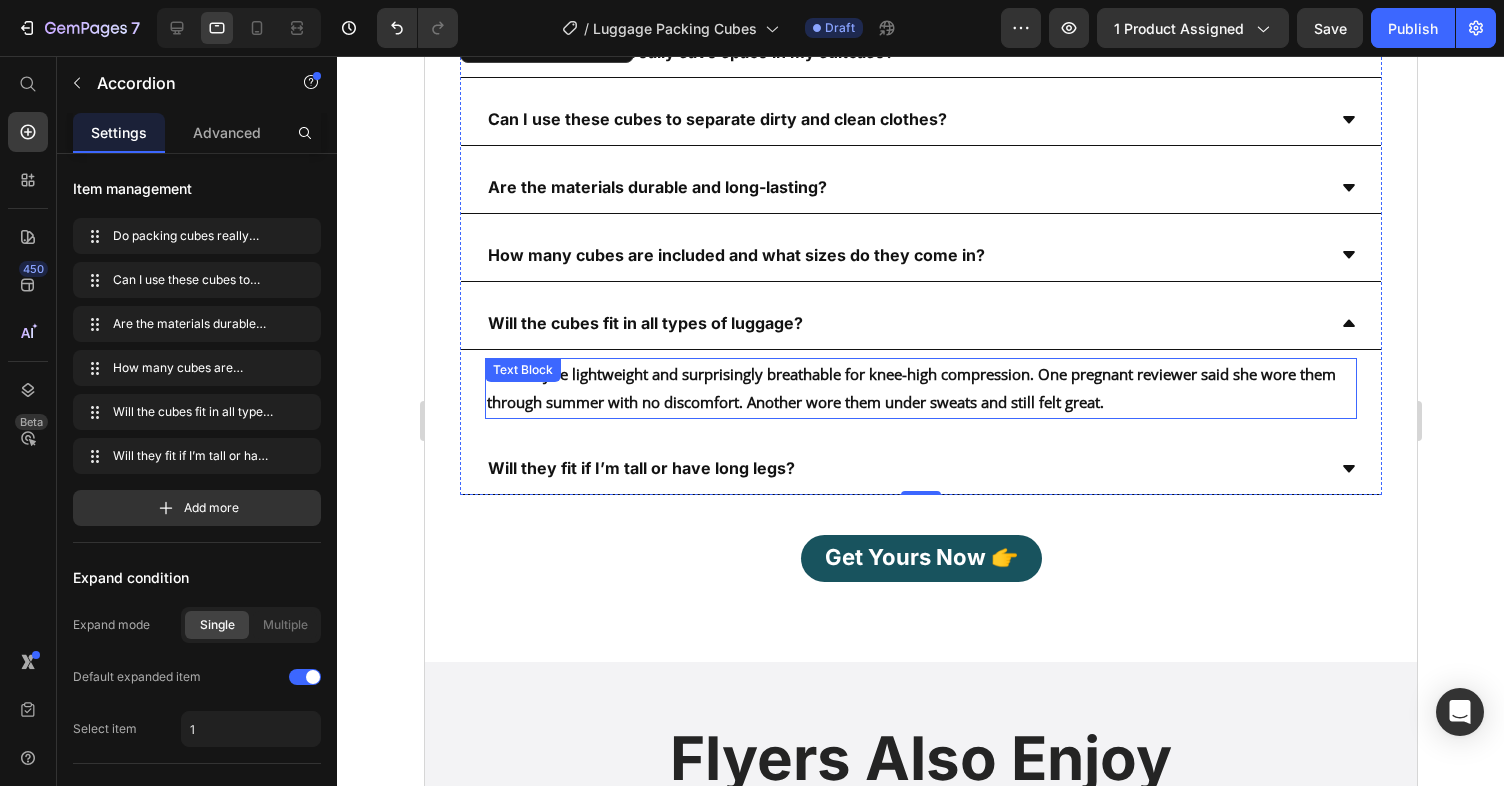 click on "Yes! They're lightweight and surprisingly breathable for knee-high compression. One pregnant reviewer said she wore them through summer with no discomfort. Another wore them under sweats and still felt great." at bounding box center [920, 389] 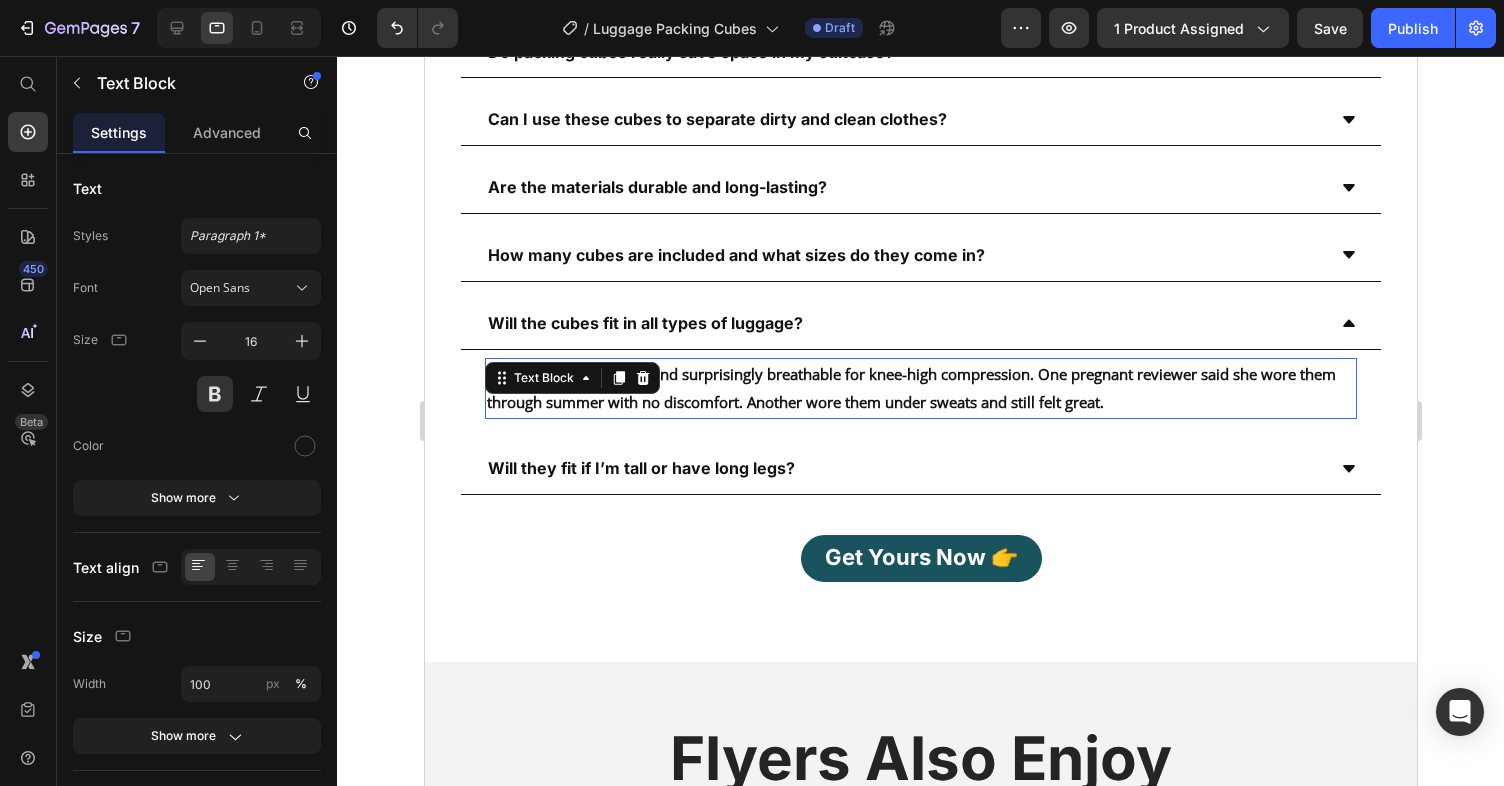 click on "Text Block" at bounding box center [571, 378] 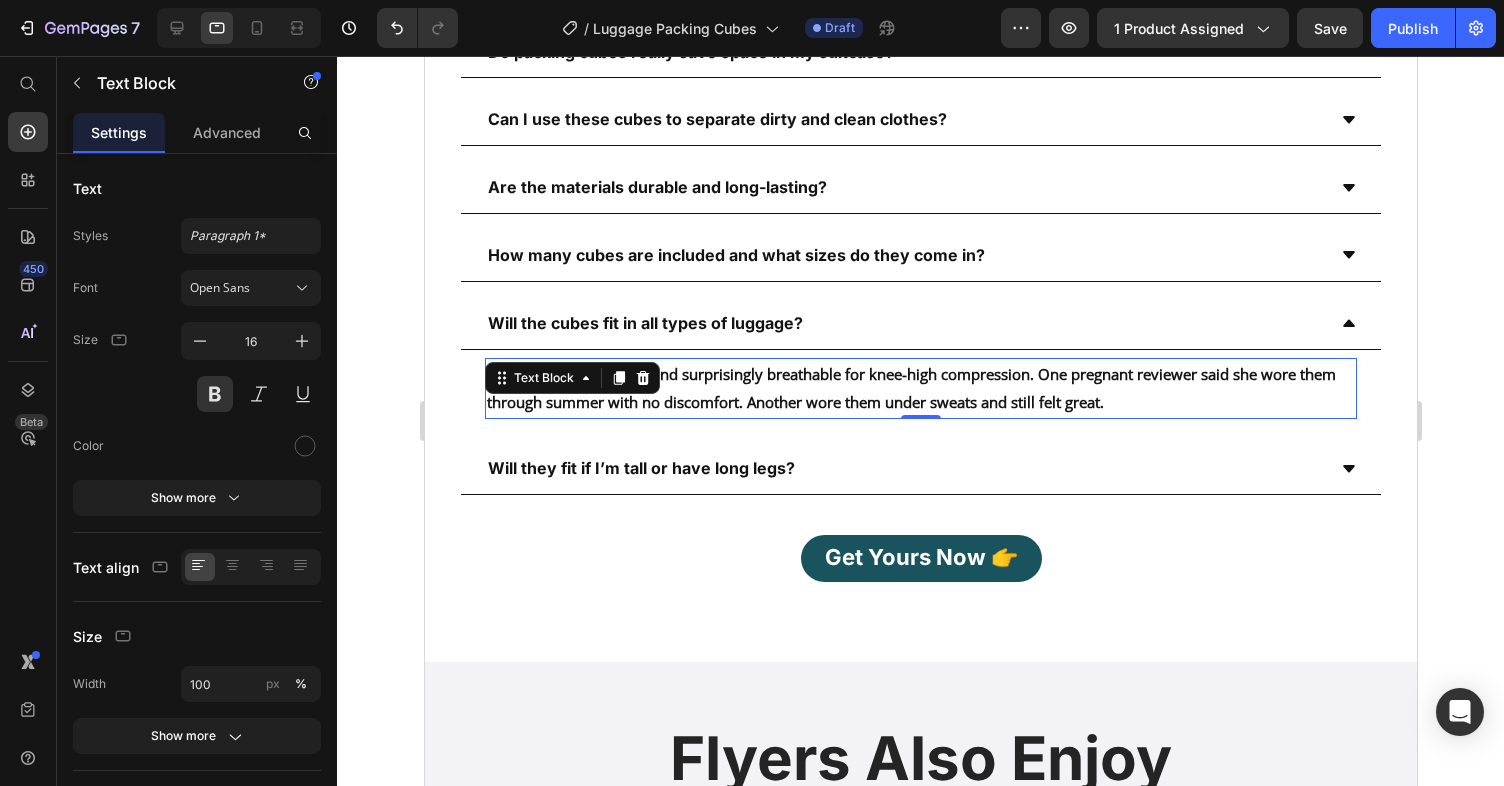 click on "Text Block" at bounding box center (571, 378) 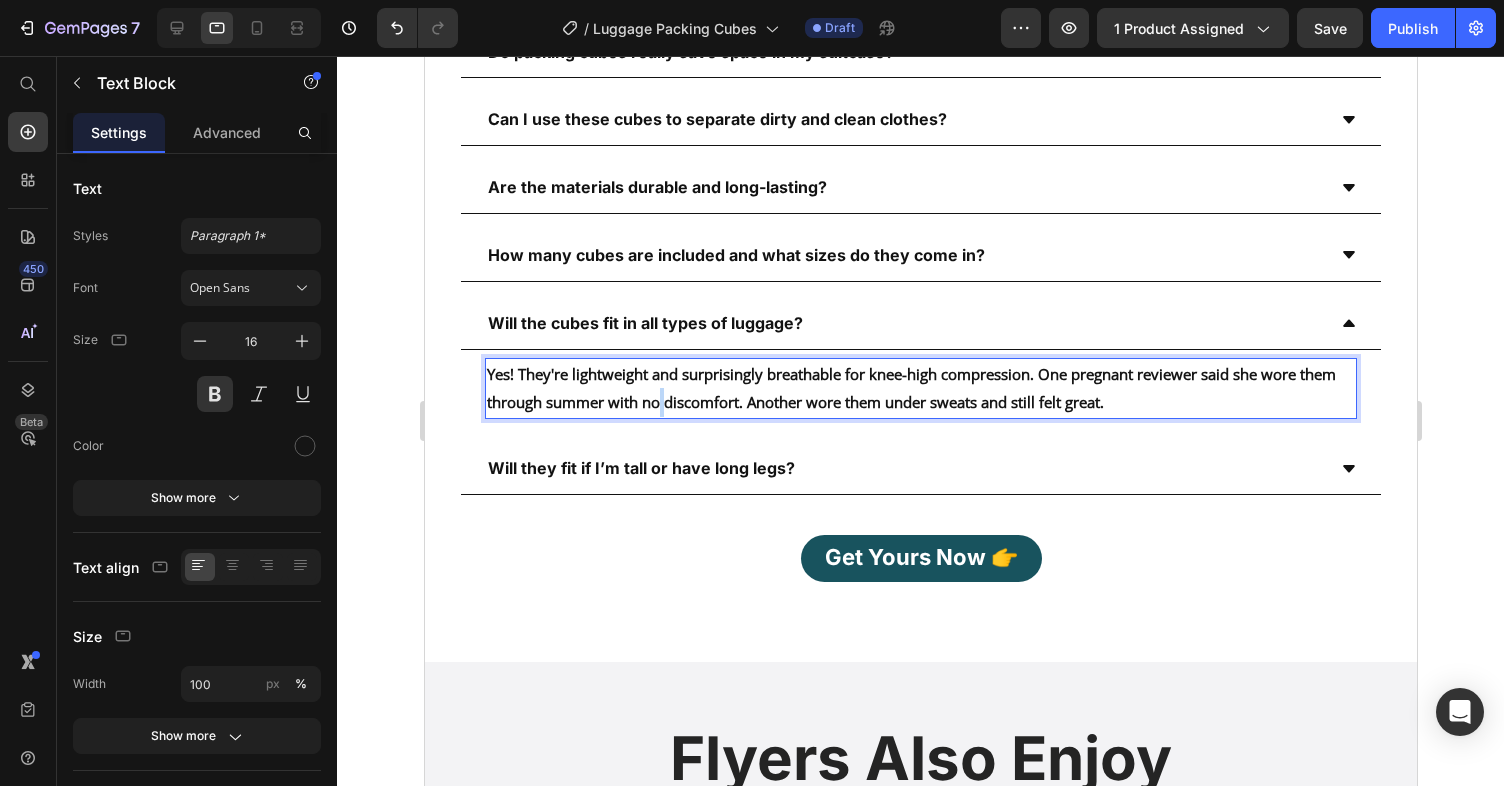 click on "Yes! They're lightweight and surprisingly breathable for knee-high compression. One pregnant reviewer said she wore them through summer with no discomfort. Another wore them under sweats and still felt great." at bounding box center (910, 388) 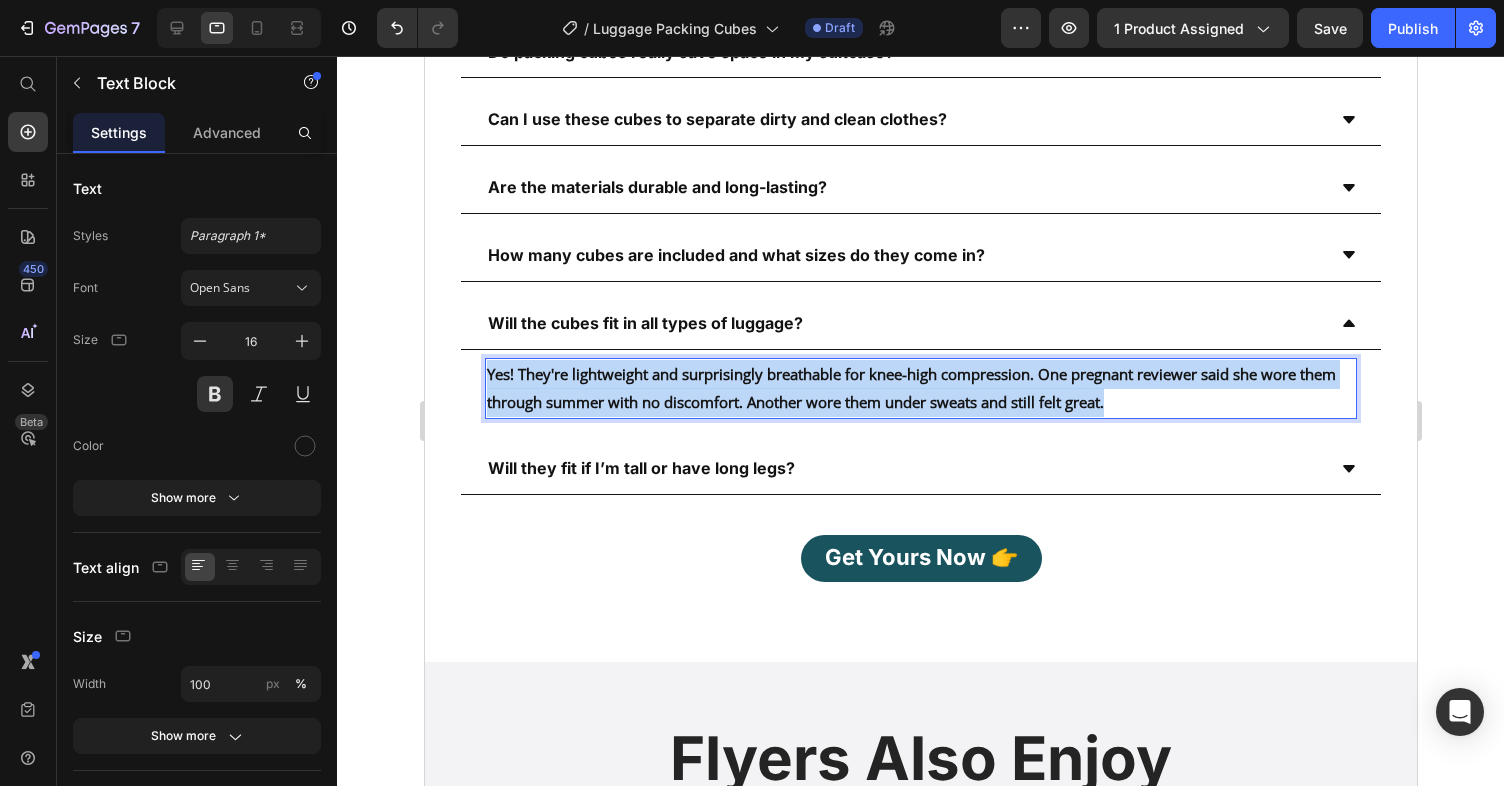 click on "Yes! They're lightweight and surprisingly breathable for knee-high compression. One pregnant reviewer said she wore them through summer with no discomfort. Another wore them under sweats and still felt great." at bounding box center (910, 388) 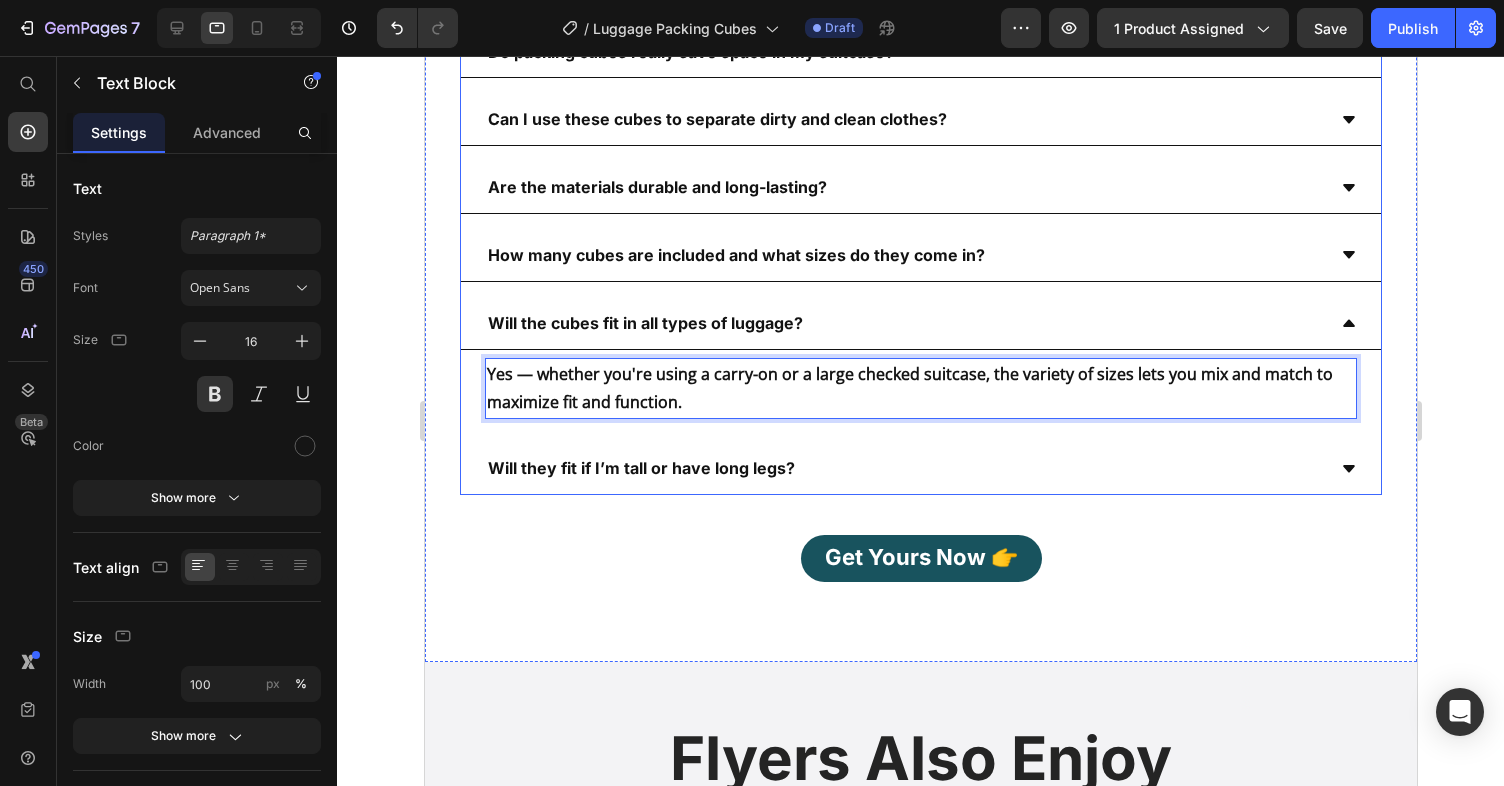 click on "How many cubes are included and what sizes do they come in?" at bounding box center (904, 255) 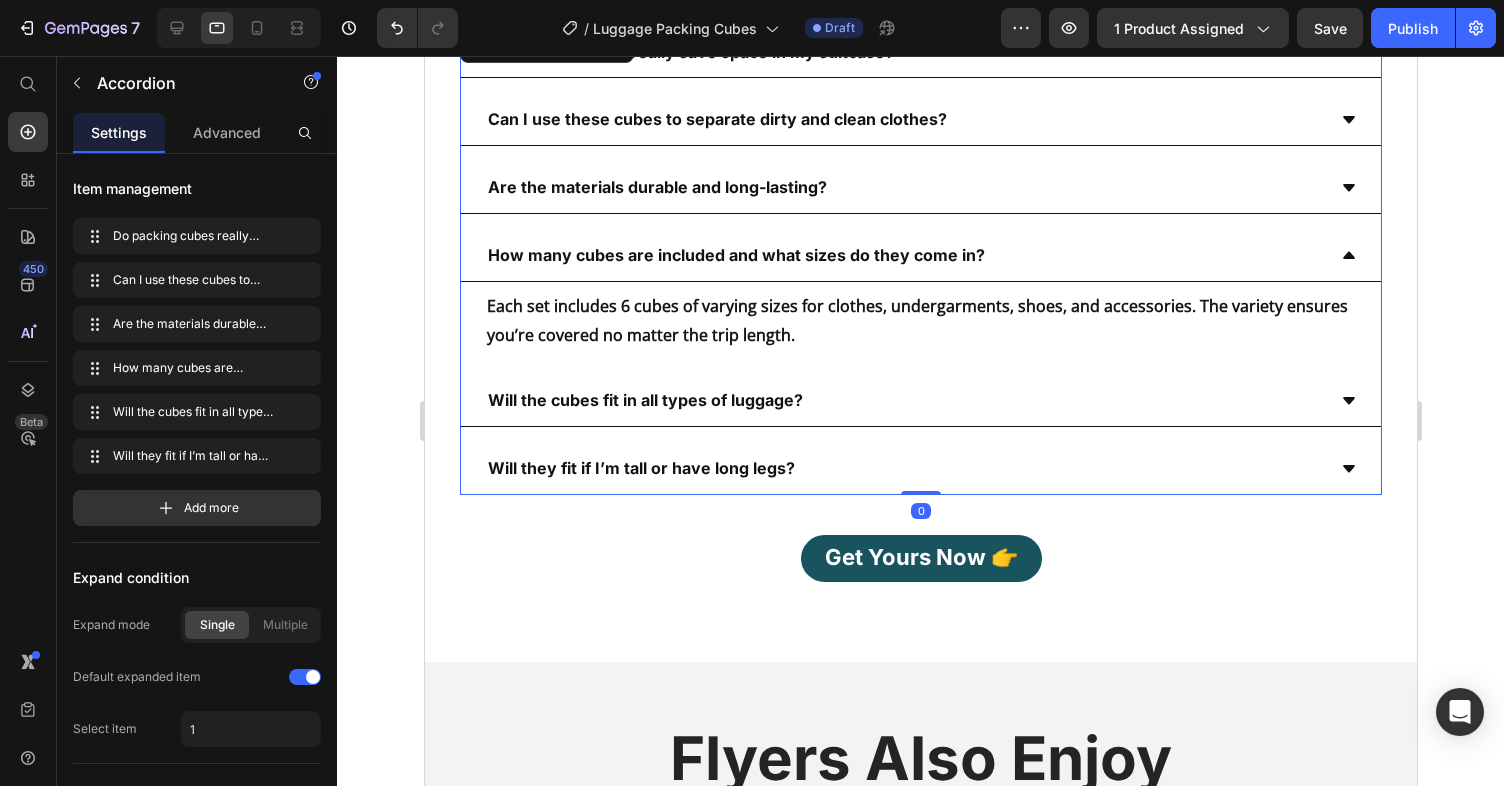 click on "Will the cubes fit in all types of luggage?" at bounding box center [904, 400] 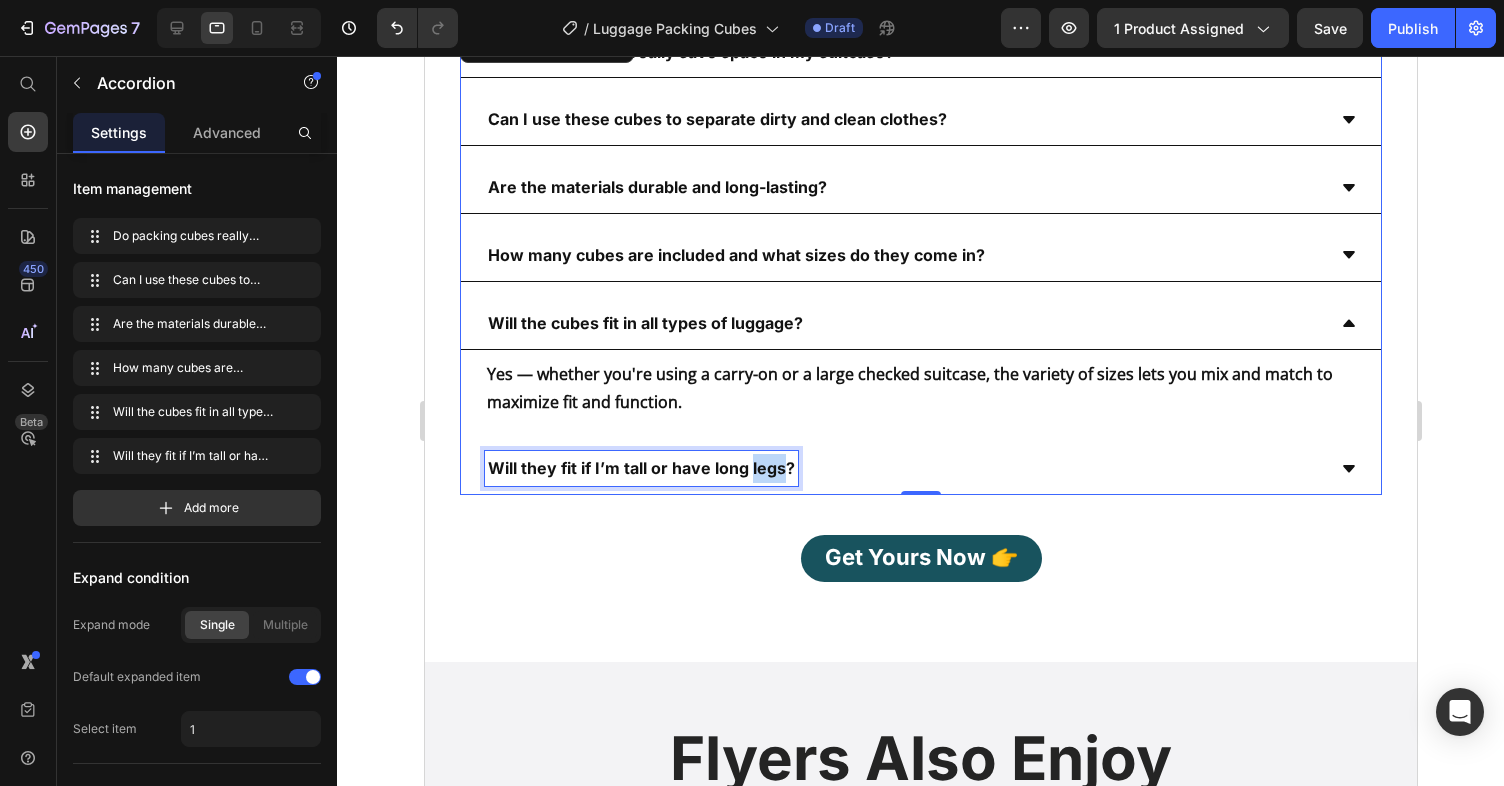 click on "Will they fit if I’m tall or have long legs?" at bounding box center (640, 468) 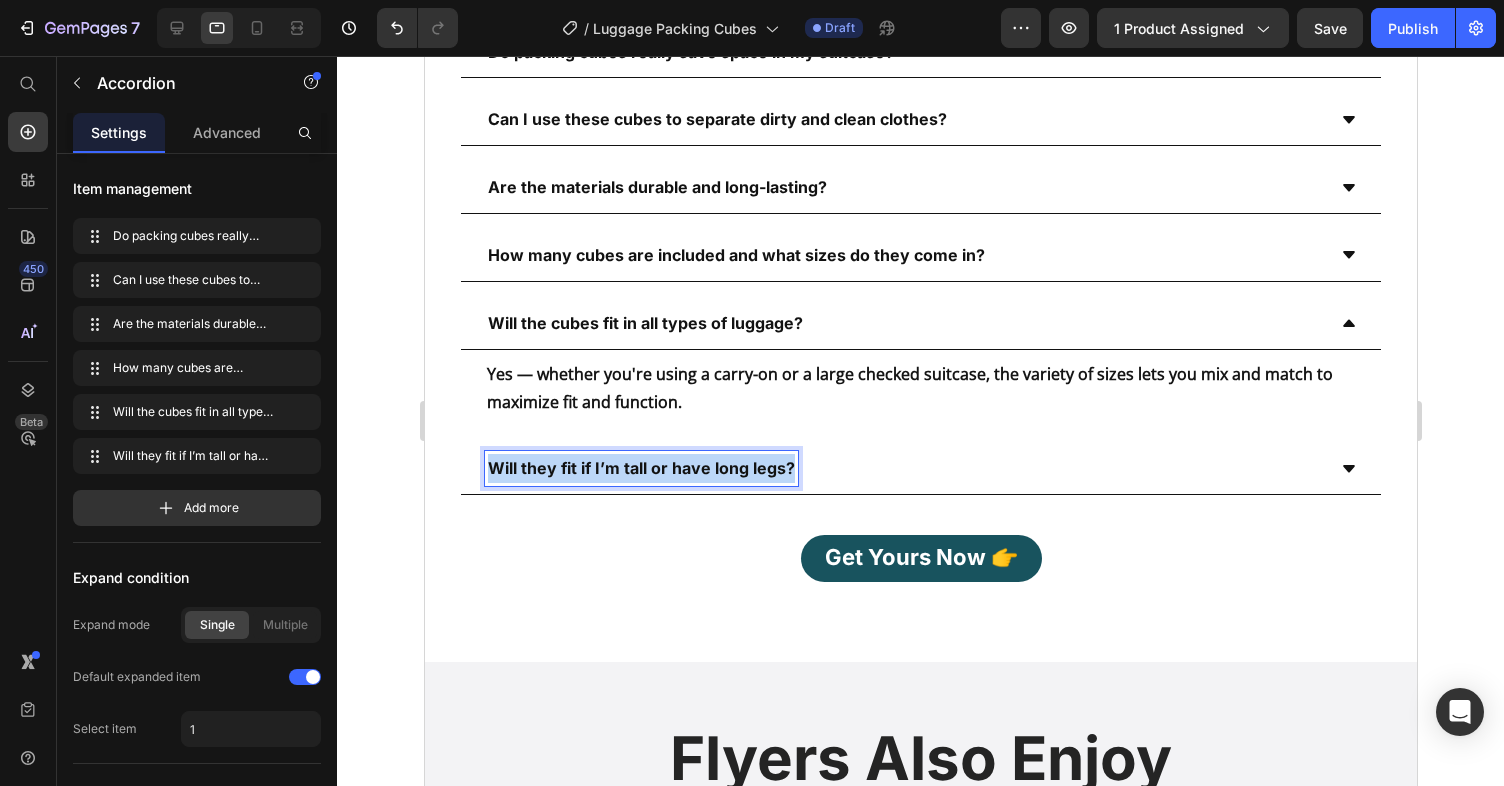 click on "Will they fit if I’m tall or have long legs?" at bounding box center (640, 468) 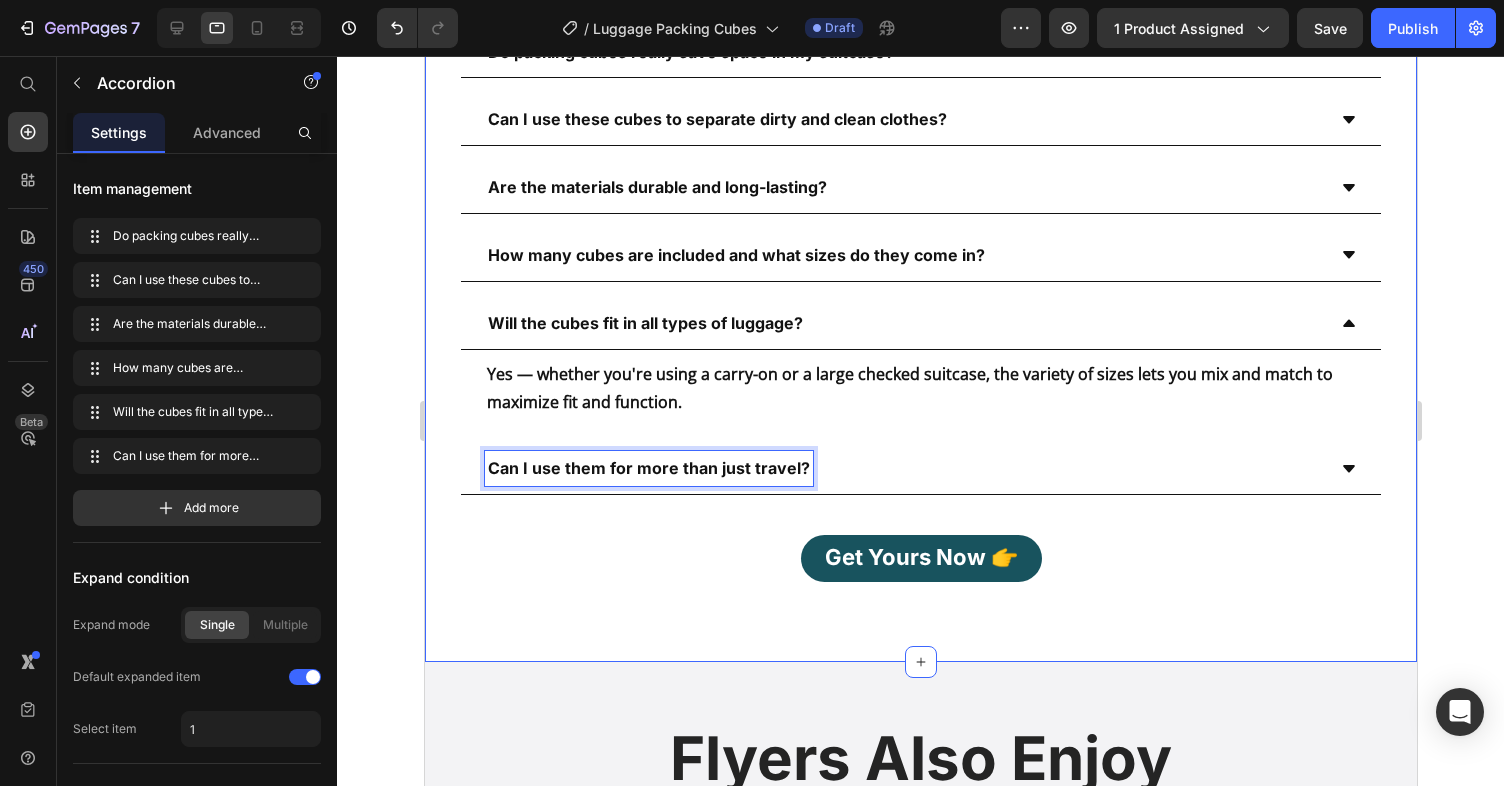 click on "Frequently Asked Questions Heading FAQs Heading
Do packing cubes really save space in my suitcase?
Can I use these cubes to separate dirty and clean clothes?
Are the materials durable and long-lasting?
How many cubes are included and what sizes do they come in?
Will the cubes fit in all types of luggage? Yes — whether you're using a carry-on or a large checked suitcase, the variety of sizes lets you mix and match to maximize fit and function. Text Block
Can I use them for more than just travel? Accordion   0 Get Yours Now 👉 Button" at bounding box center (920, 264) 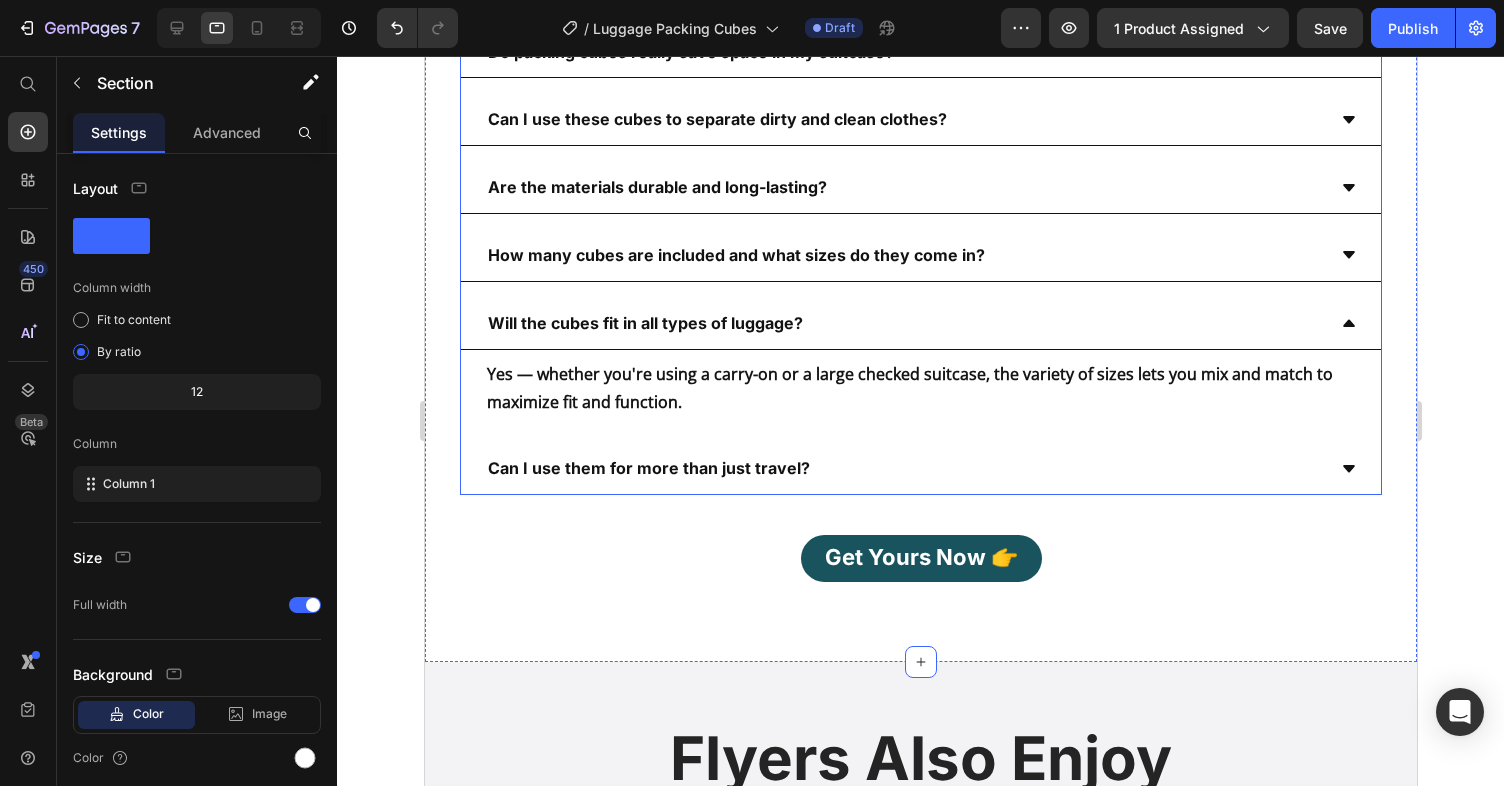 click on "Can I use them for more than just travel?" at bounding box center [904, 468] 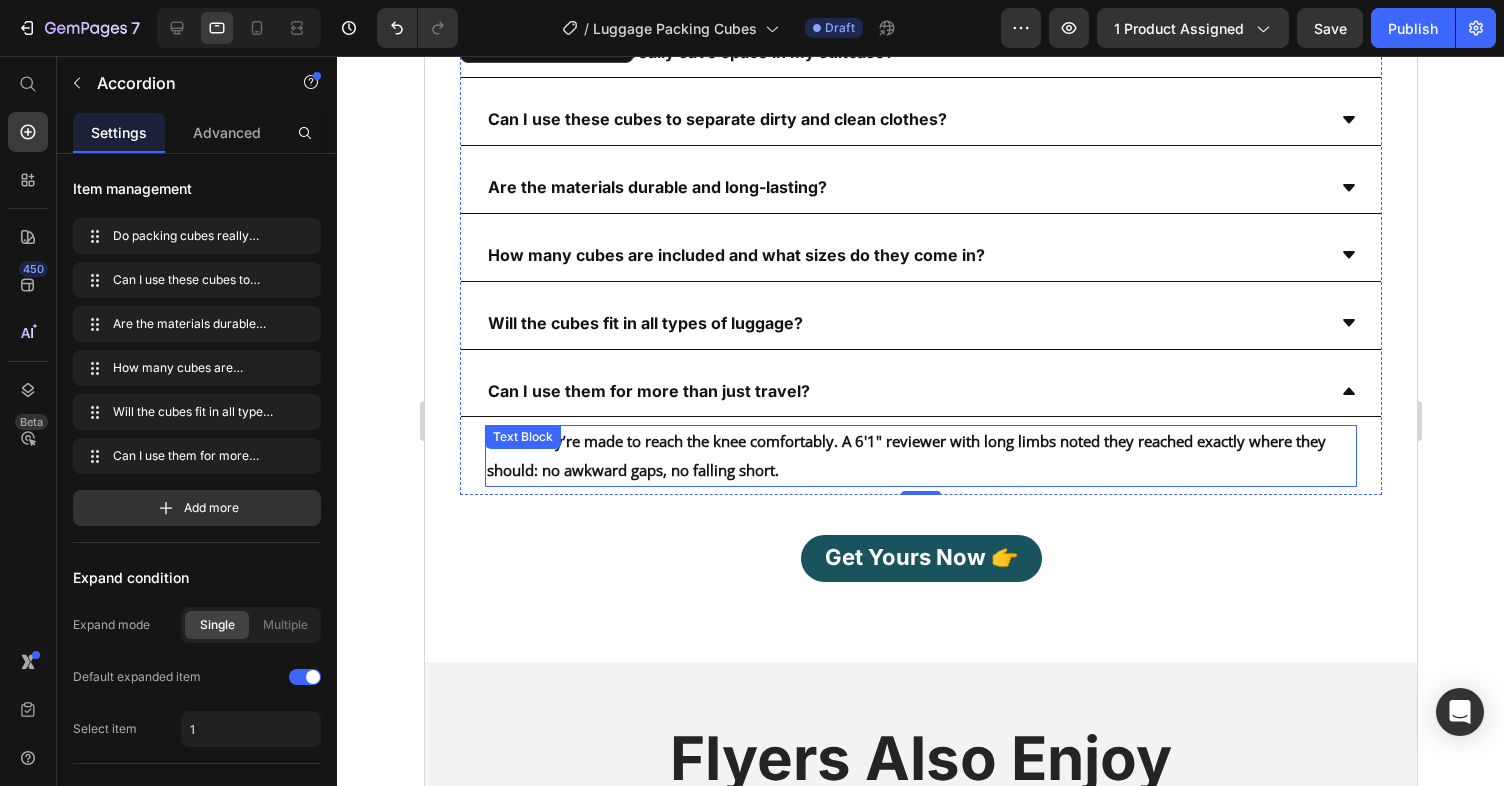 click on "Yes — they’re made to reach the knee comfortably. A 6'1" reviewer with long limbs noted they reached exactly where they should: no awkward gaps, no falling short." at bounding box center [920, 456] 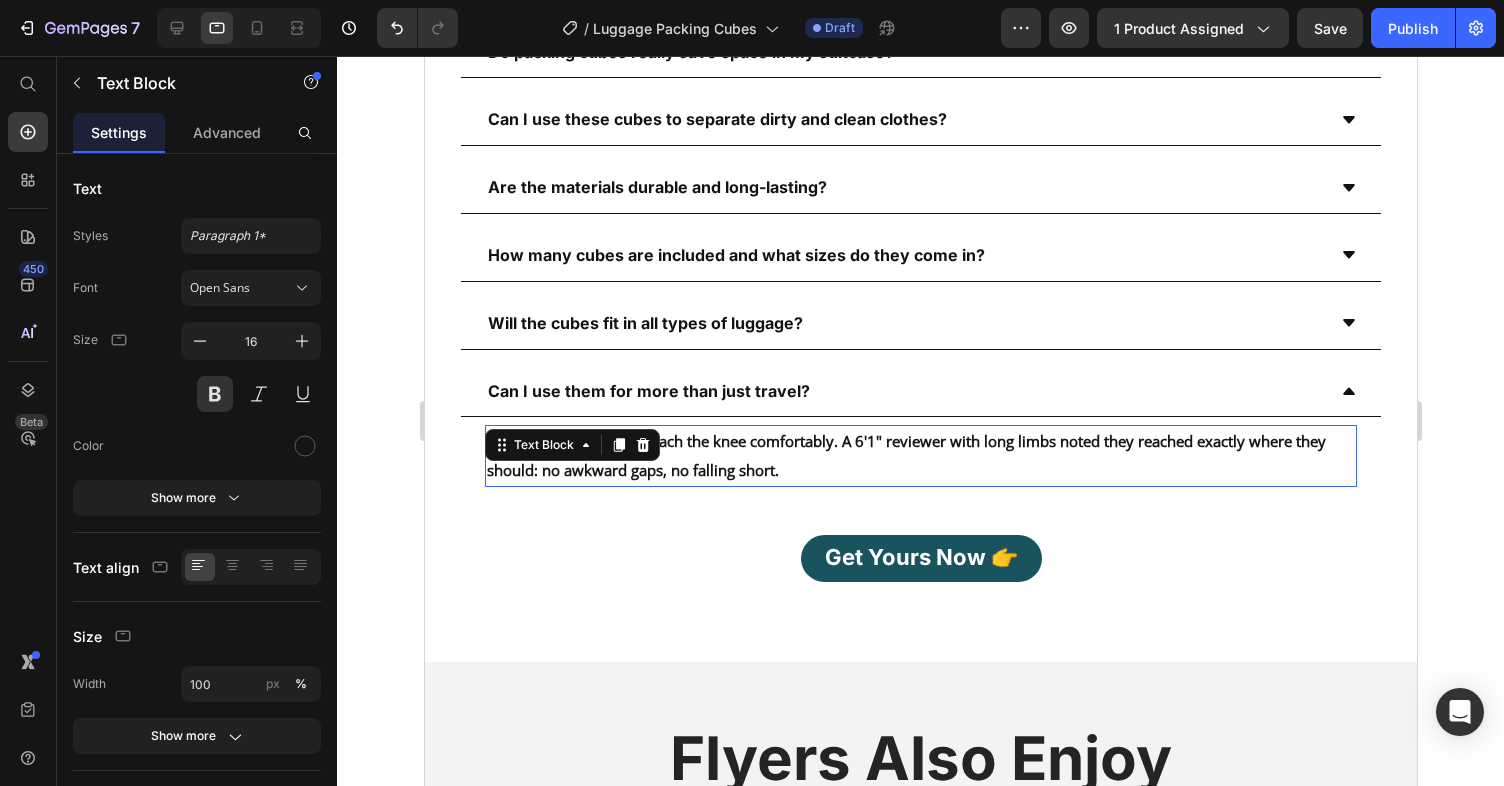 click on "Yes — they’re made to reach the knee comfortably. A 6'1" reviewer with long limbs noted they reached exactly where they should: no awkward gaps, no falling short." at bounding box center [920, 456] 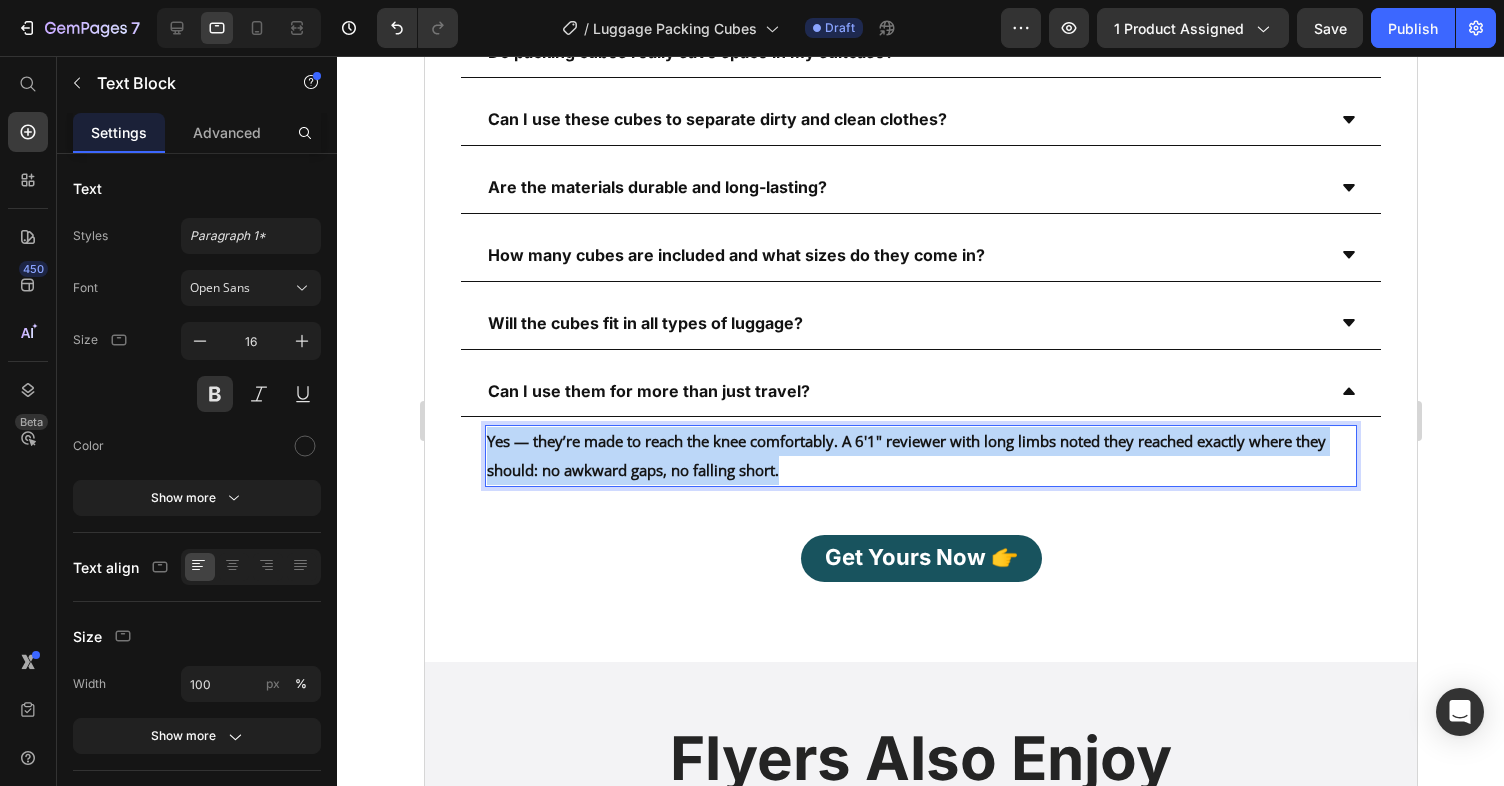click on "Yes — they’re made to reach the knee comfortably. A 6'1" reviewer with long limbs noted they reached exactly where they should: no awkward gaps, no falling short." at bounding box center (920, 456) 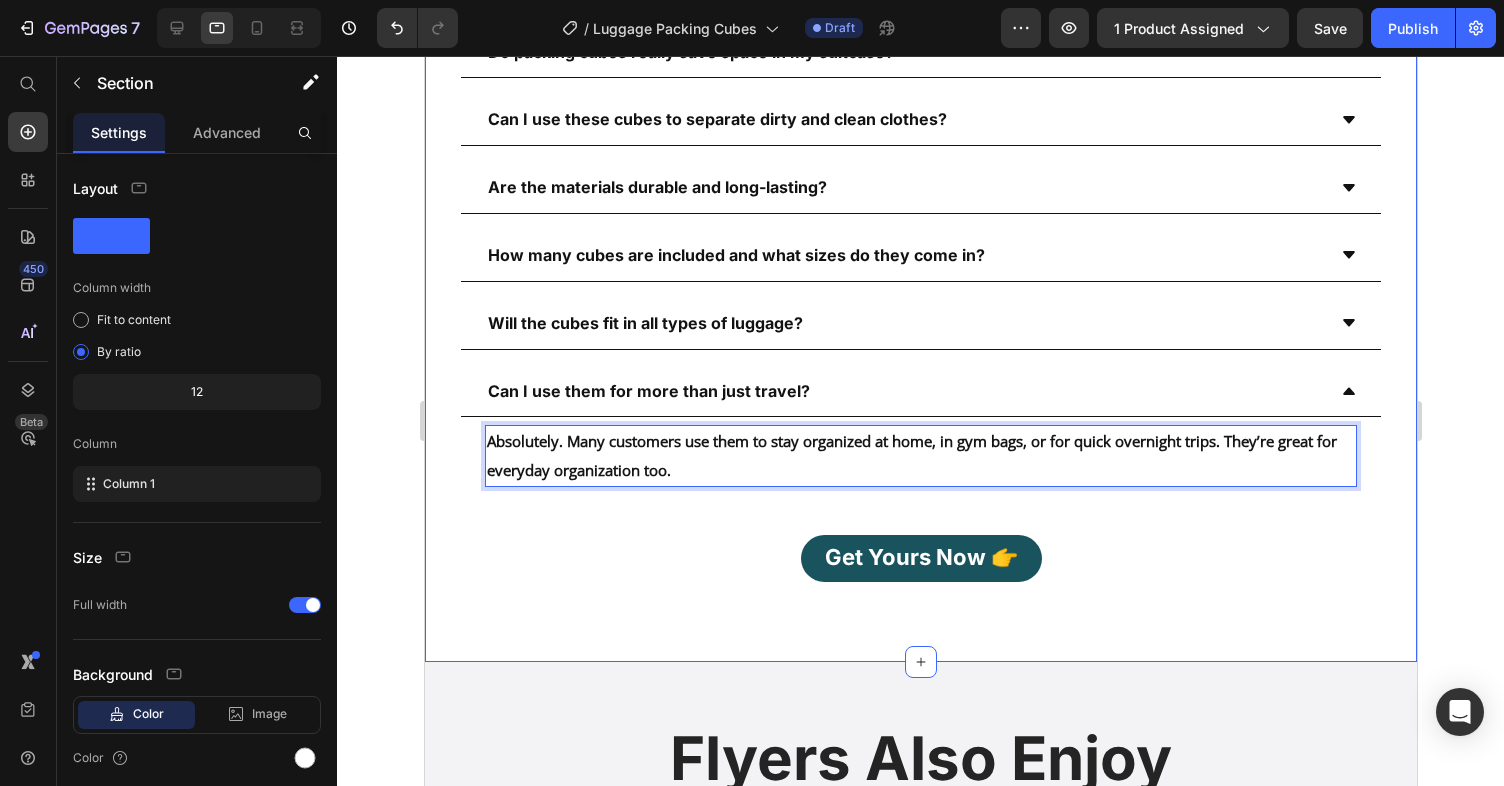 click on "Frequently Asked Questions Heading FAQs Heading
Do packing cubes really save space in my suitcase?
Can I use these cubes to separate dirty and clean clothes?
Are the materials durable and long-lasting?
How many cubes are included and what sizes do they come in?
Will the cubes fit in all types of luggage?
Can I use them for more than just travel? Absolutely. Many customers use them to stay organized at home, in gym bags, or for quick overnight trips. They’re great for everyday organization too. Text Block   0 Accordion Get Yours Now 👉 Button Section 8" at bounding box center (920, 264) 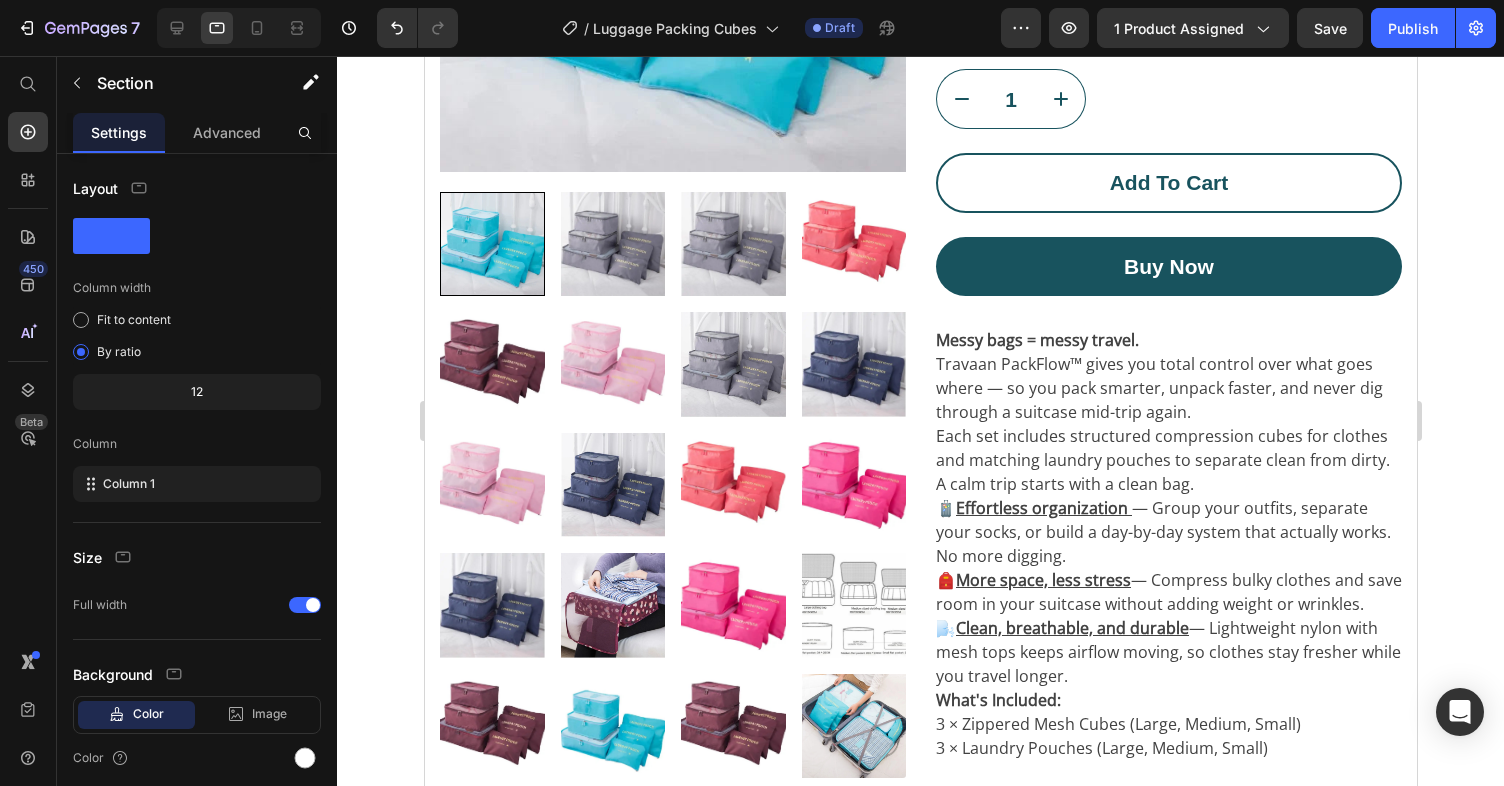 scroll, scrollTop: 502, scrollLeft: 0, axis: vertical 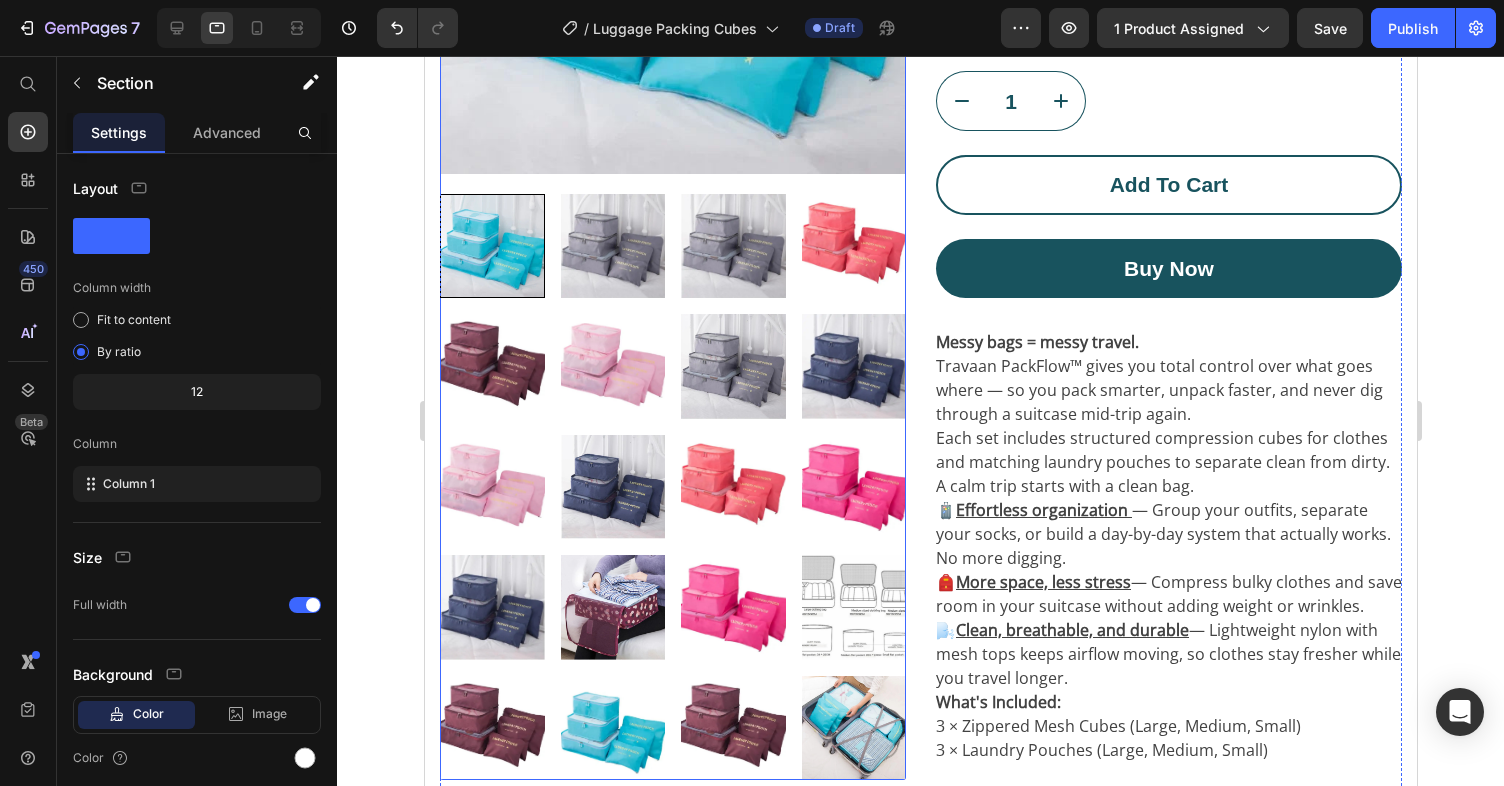 click at bounding box center [853, 607] 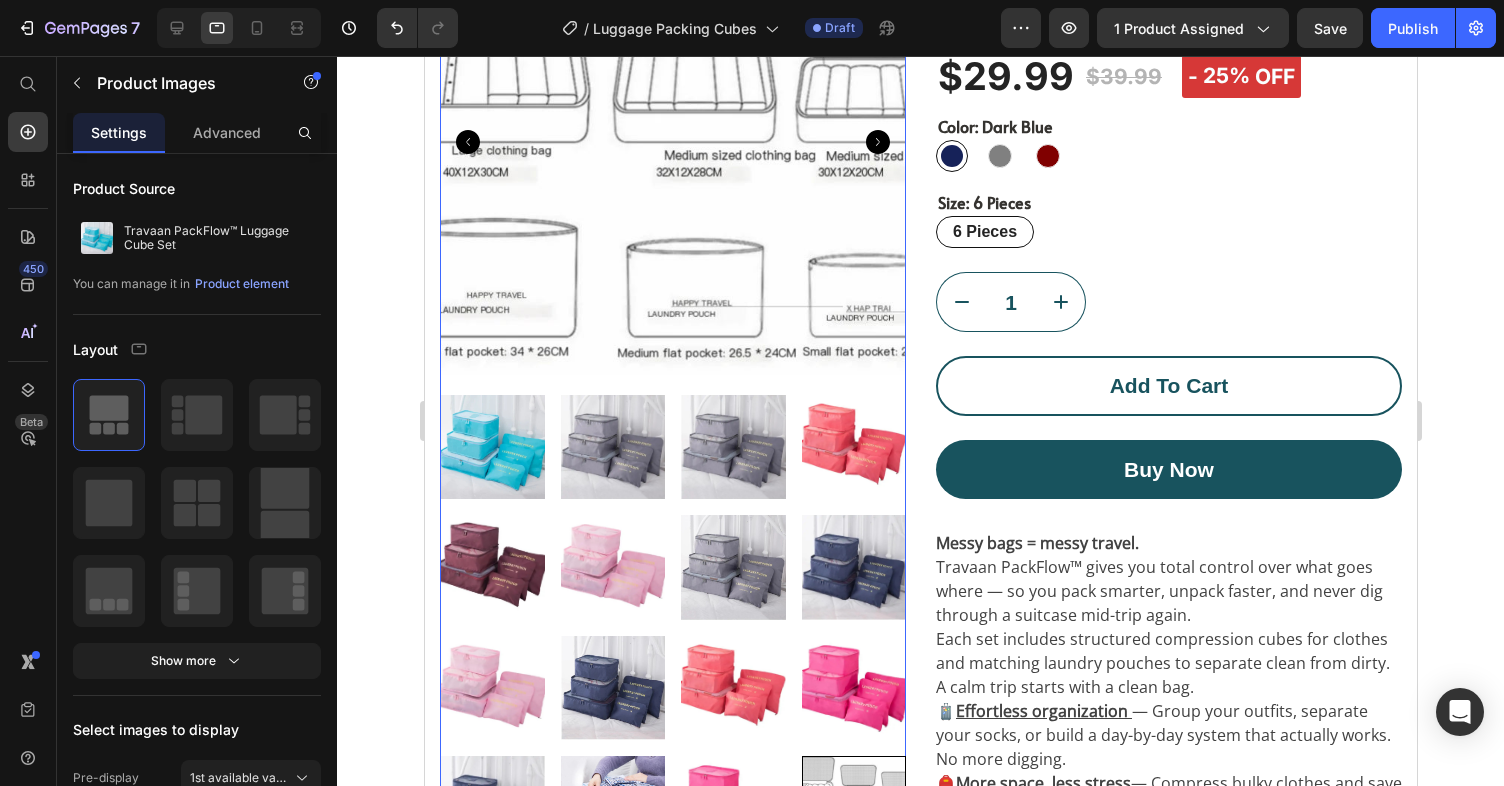 scroll, scrollTop: 295, scrollLeft: 0, axis: vertical 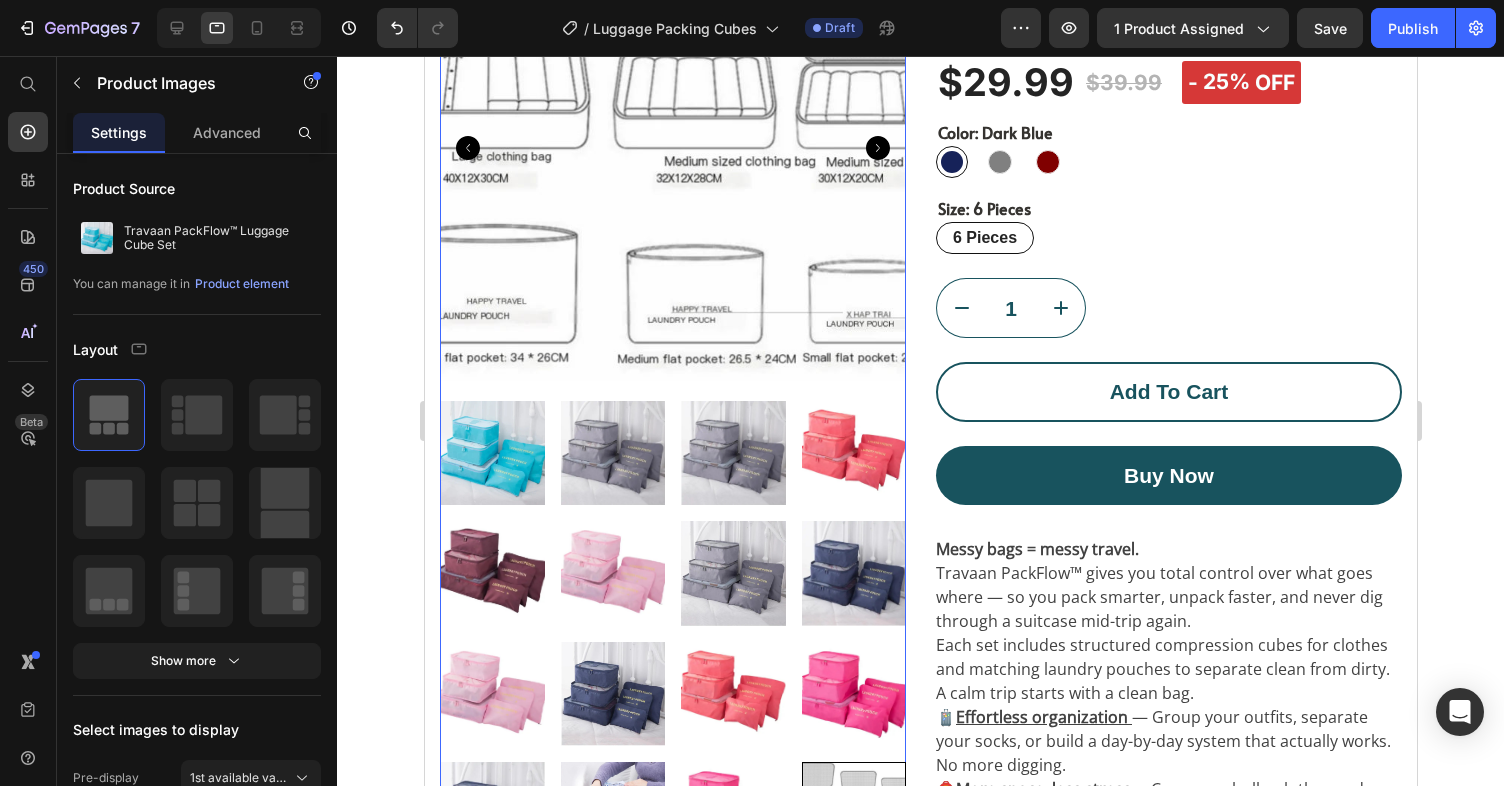 click at bounding box center [732, 453] 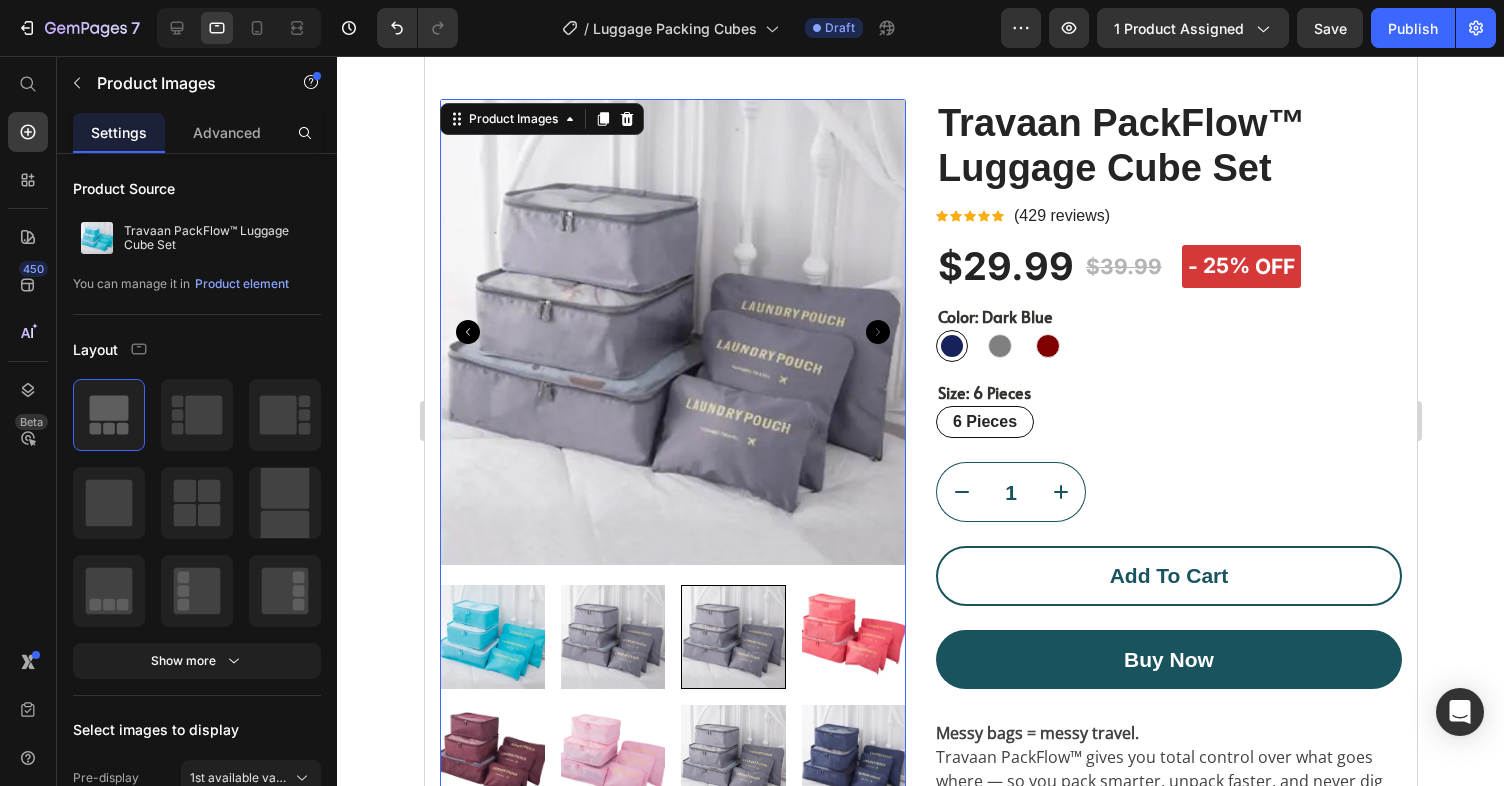 scroll, scrollTop: 88, scrollLeft: 0, axis: vertical 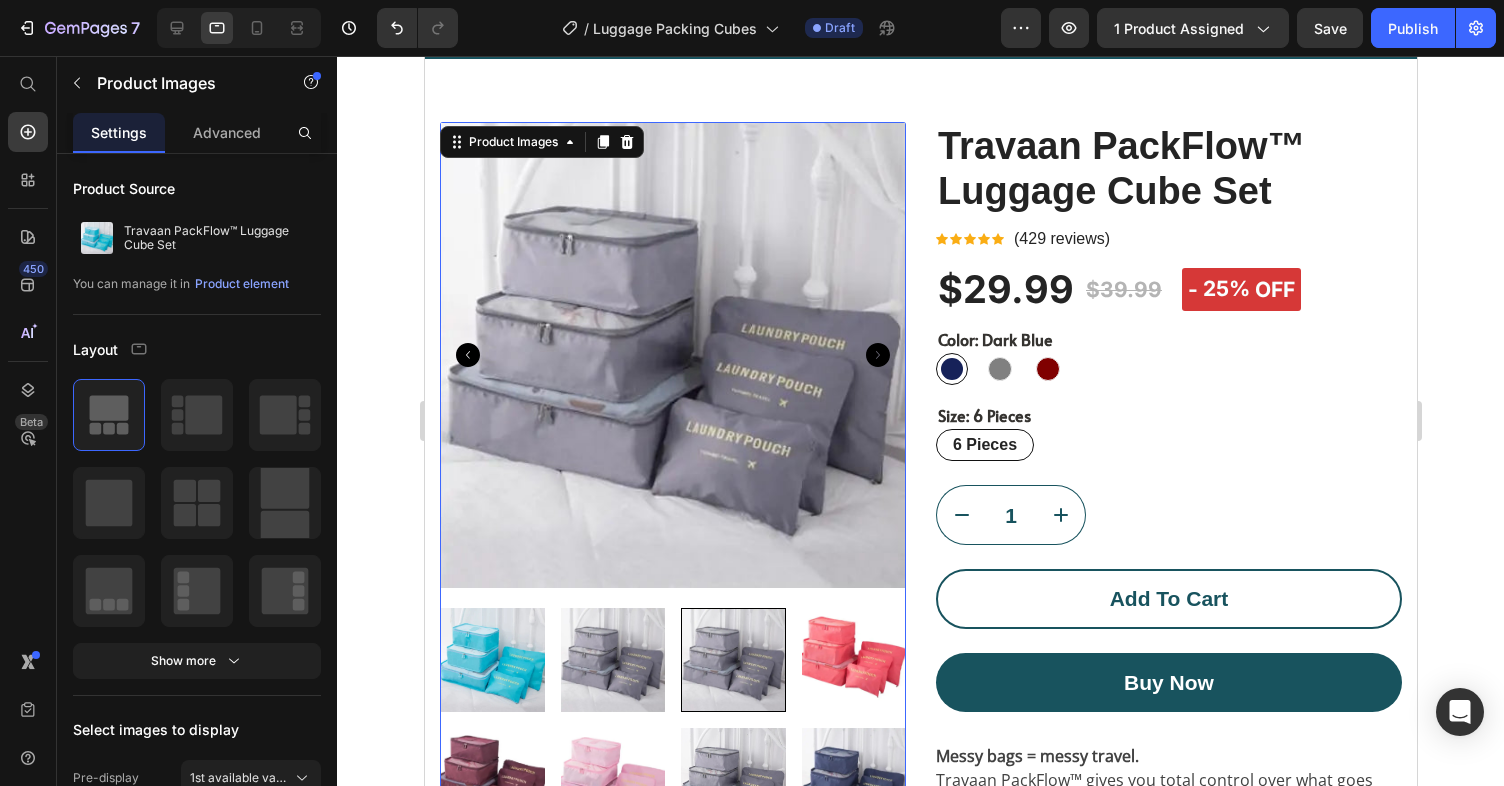 click at bounding box center (612, 660) 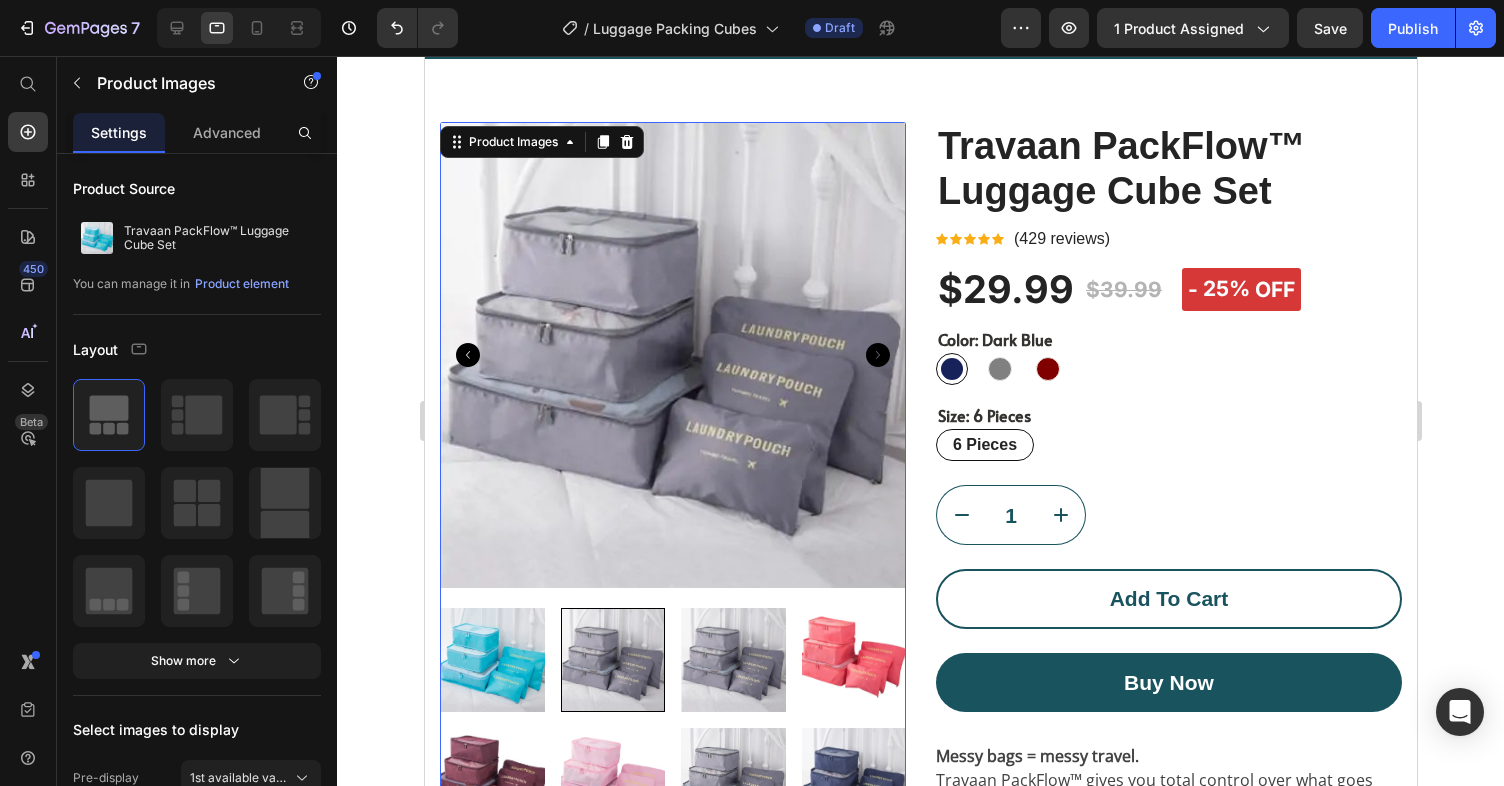 click at bounding box center [732, 660] 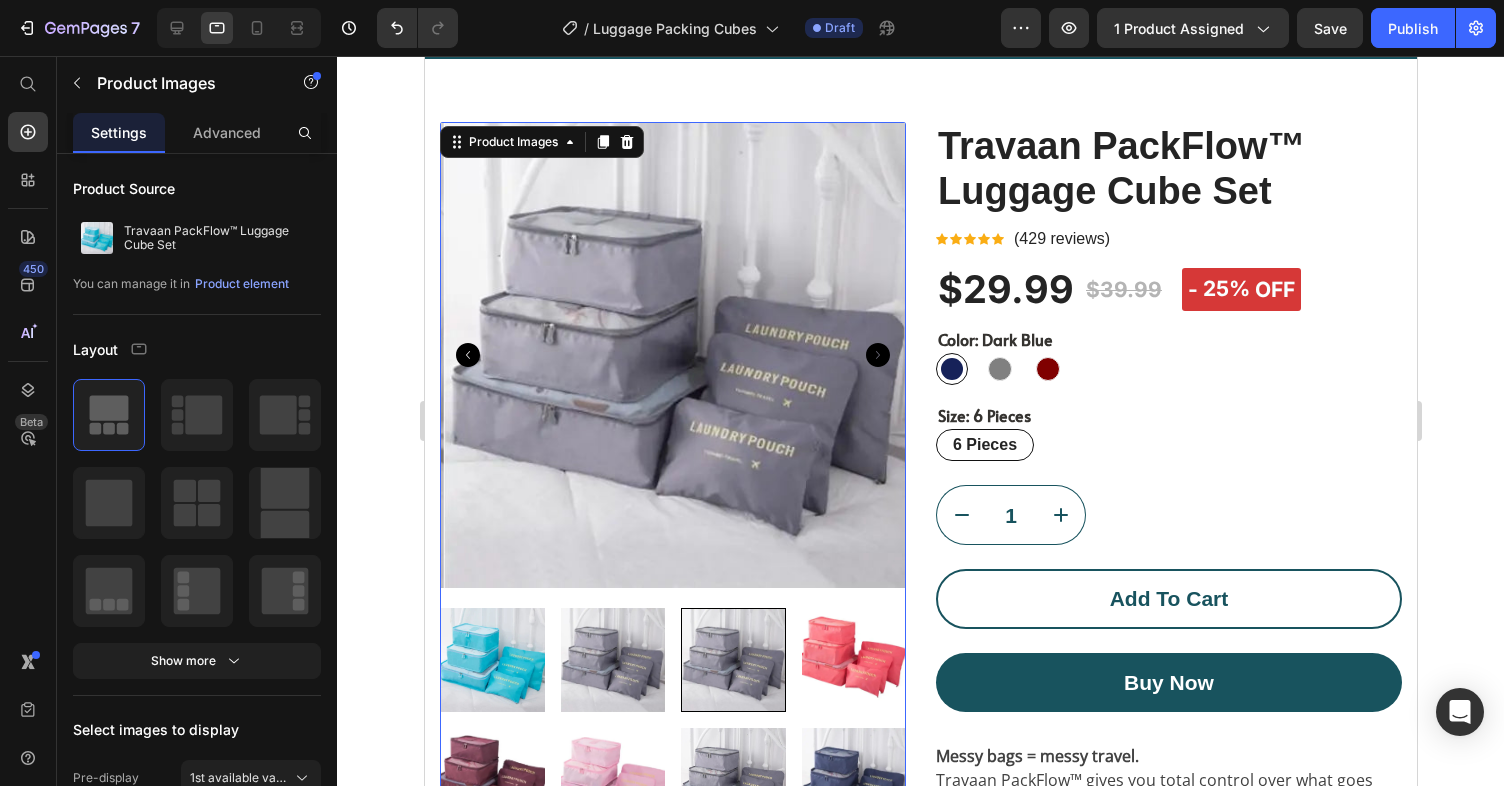 click at bounding box center (672, 901) 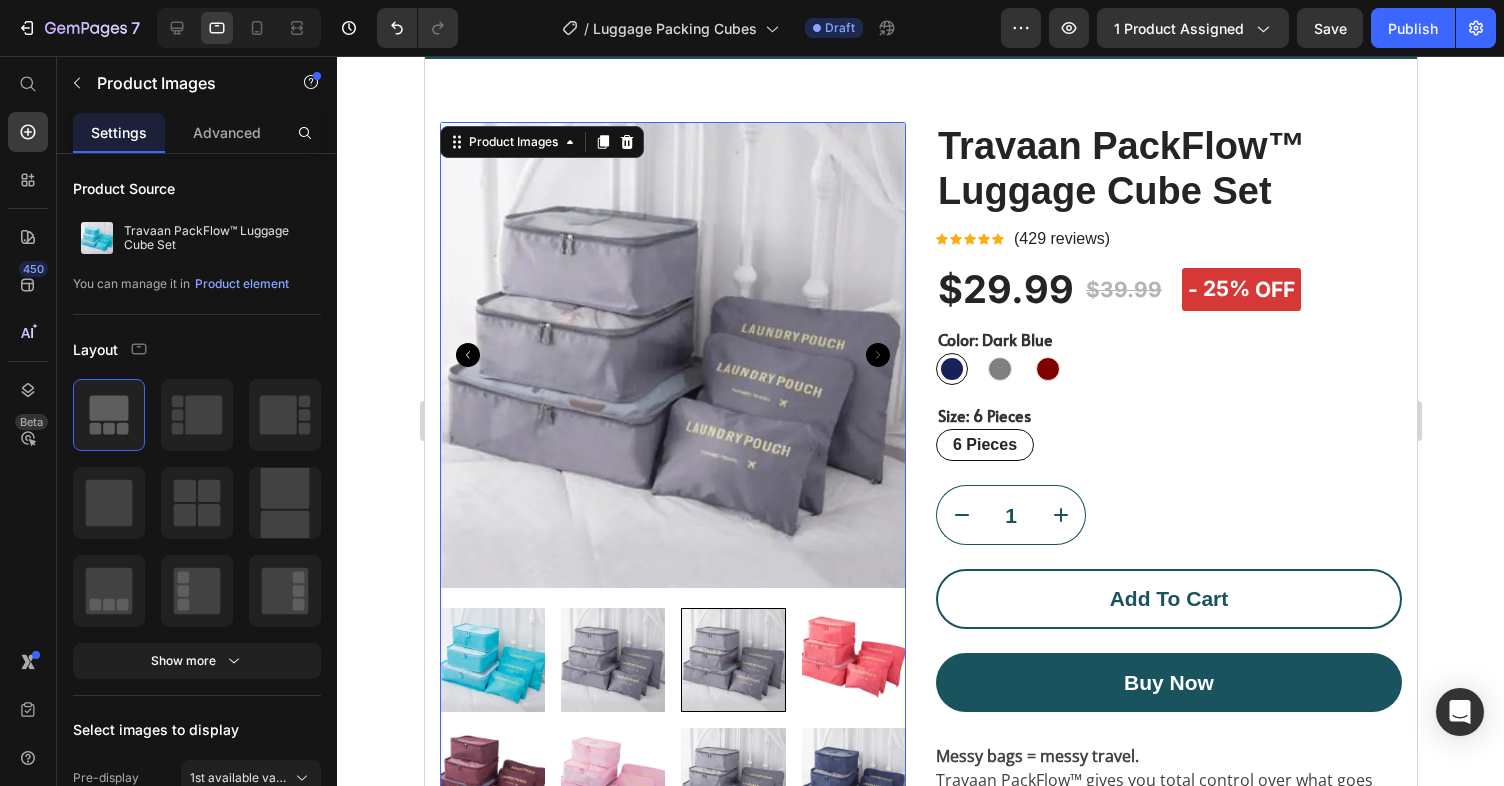 click at bounding box center [732, 660] 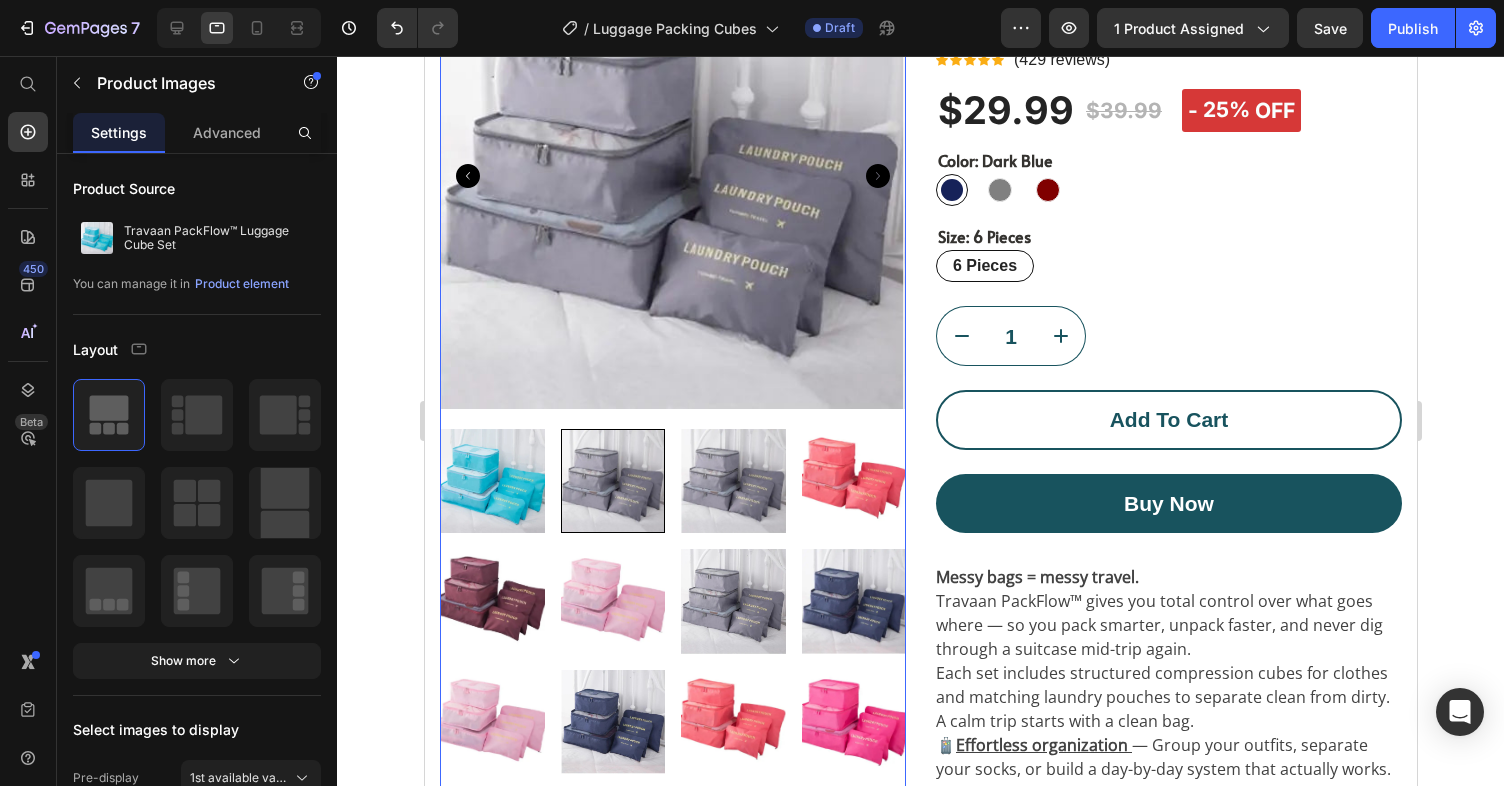 scroll, scrollTop: 298, scrollLeft: 0, axis: vertical 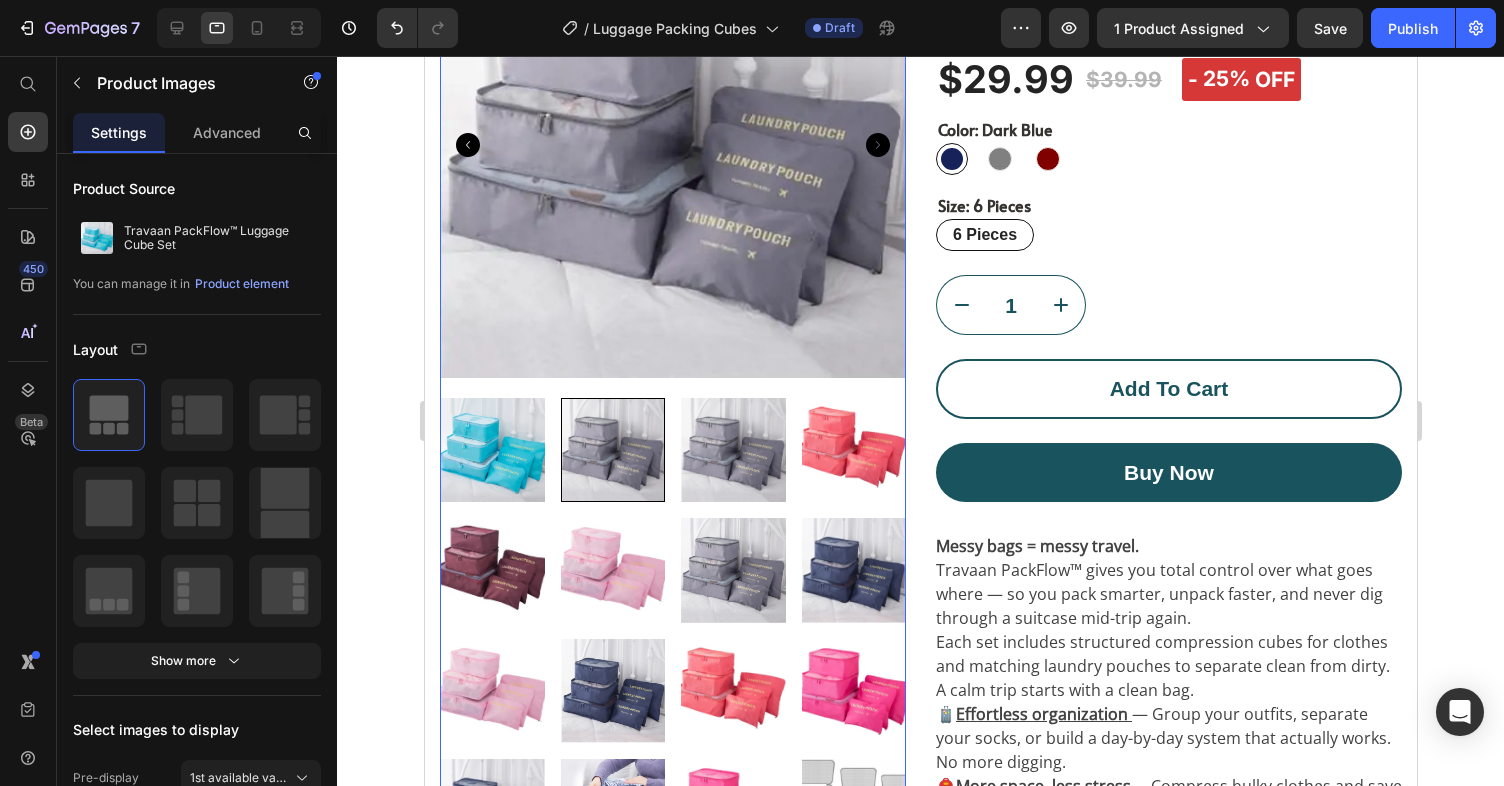click at bounding box center [853, 450] 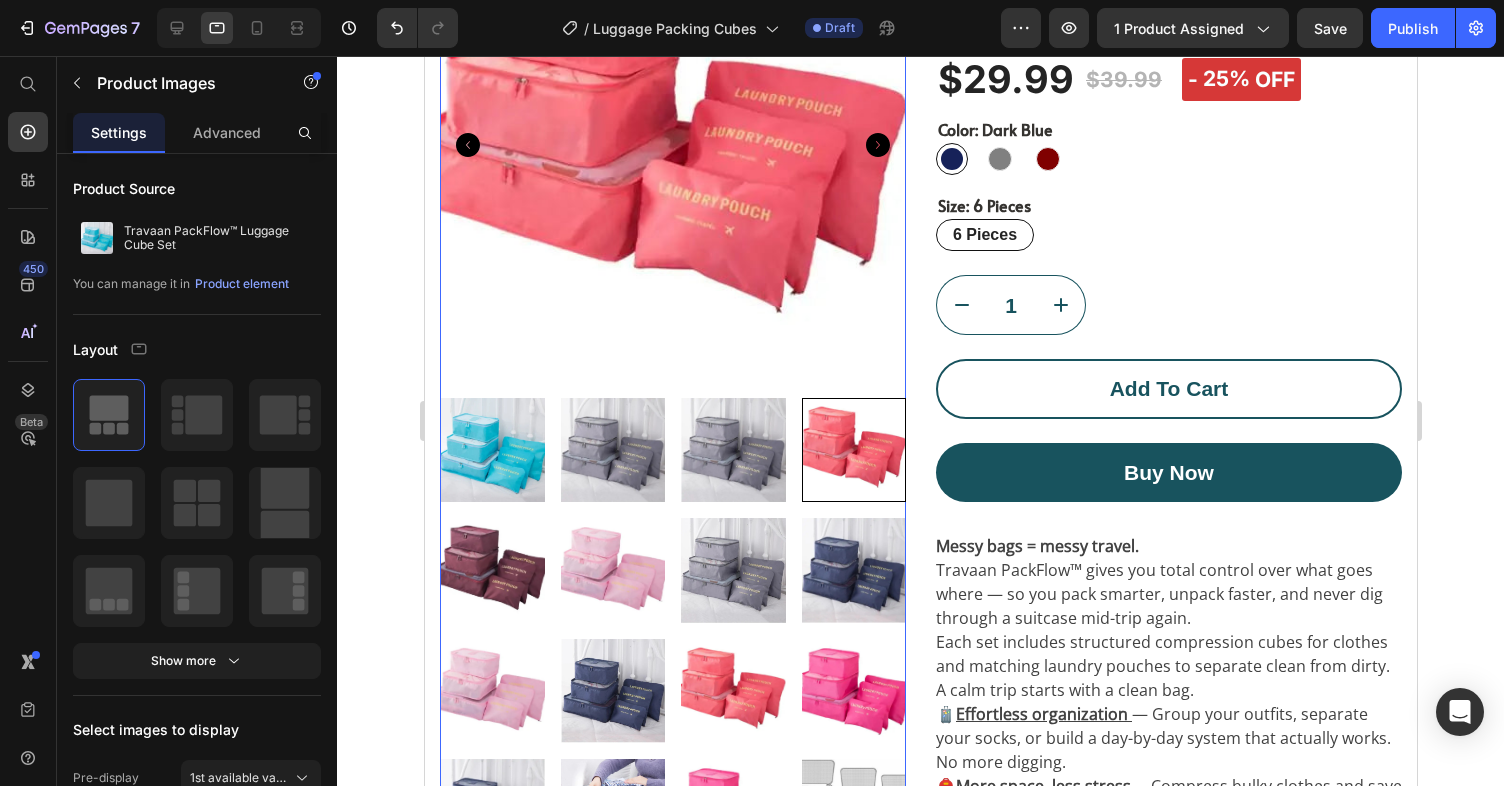 click at bounding box center [491, 450] 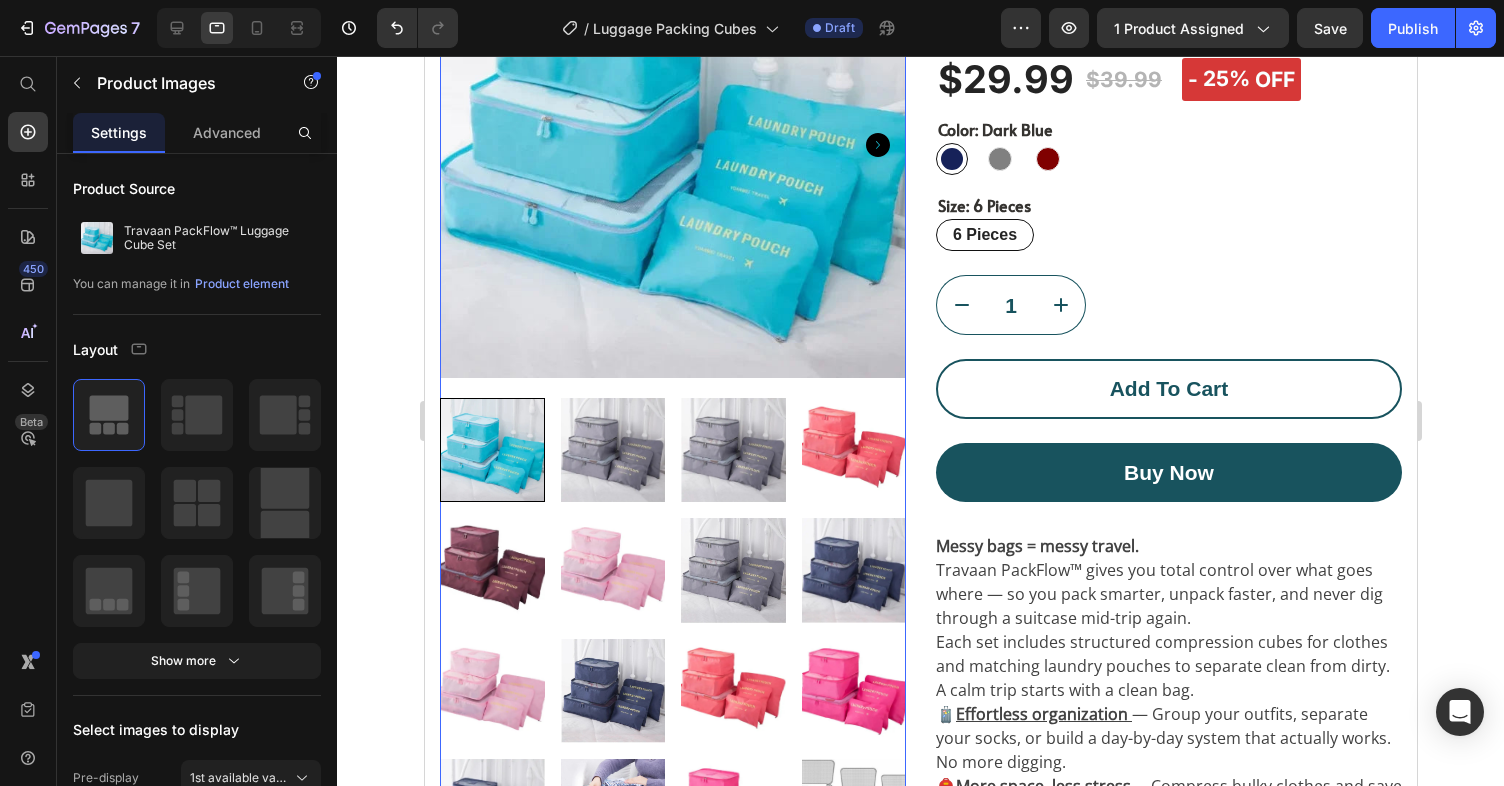 click at bounding box center (491, 570) 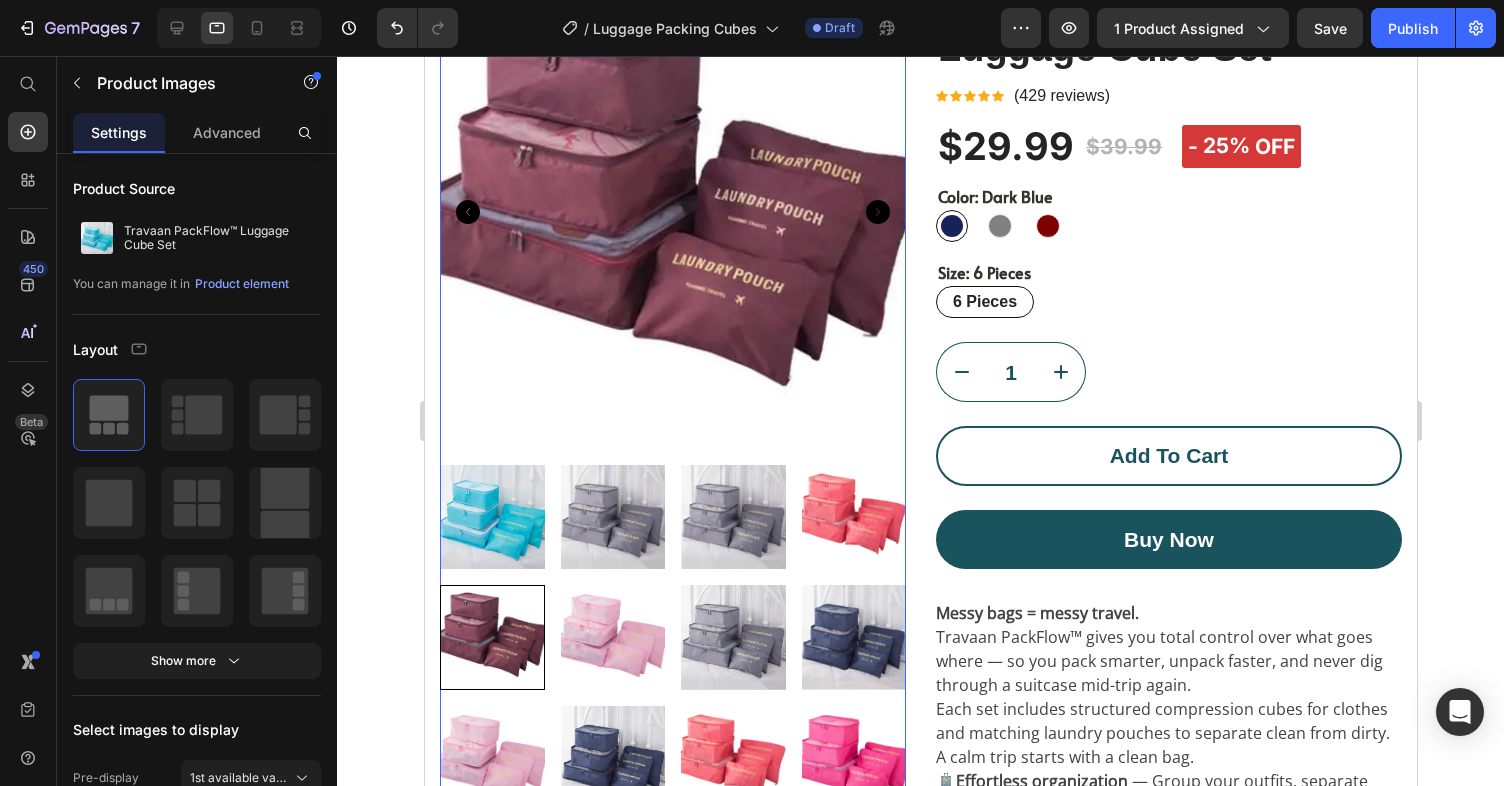 scroll, scrollTop: 235, scrollLeft: 0, axis: vertical 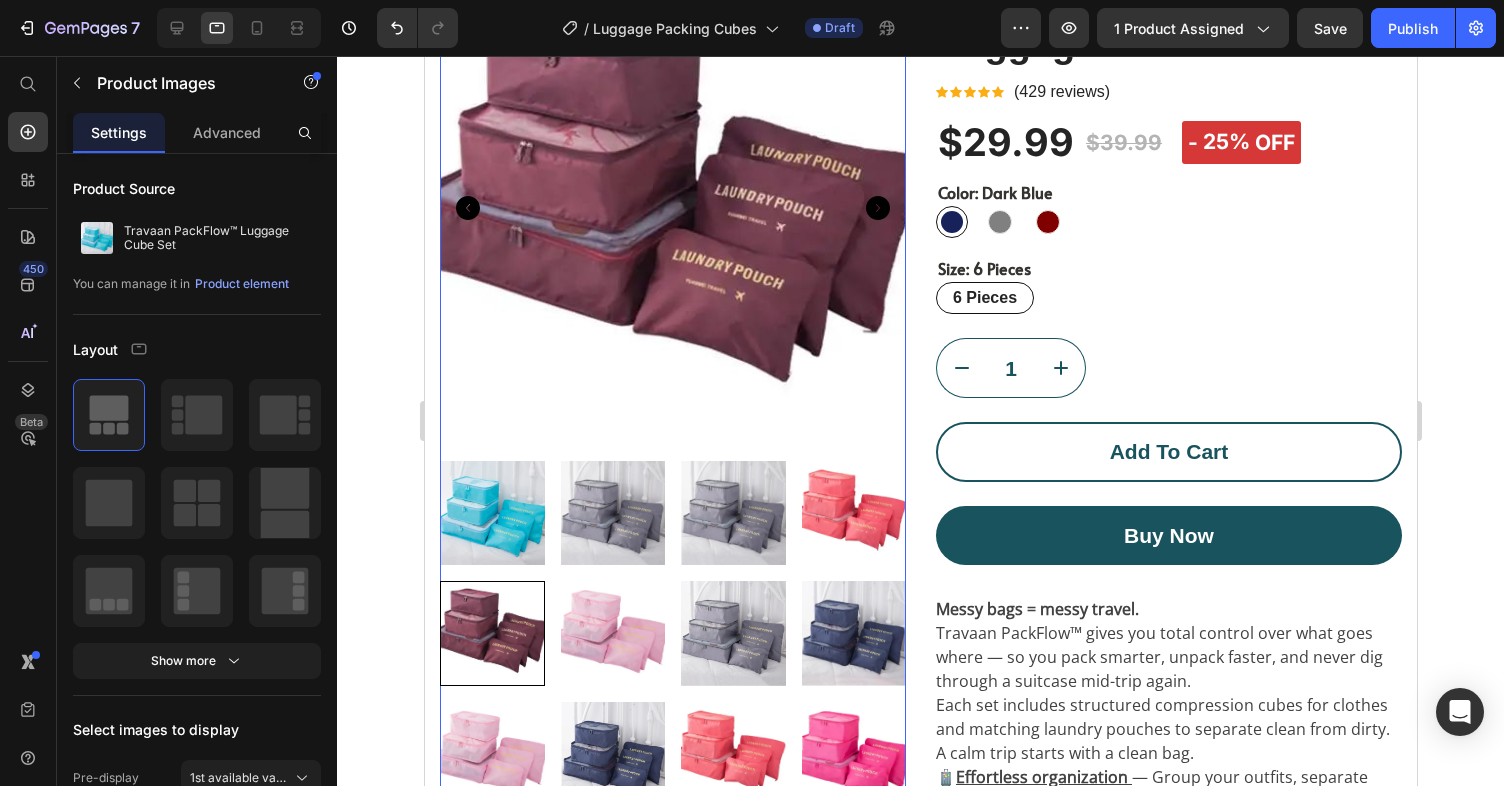 click at bounding box center [853, 633] 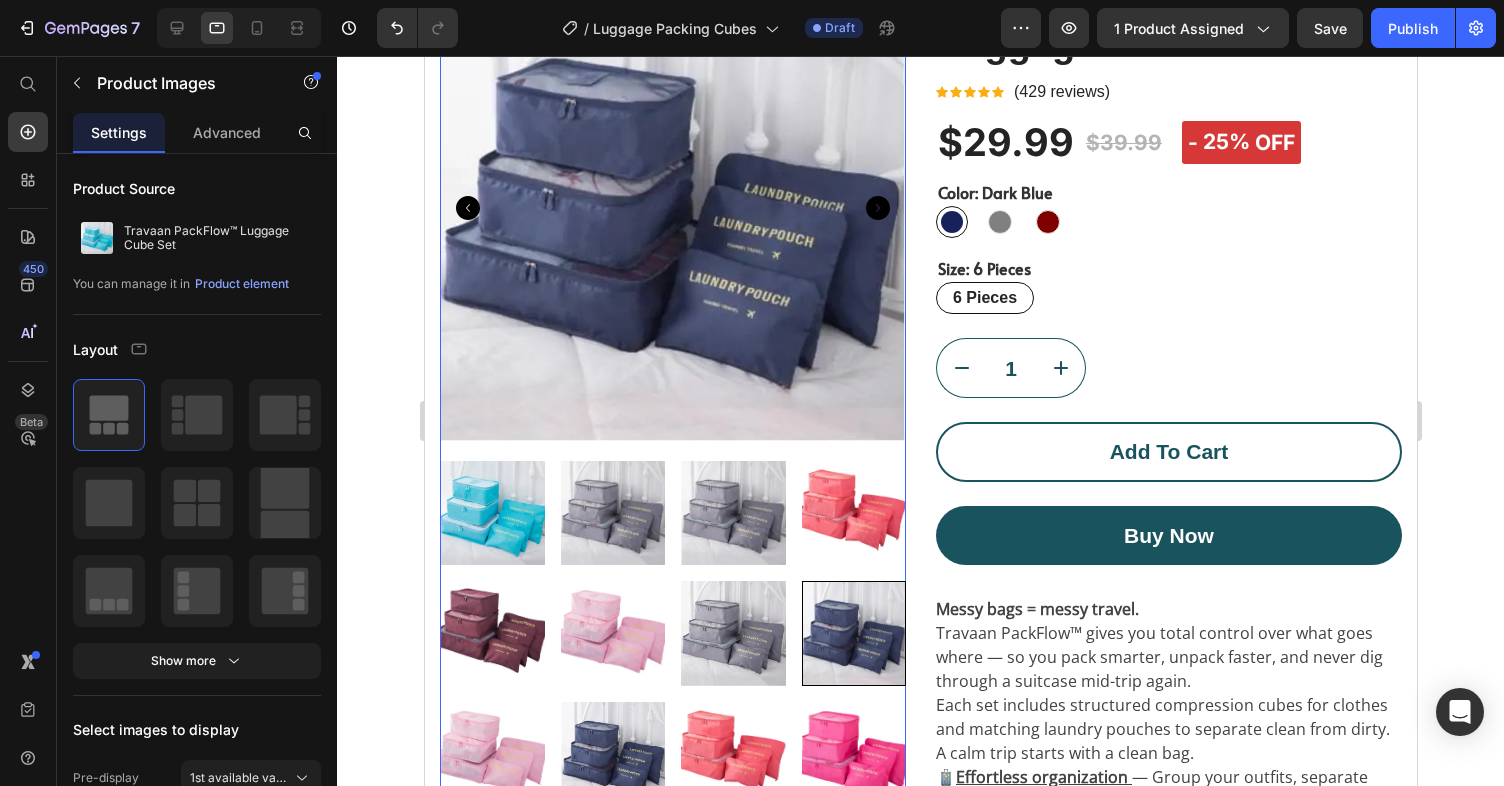 click at bounding box center [732, 513] 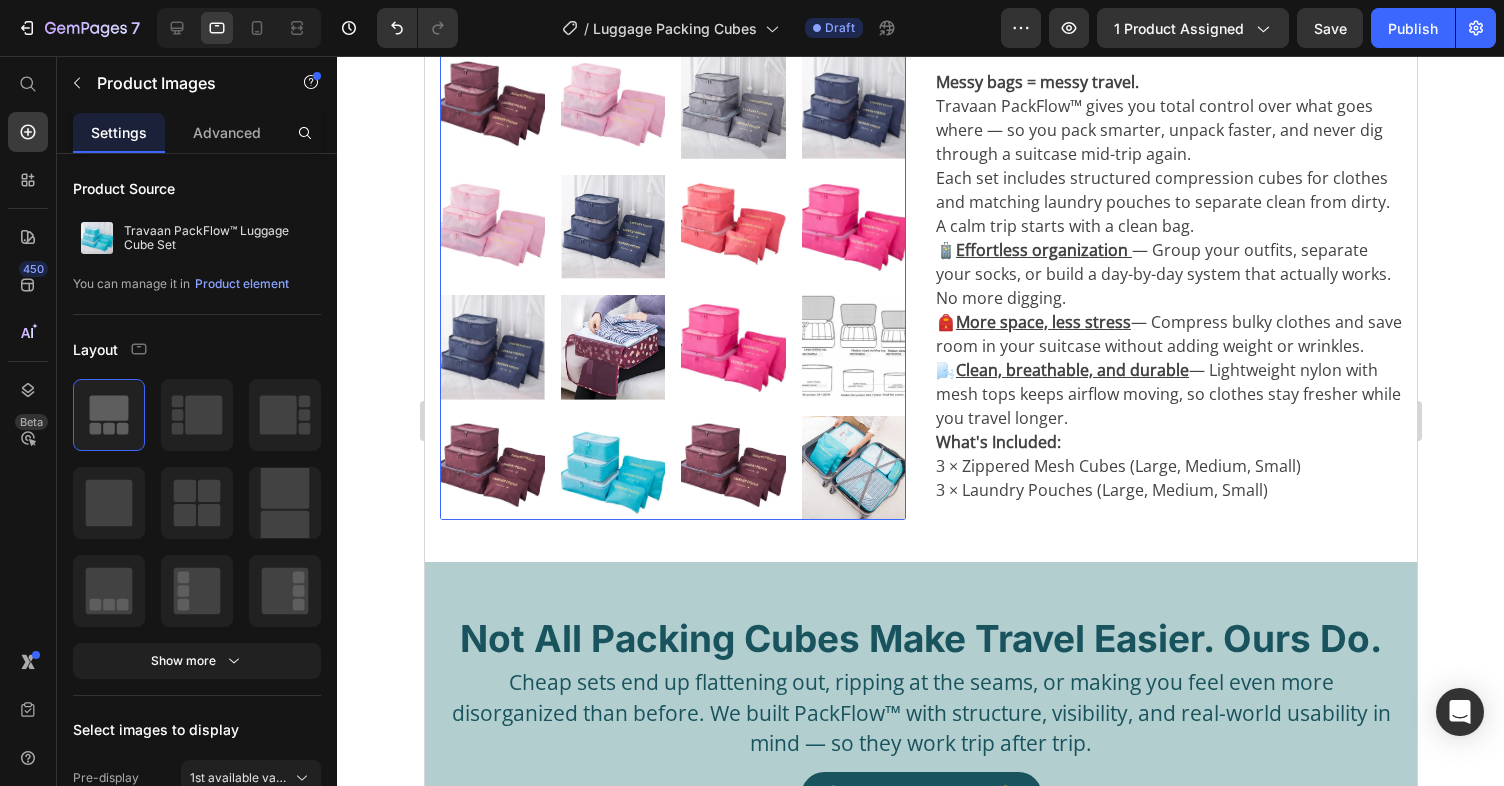 scroll, scrollTop: 764, scrollLeft: 0, axis: vertical 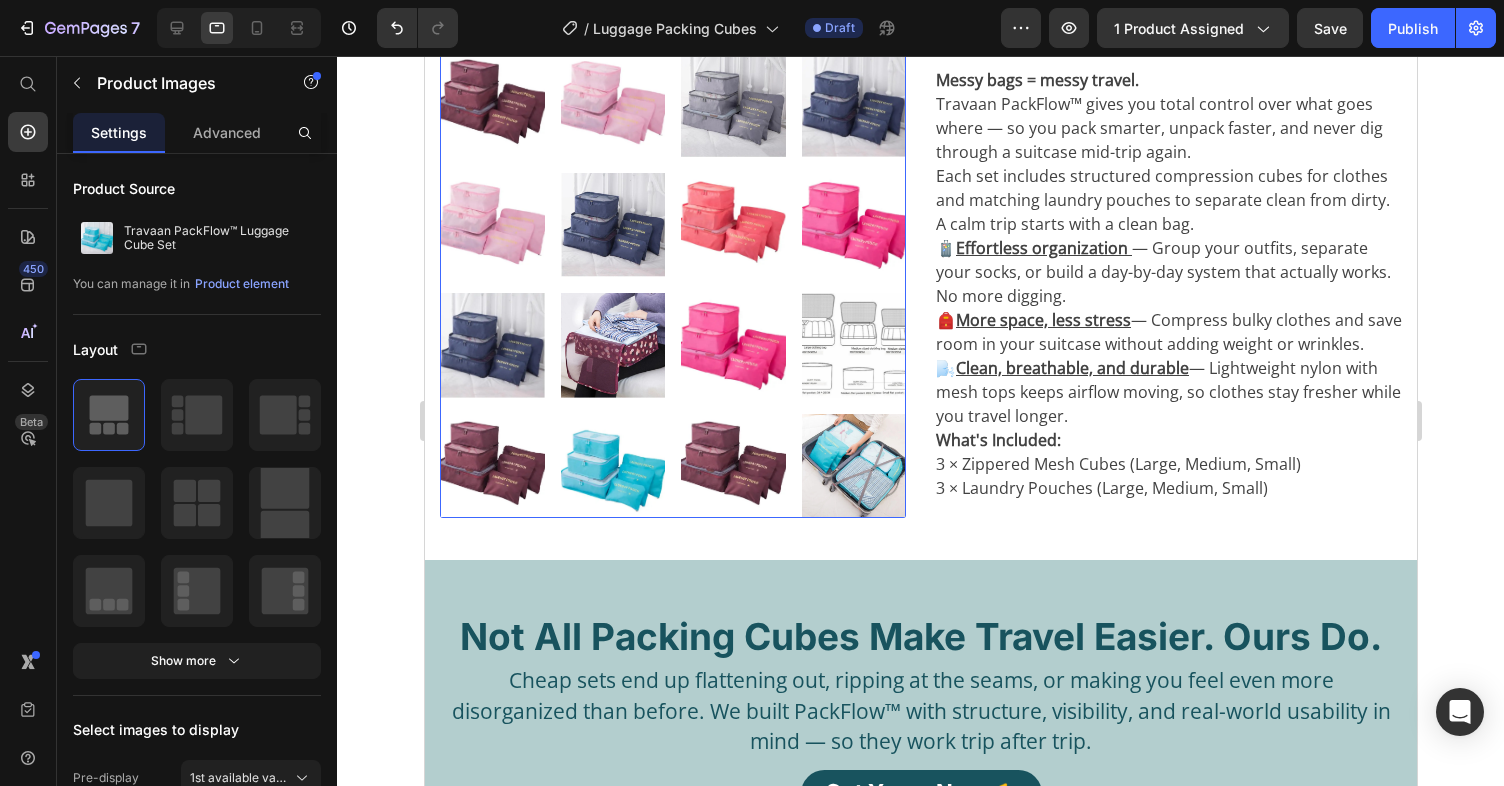click at bounding box center (612, 466) 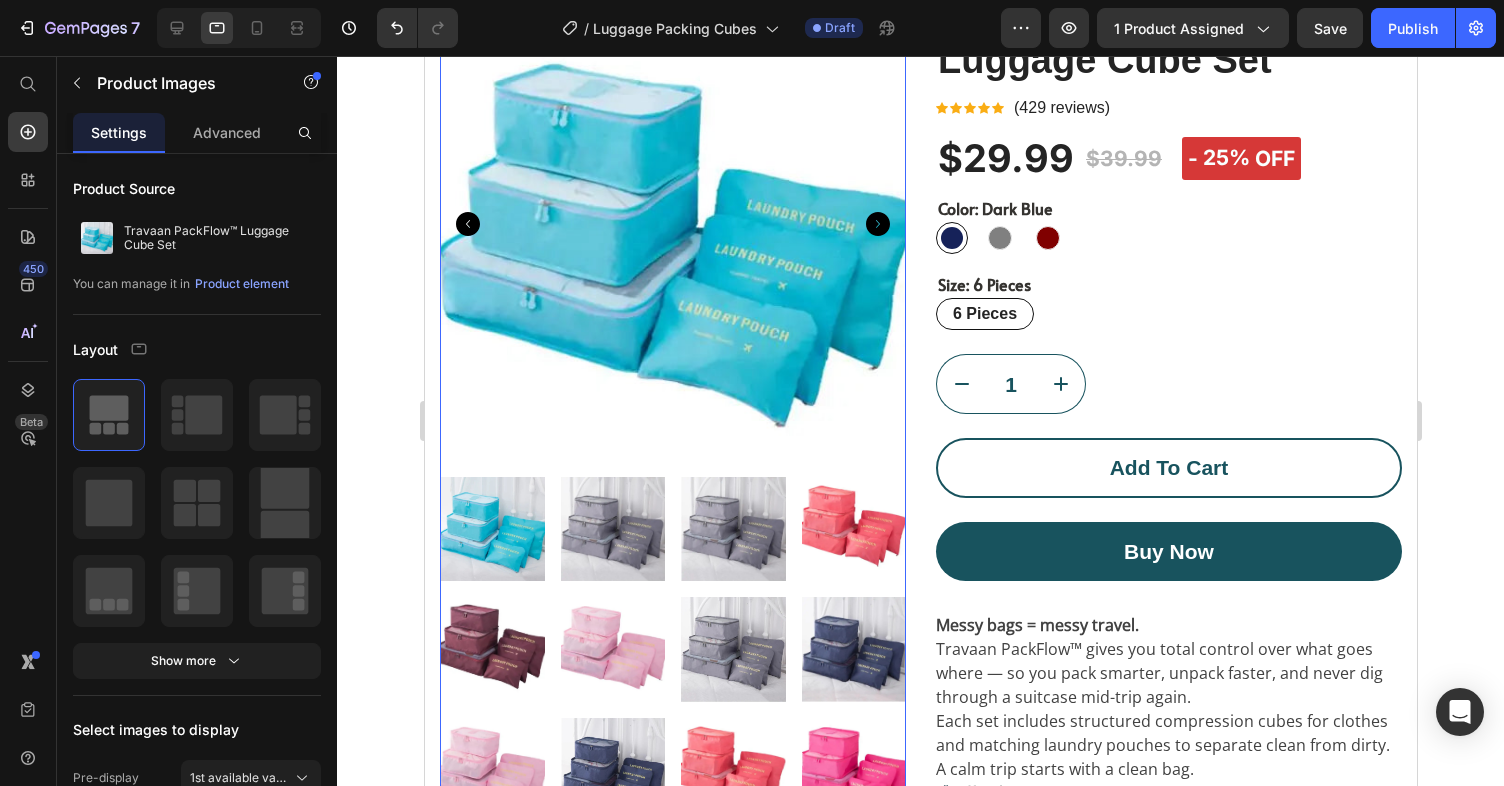 scroll, scrollTop: 232, scrollLeft: 0, axis: vertical 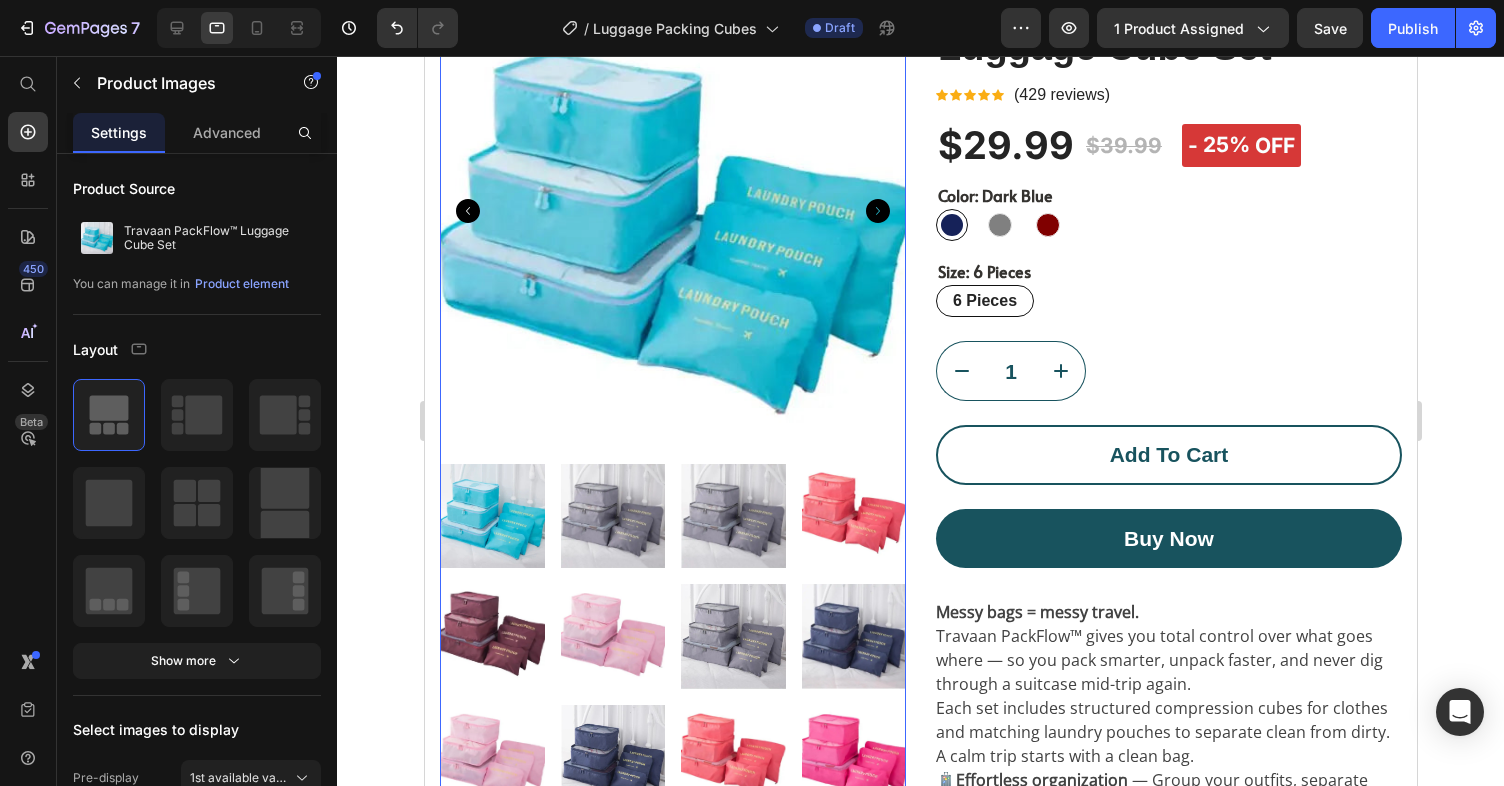 click at bounding box center [732, 636] 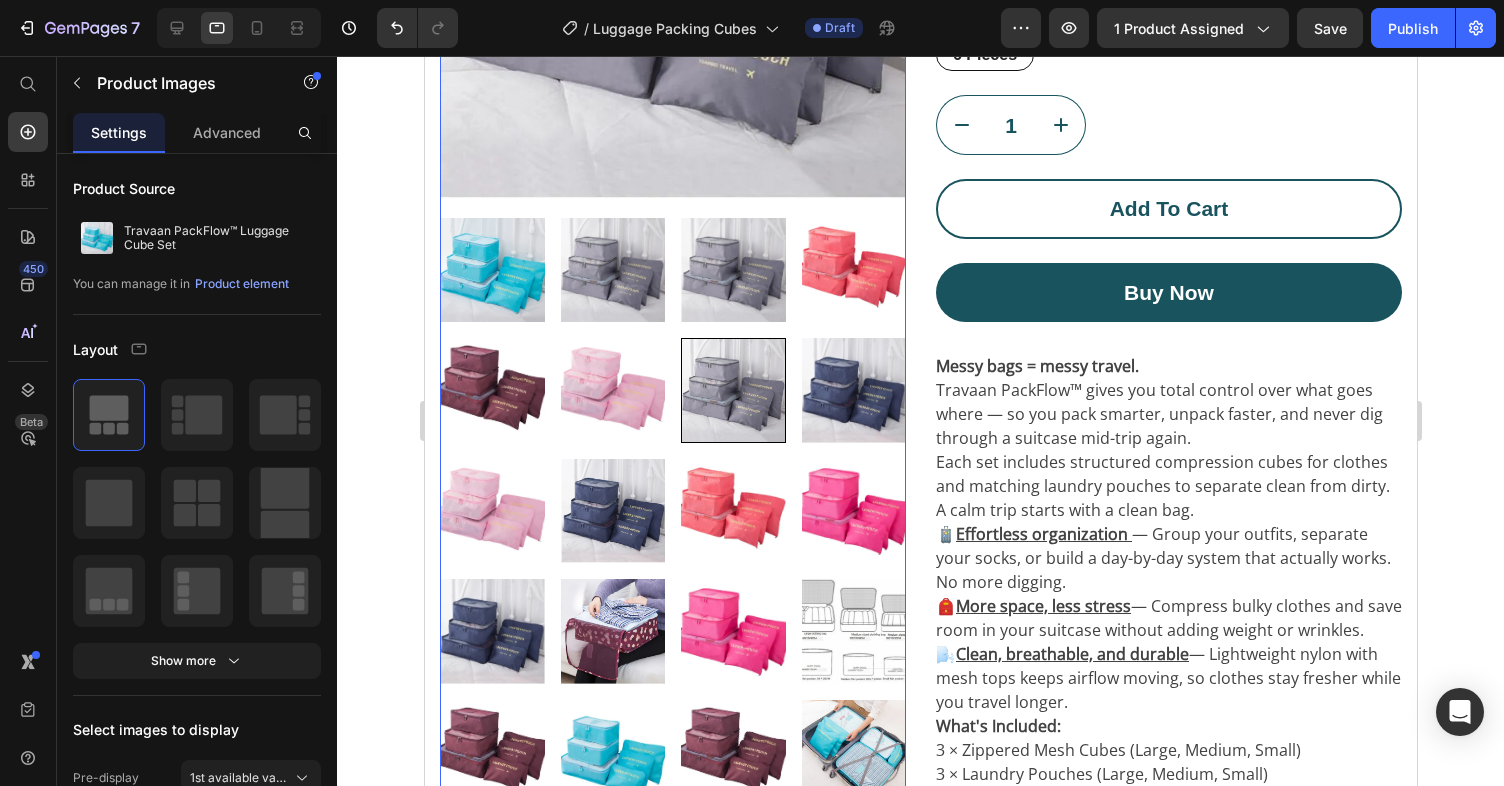 scroll, scrollTop: 480, scrollLeft: 0, axis: vertical 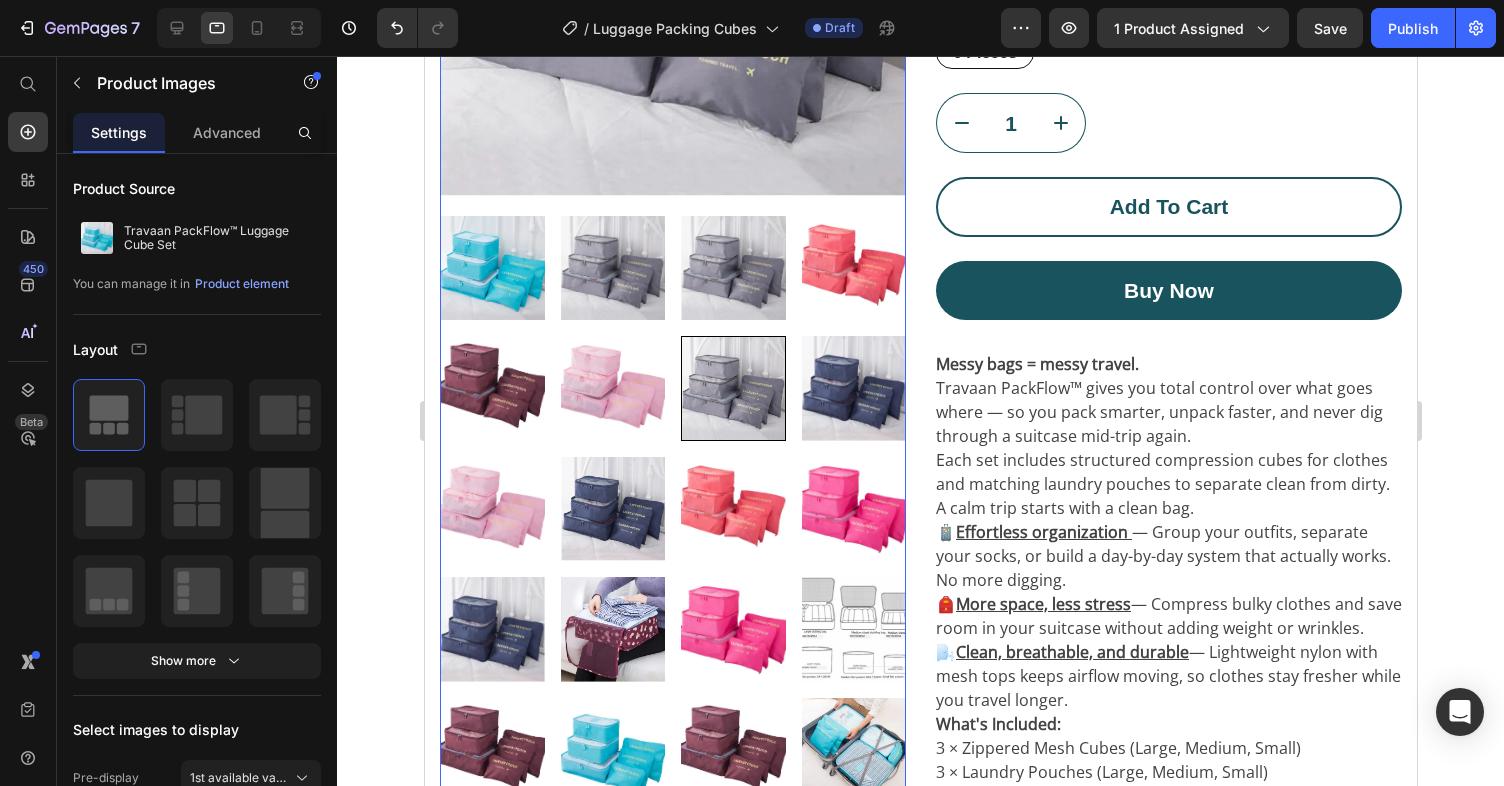 click at bounding box center (612, 750) 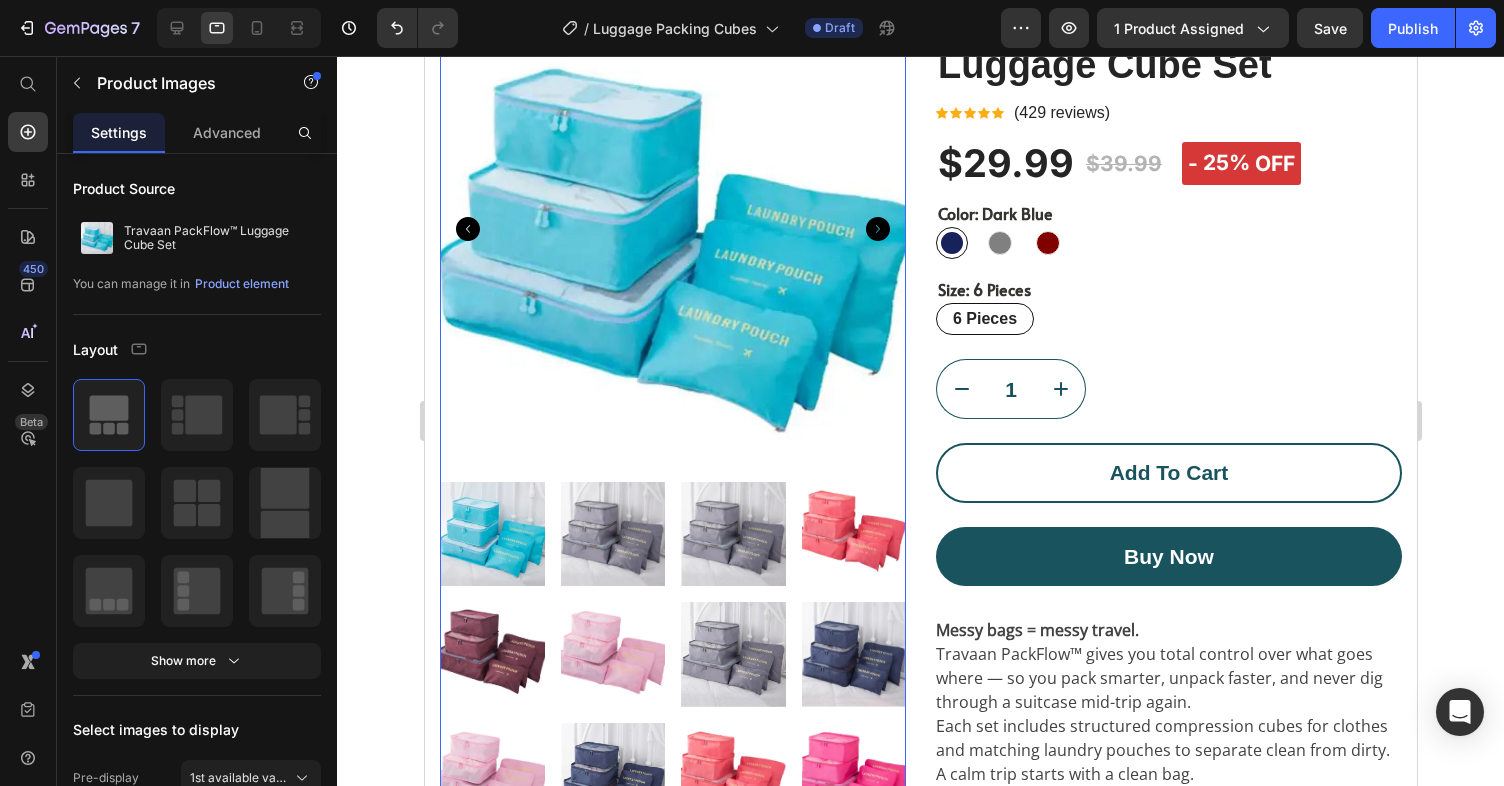 scroll, scrollTop: 216, scrollLeft: 0, axis: vertical 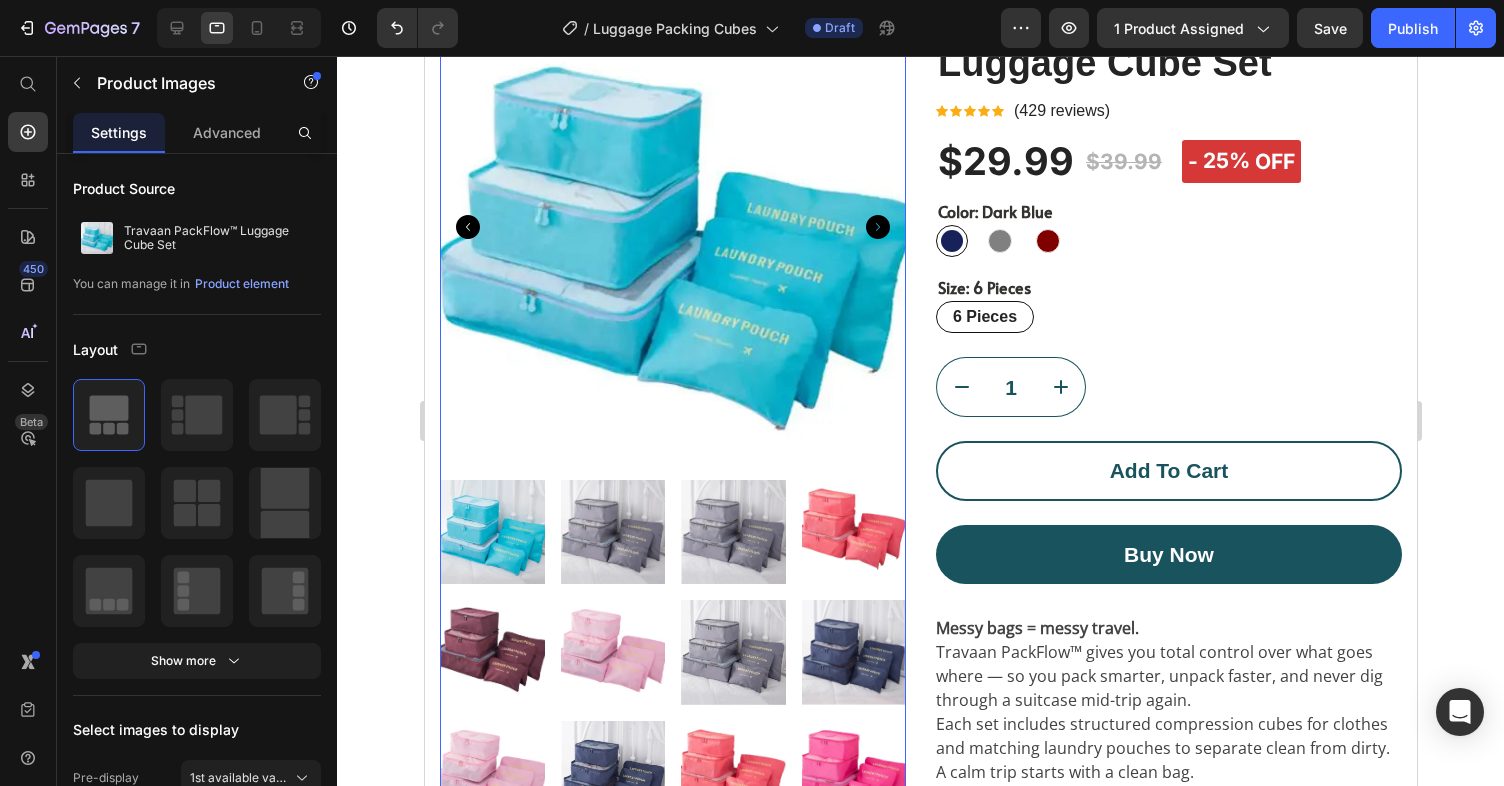 click at bounding box center [732, 652] 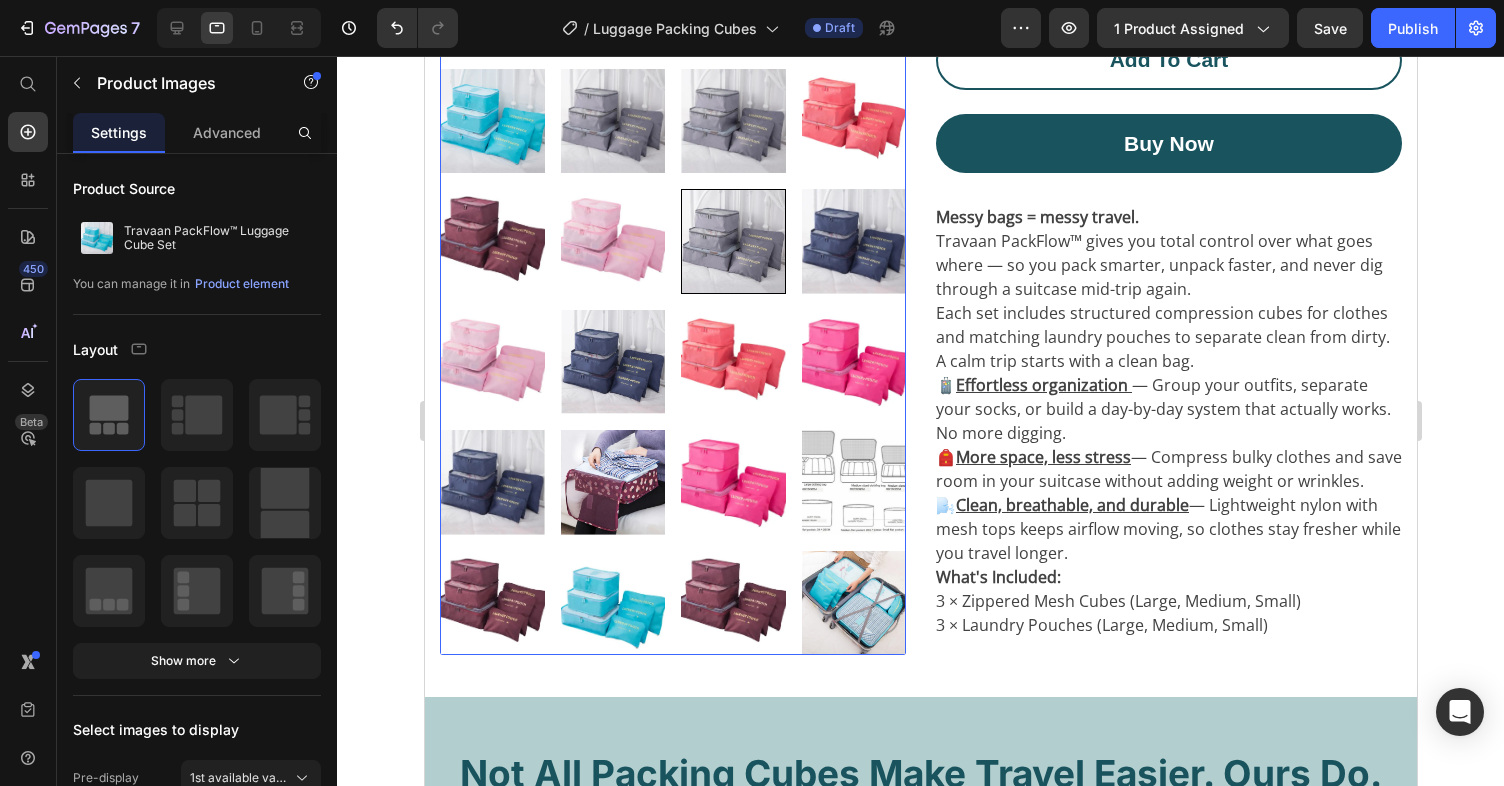 click at bounding box center (853, 603) 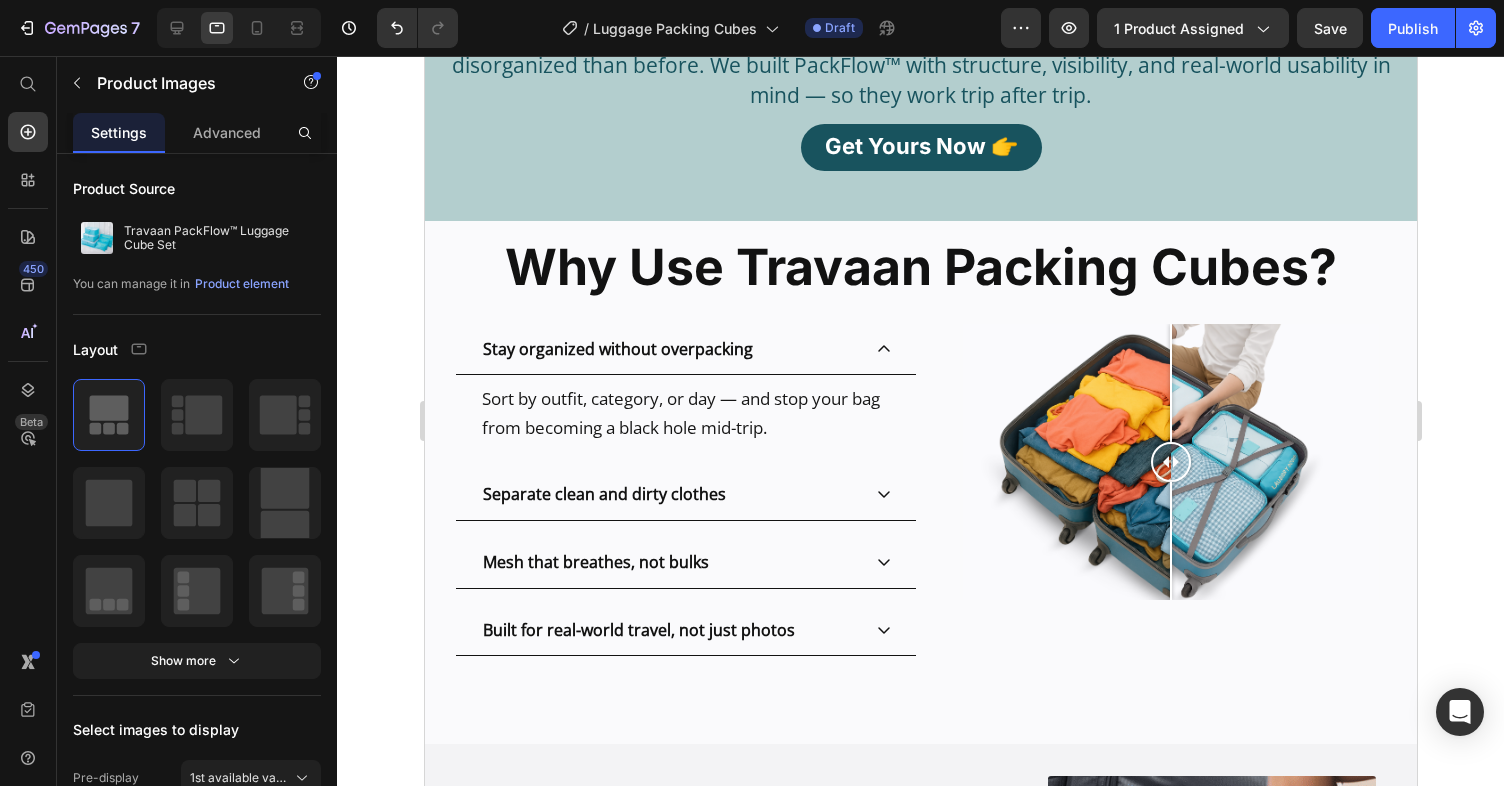 scroll, scrollTop: 1542, scrollLeft: 0, axis: vertical 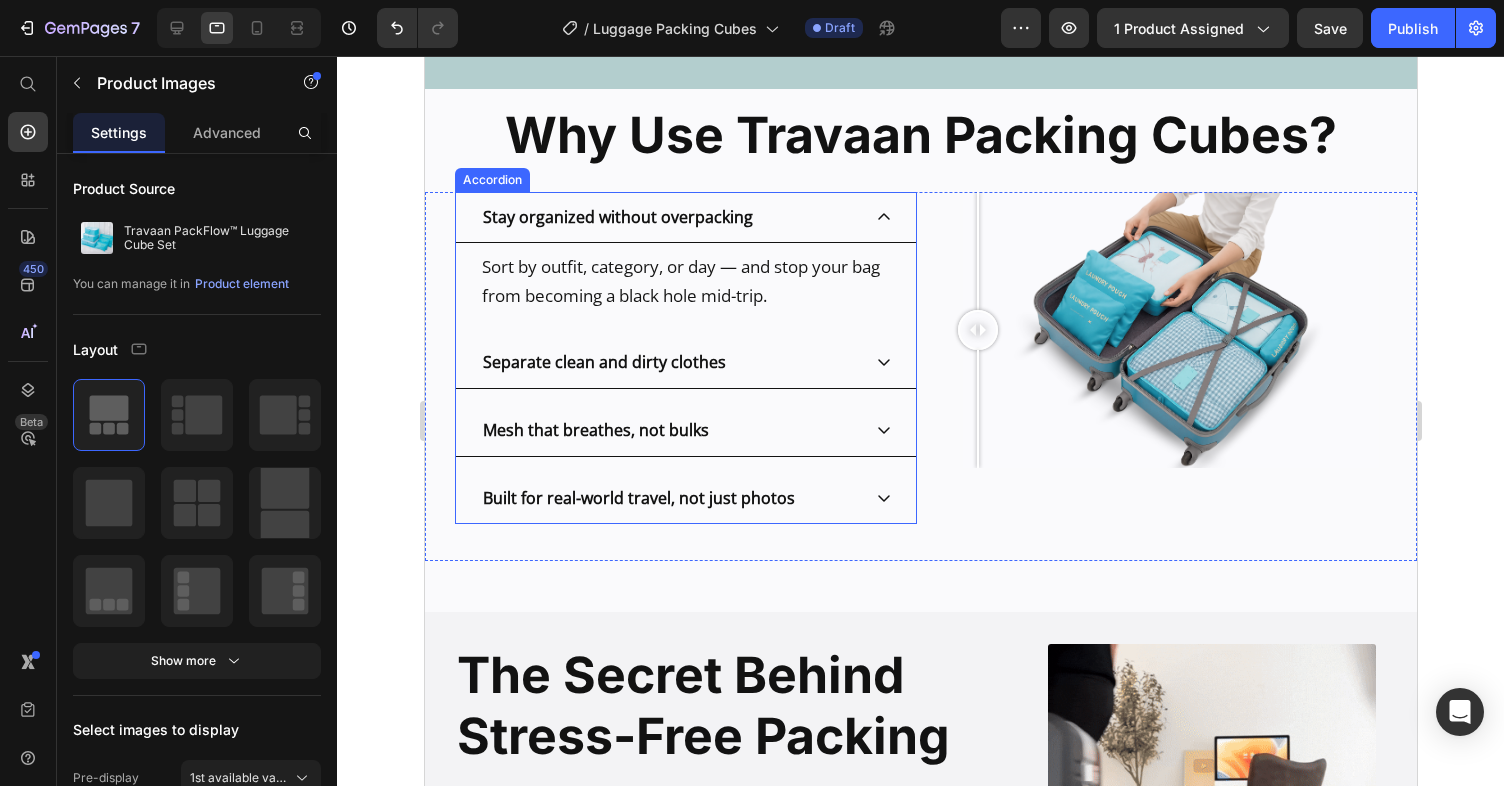 click 